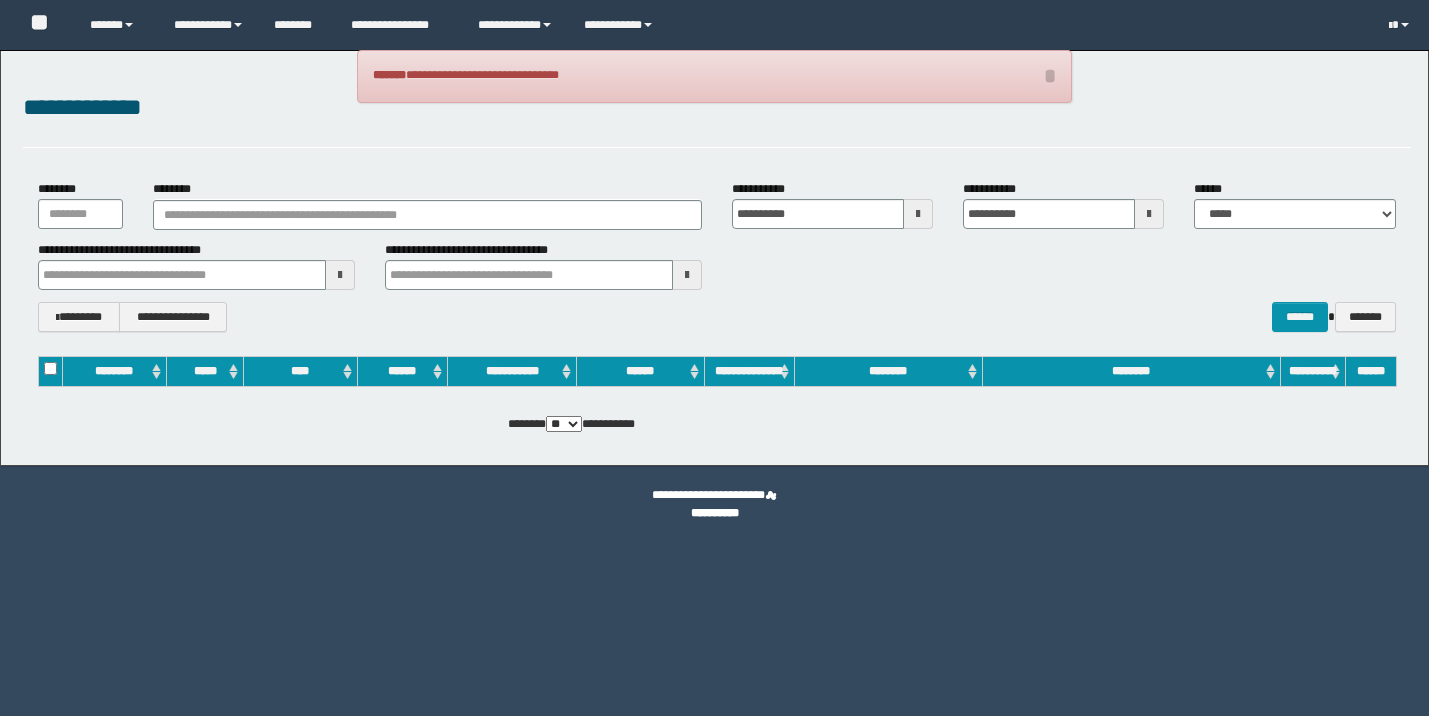 scroll, scrollTop: 0, scrollLeft: 0, axis: both 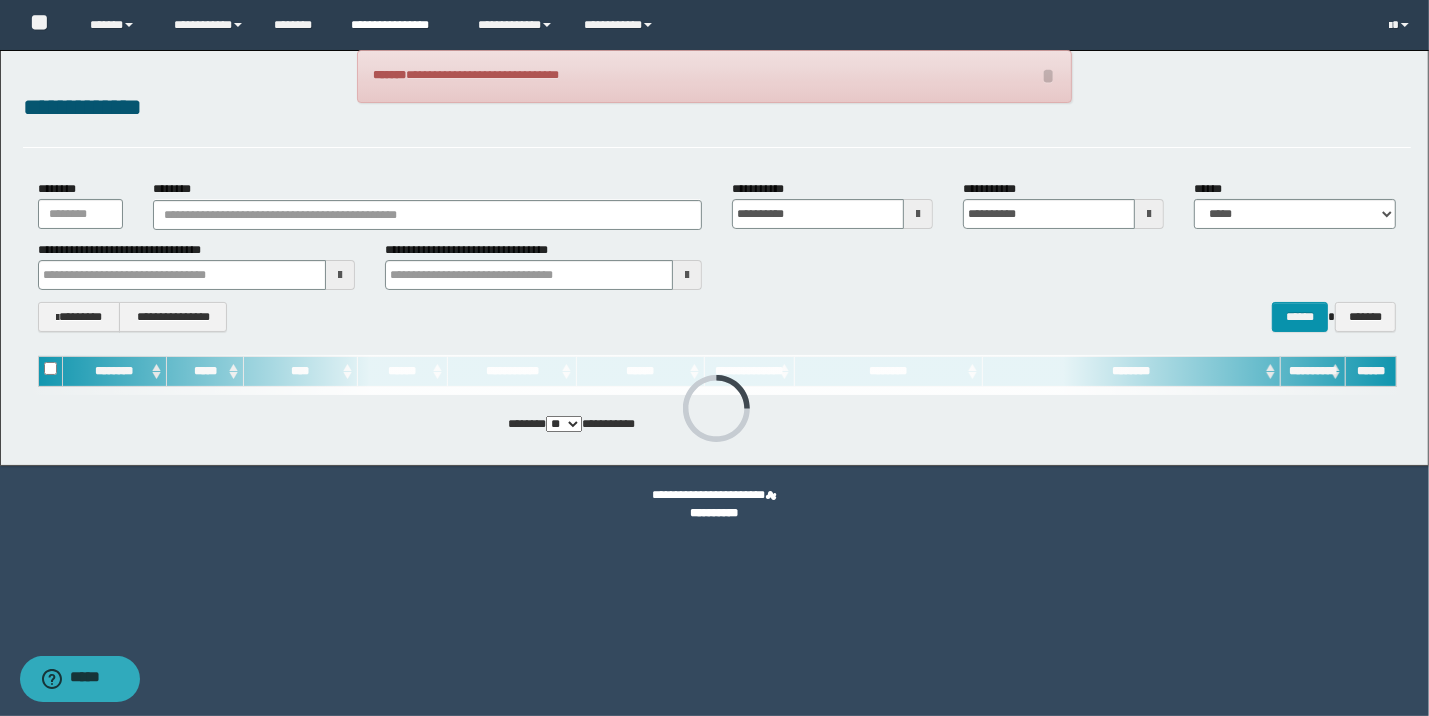 click on "**********" at bounding box center [399, 25] 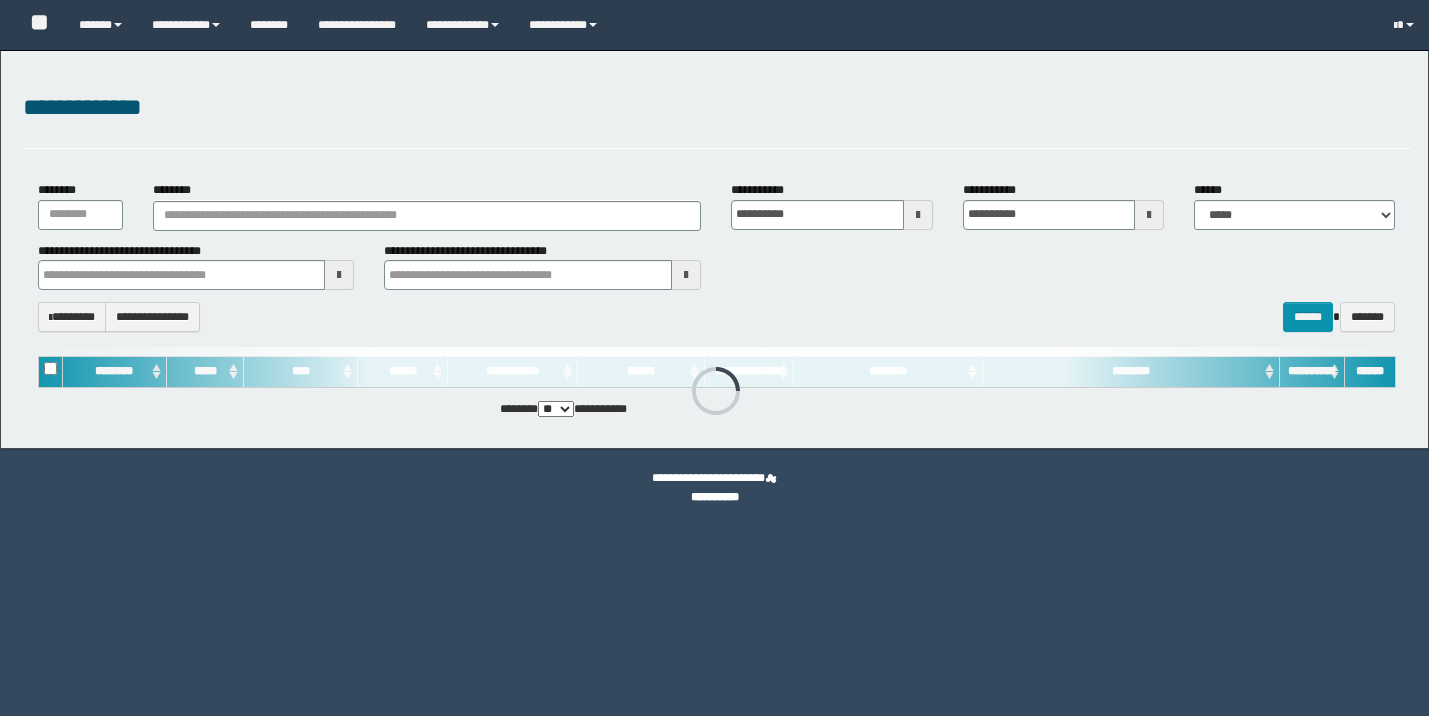 scroll, scrollTop: 0, scrollLeft: 0, axis: both 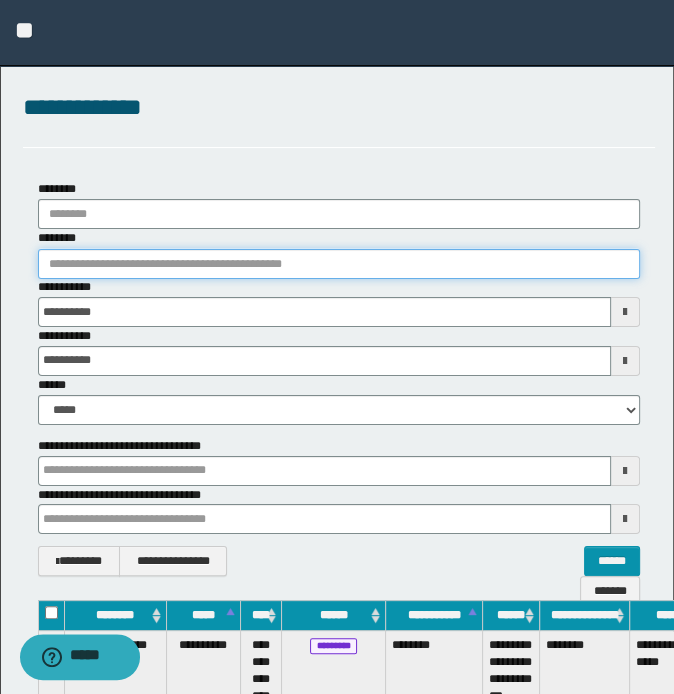 click on "********" at bounding box center (339, 264) 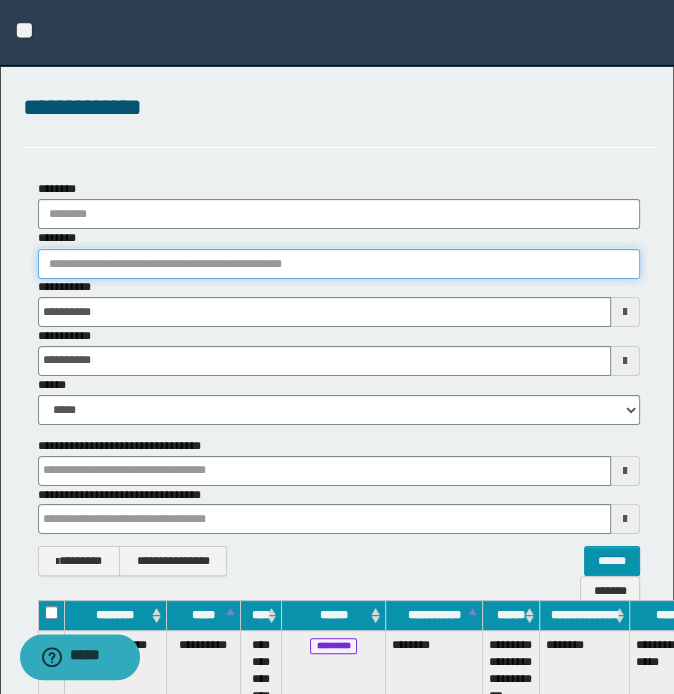 paste on "********" 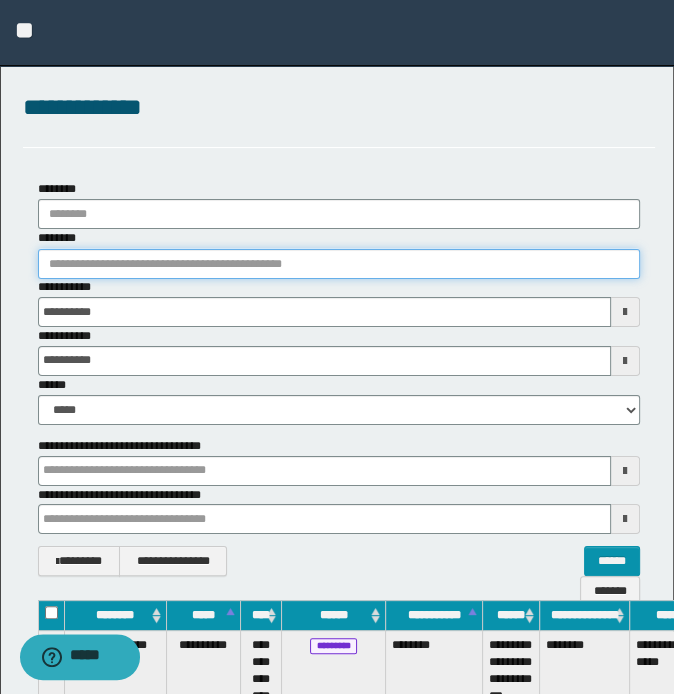 type on "********" 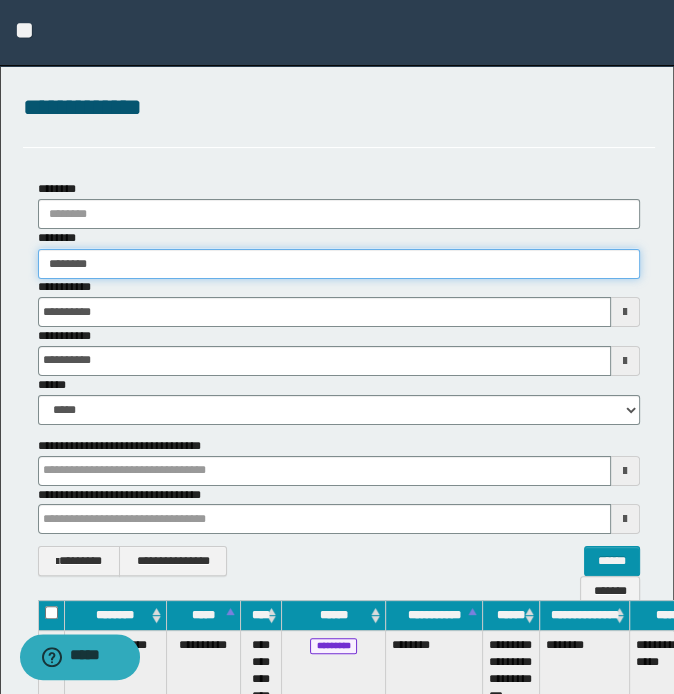type on "********" 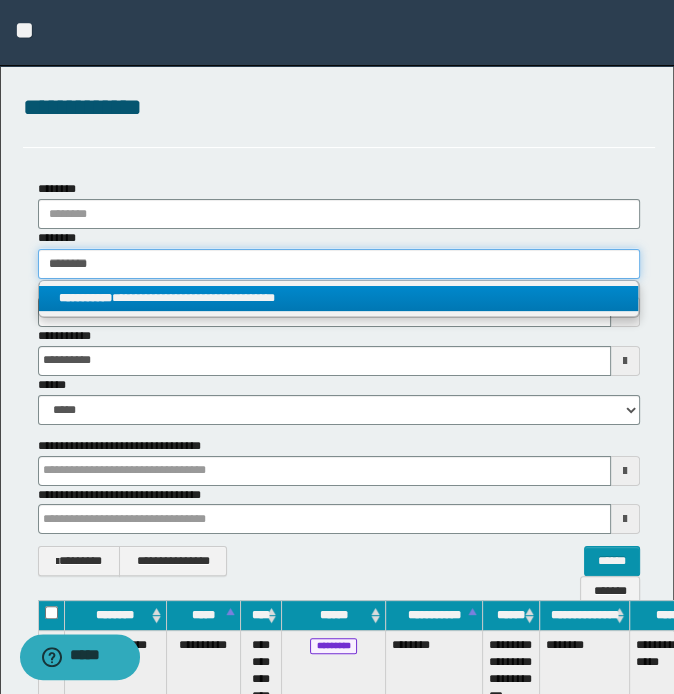 type on "********" 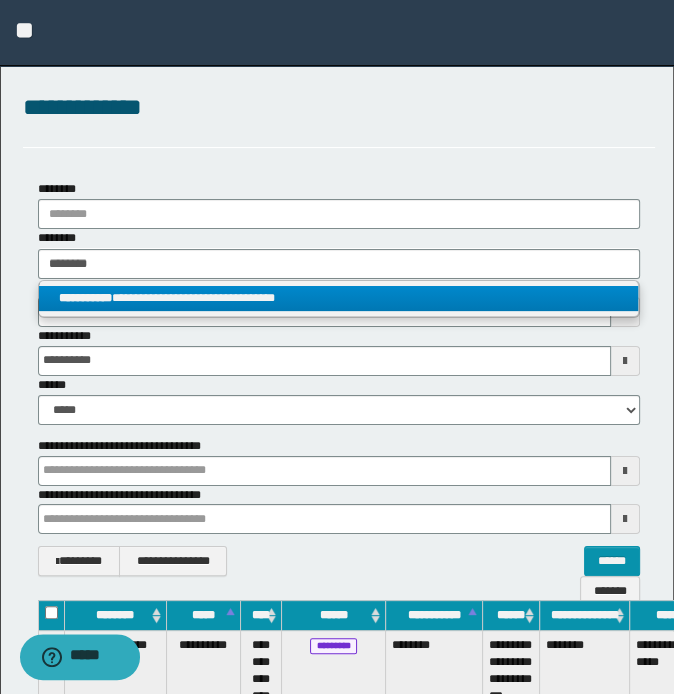 click on "**********" at bounding box center [339, 298] 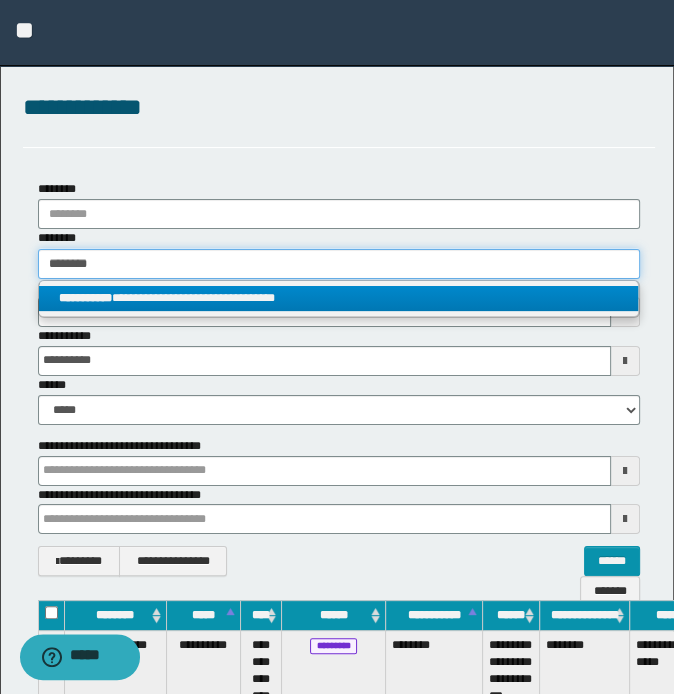 type 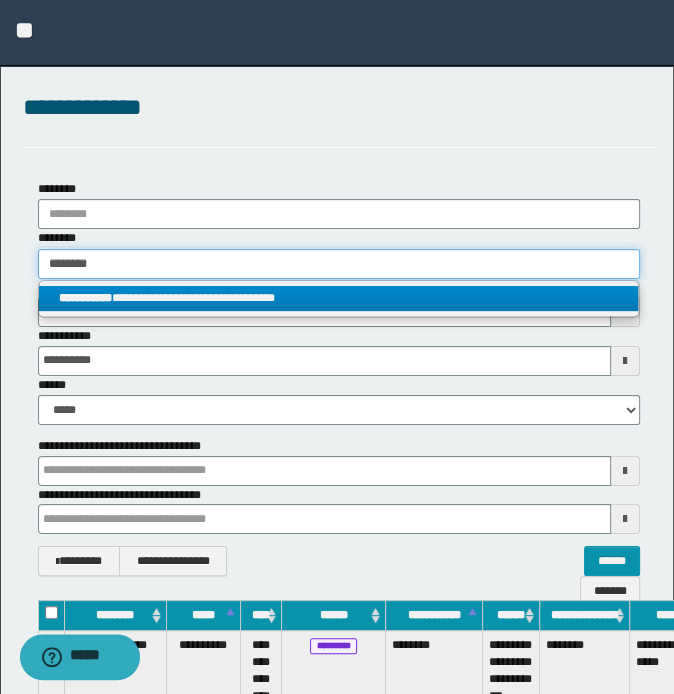 type on "**********" 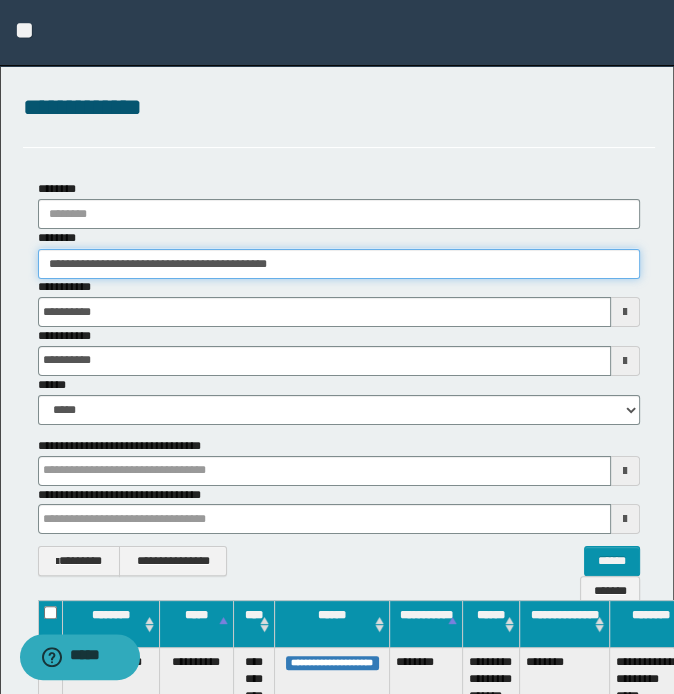 scroll, scrollTop: 0, scrollLeft: 194, axis: horizontal 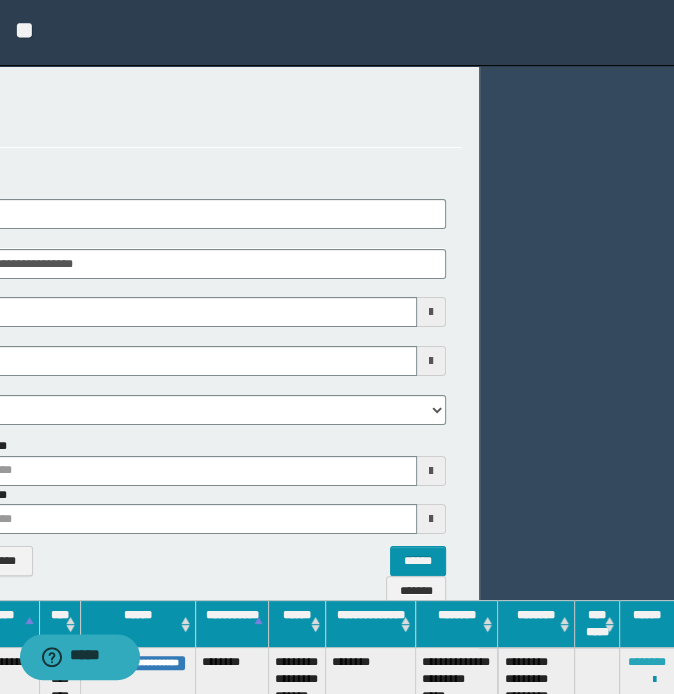 click on "********" at bounding box center (647, 662) 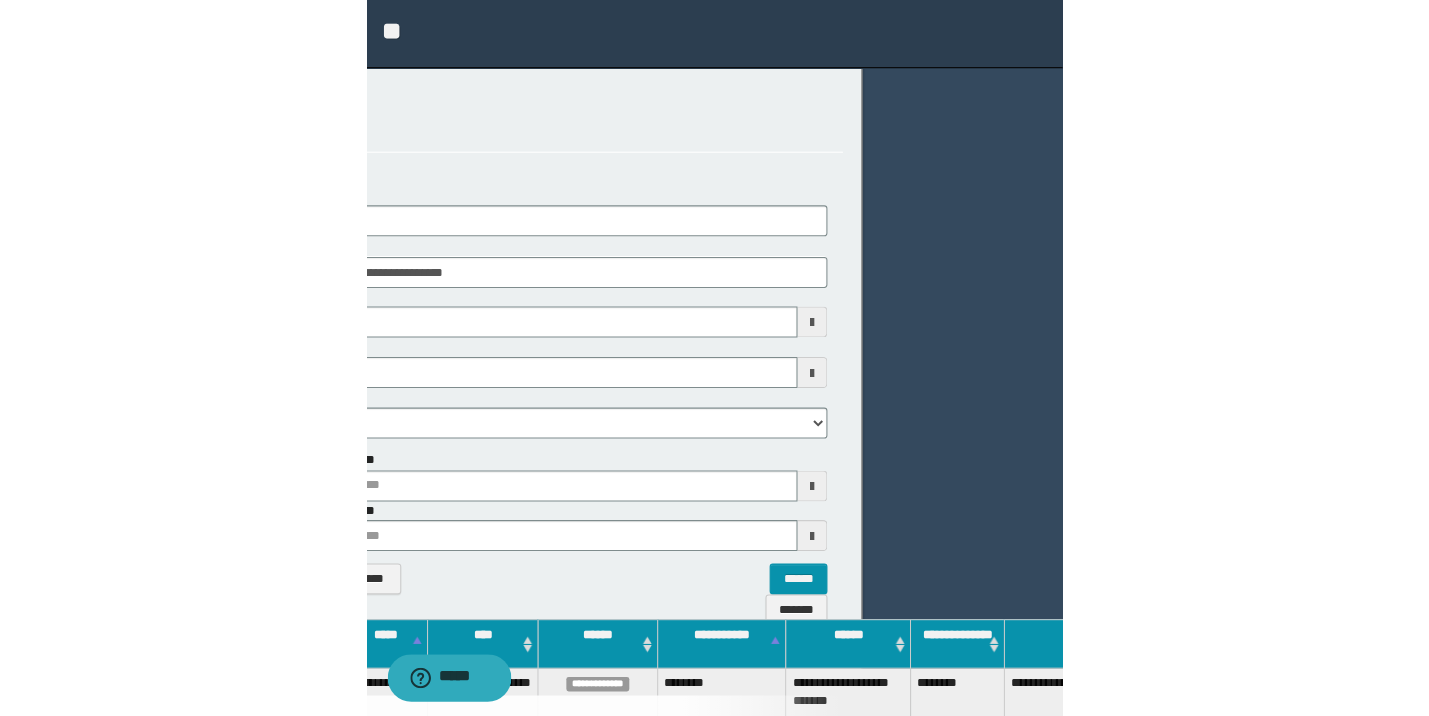 scroll, scrollTop: 0, scrollLeft: 0, axis: both 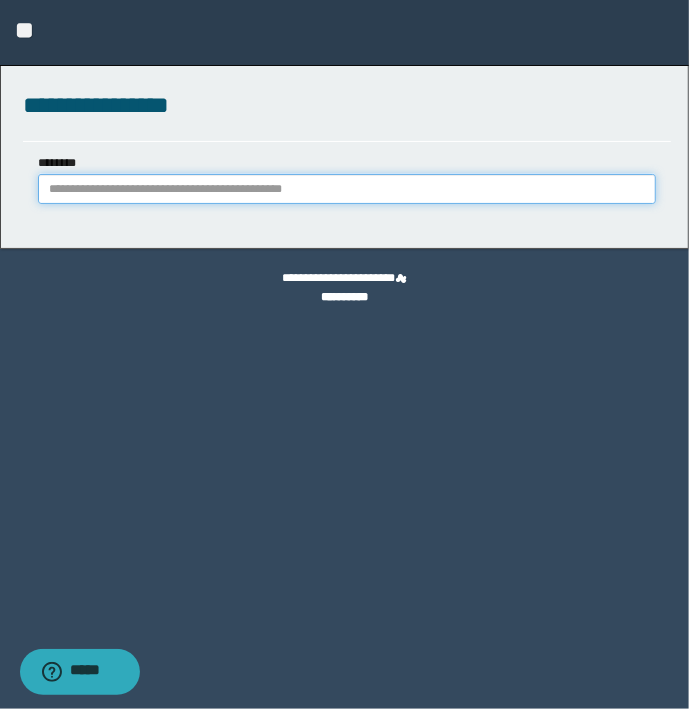 click on "********" at bounding box center (347, 189) 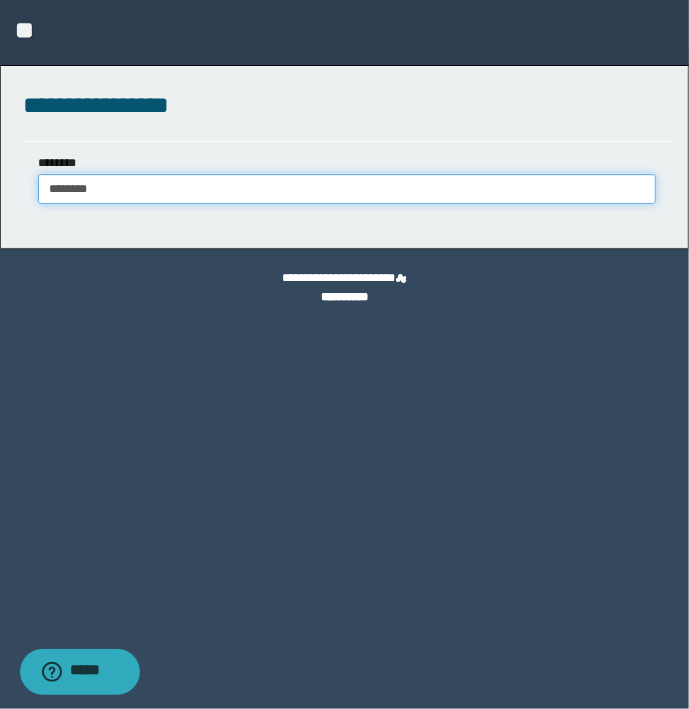 type on "********" 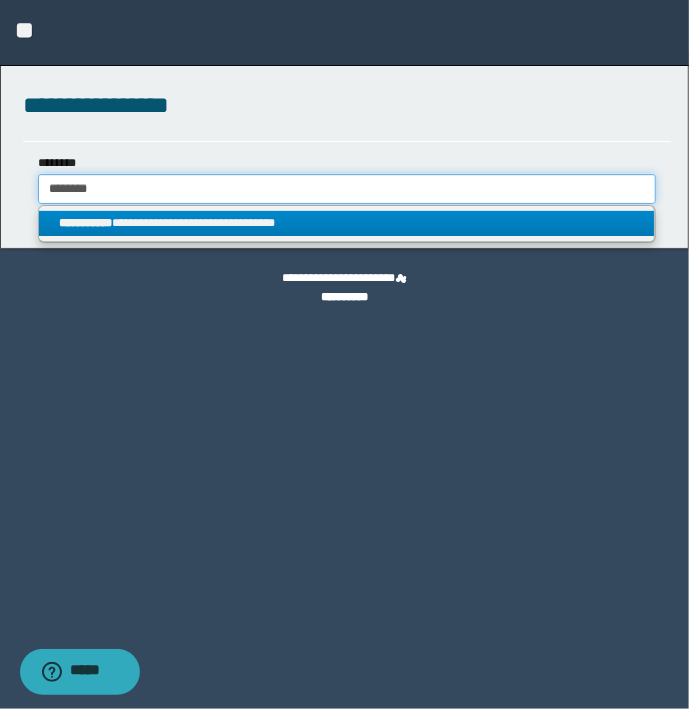 type on "********" 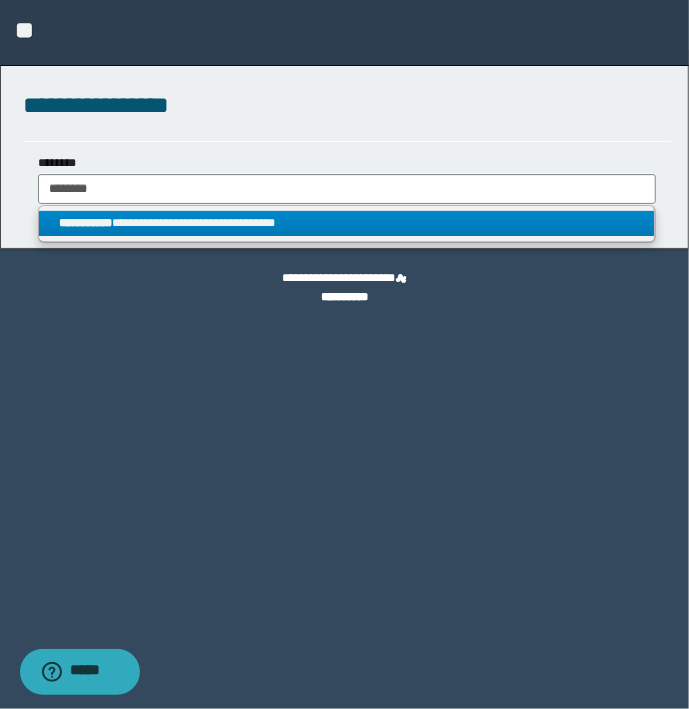click on "**********" at bounding box center [347, 223] 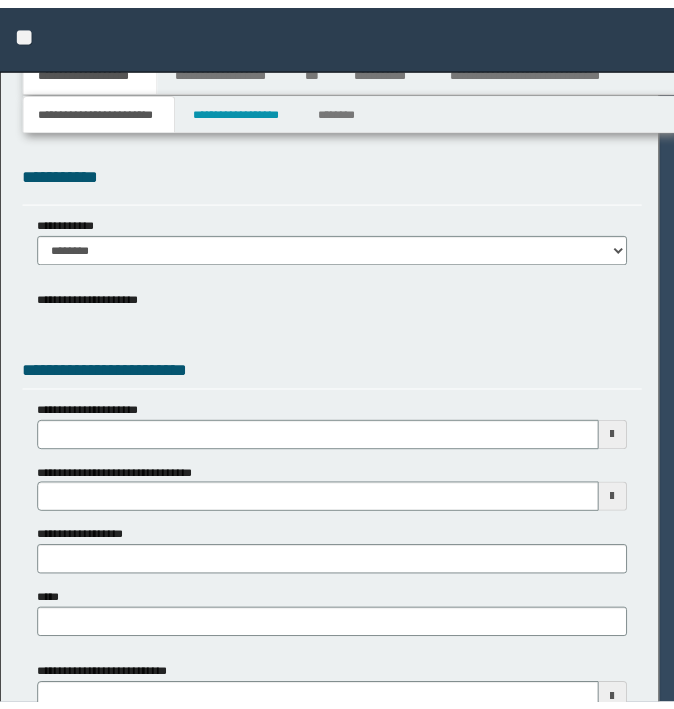 scroll, scrollTop: 0, scrollLeft: 0, axis: both 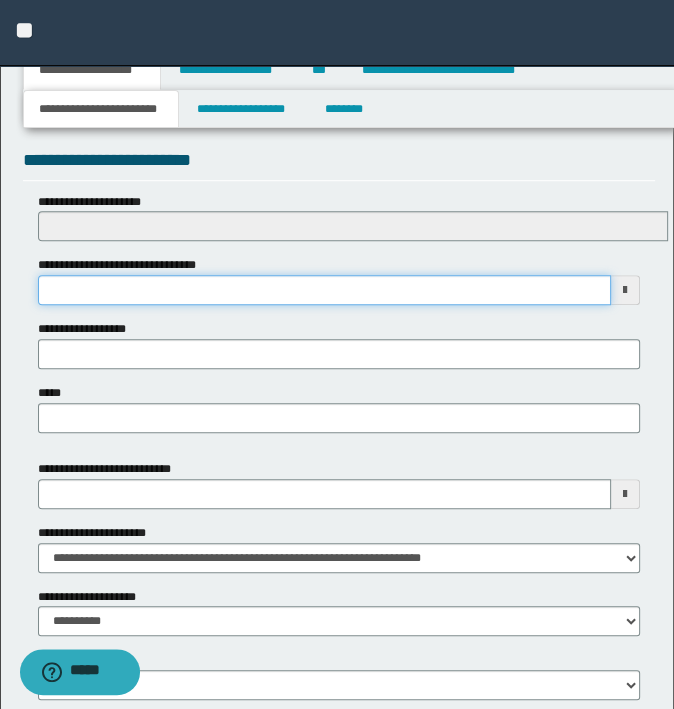 click on "**********" at bounding box center (325, 290) 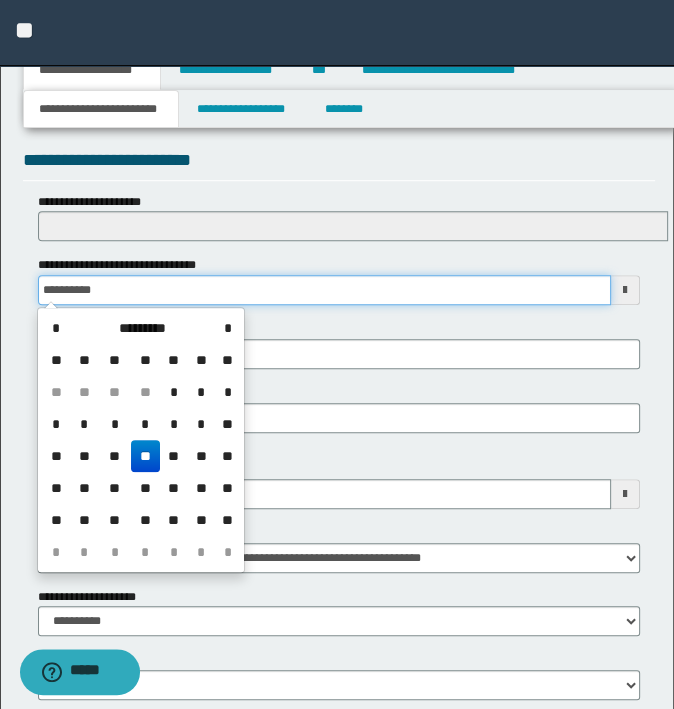 type on "**********" 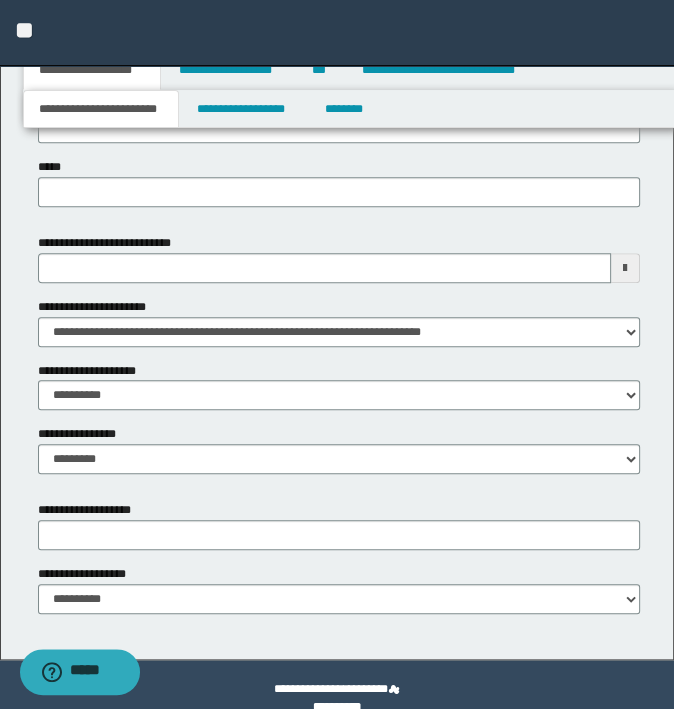 scroll, scrollTop: 953, scrollLeft: 0, axis: vertical 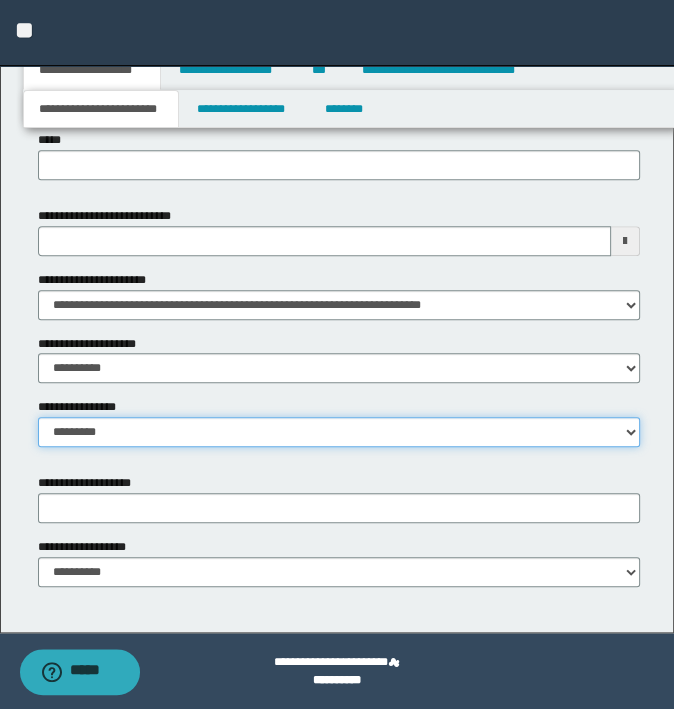 click on "**********" at bounding box center [339, 432] 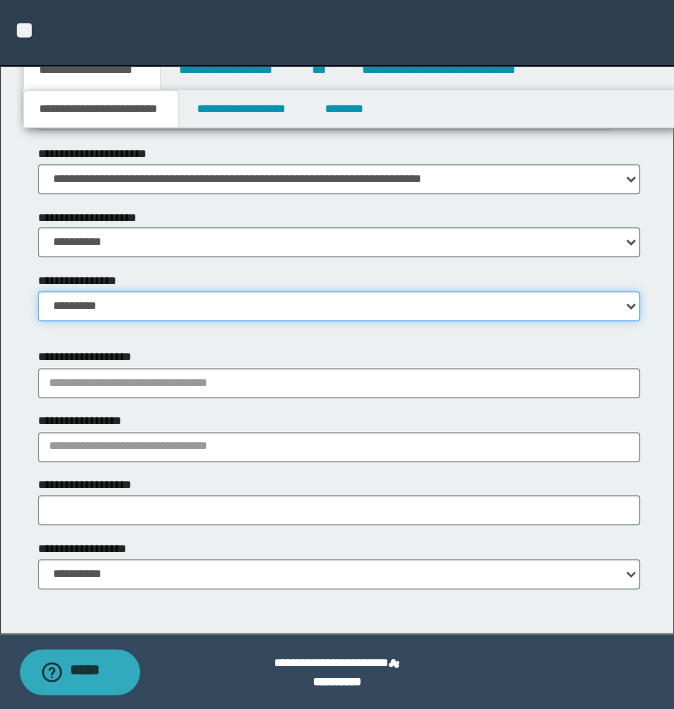 scroll, scrollTop: 1081, scrollLeft: 0, axis: vertical 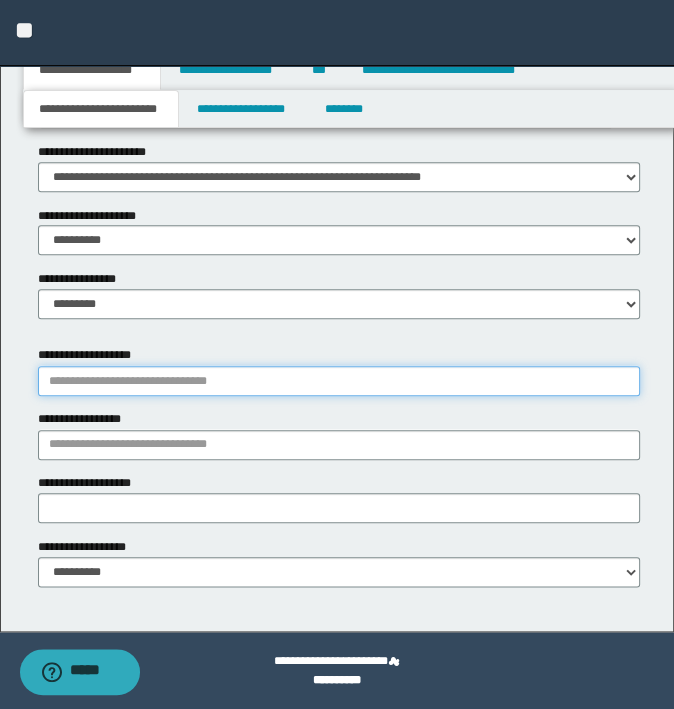 click on "**********" at bounding box center (339, 381) 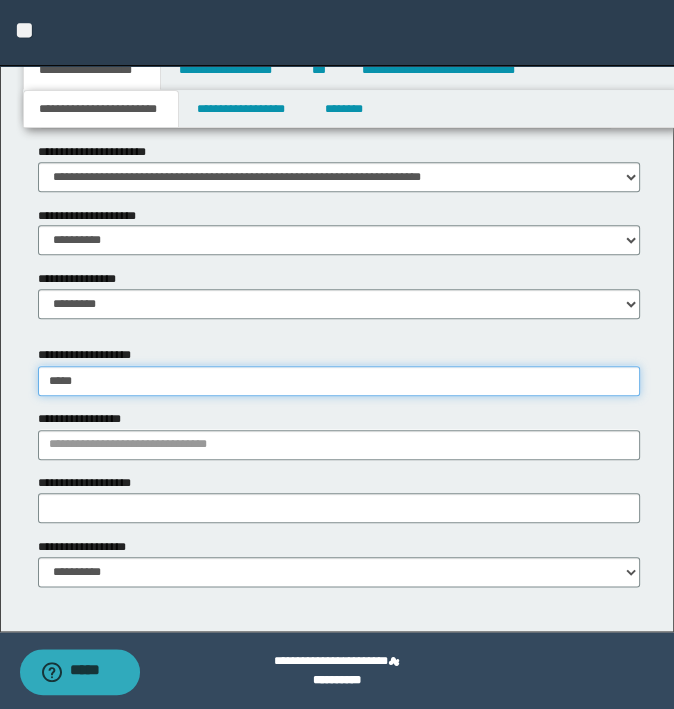 type on "******" 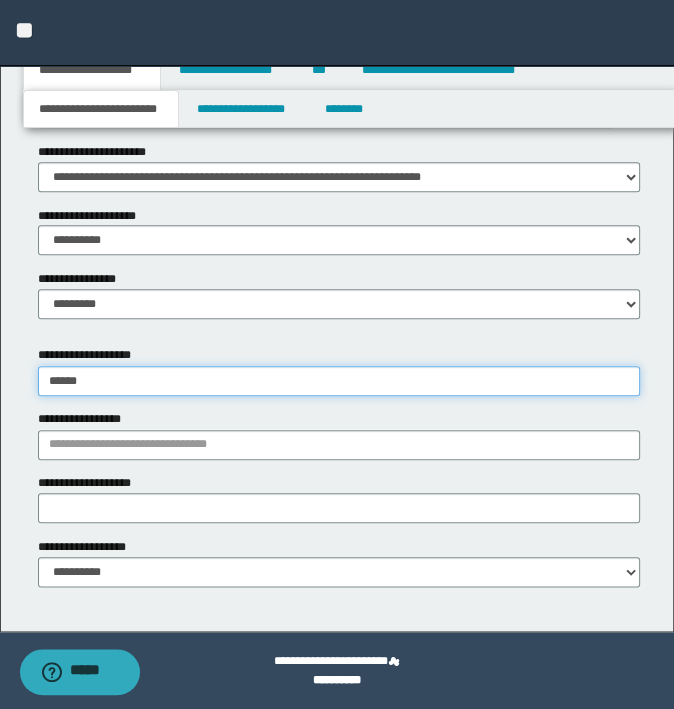 type on "********" 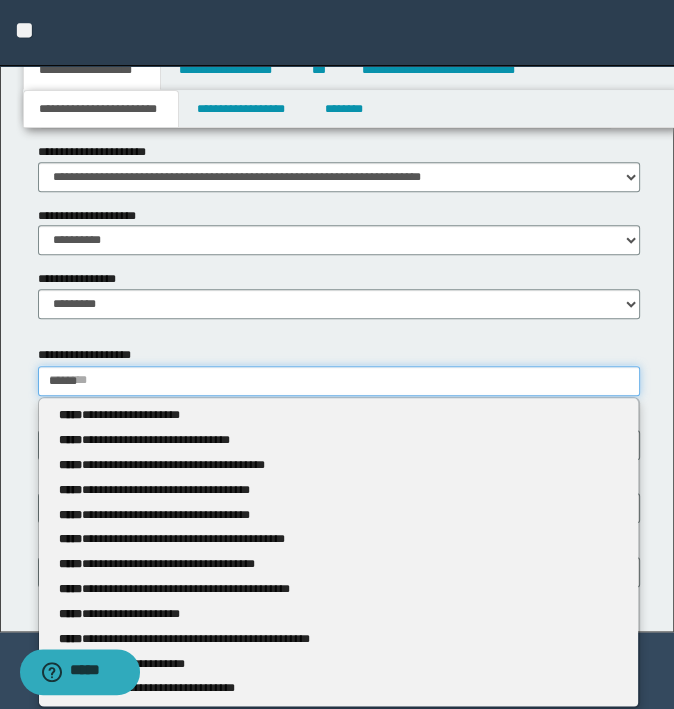 type 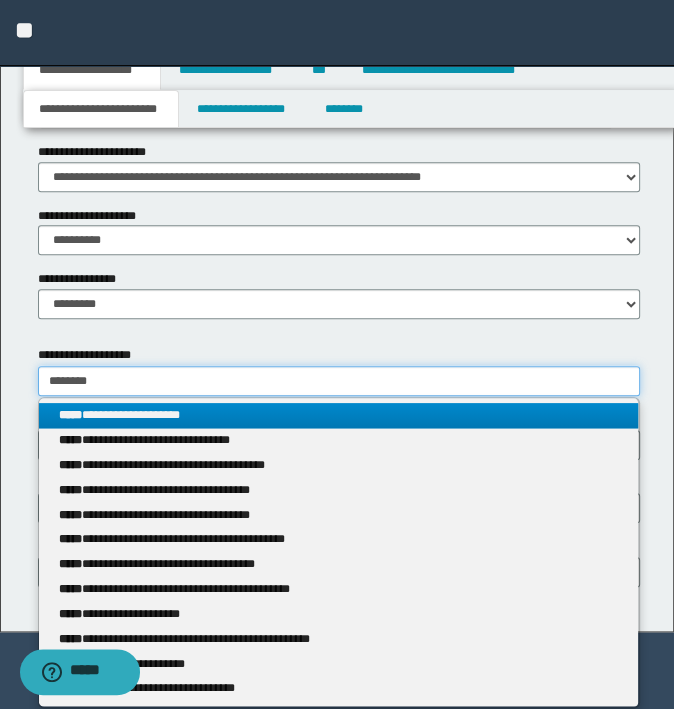 type on "********" 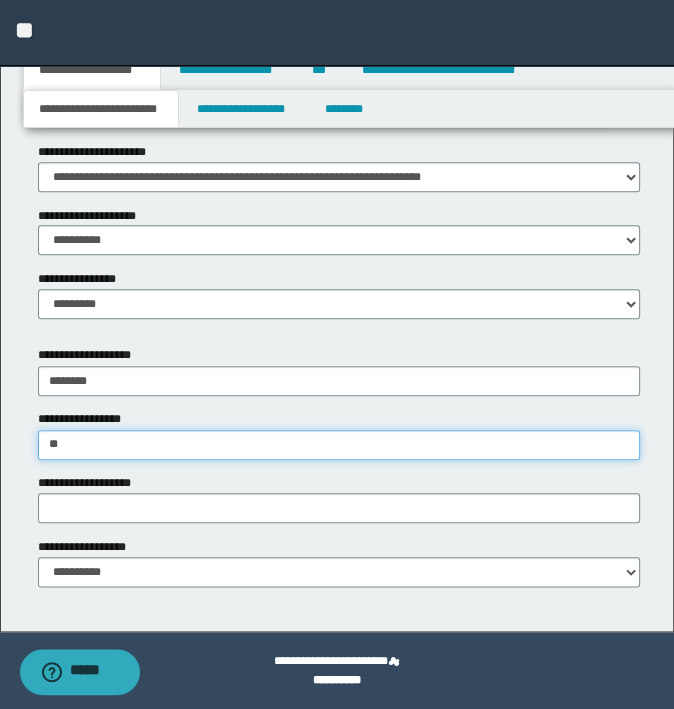 type on "*" 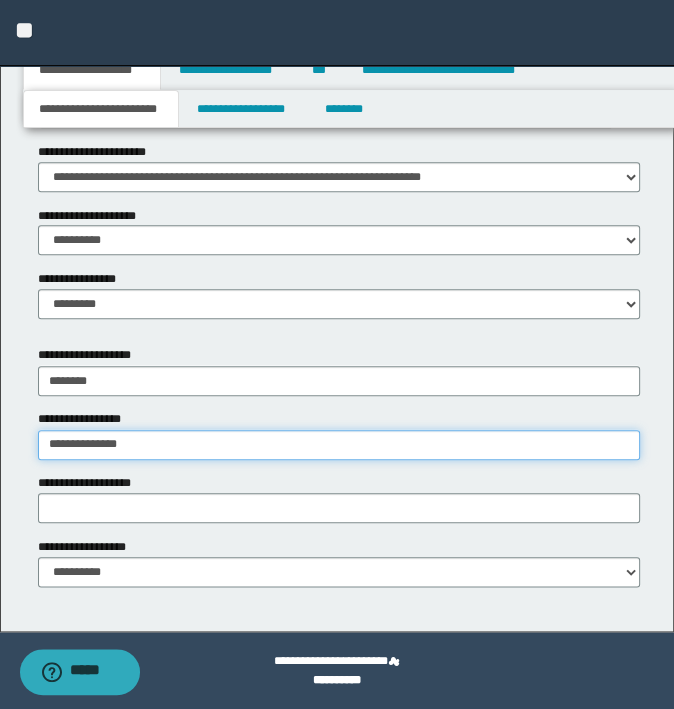 type on "**********" 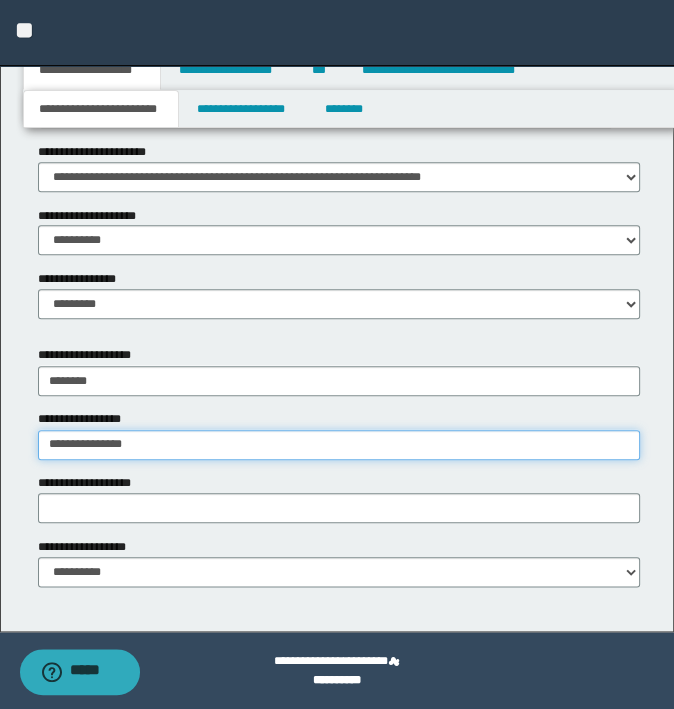 type on "**********" 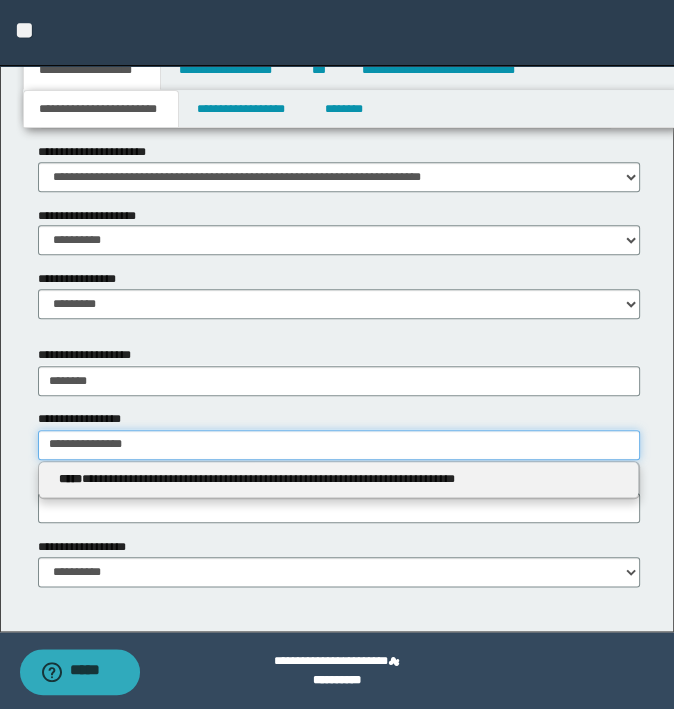 type 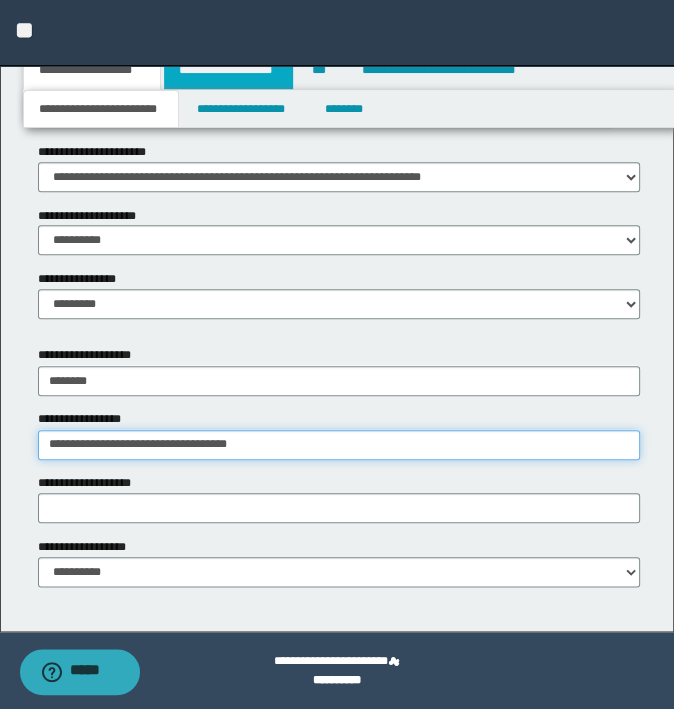 type on "**********" 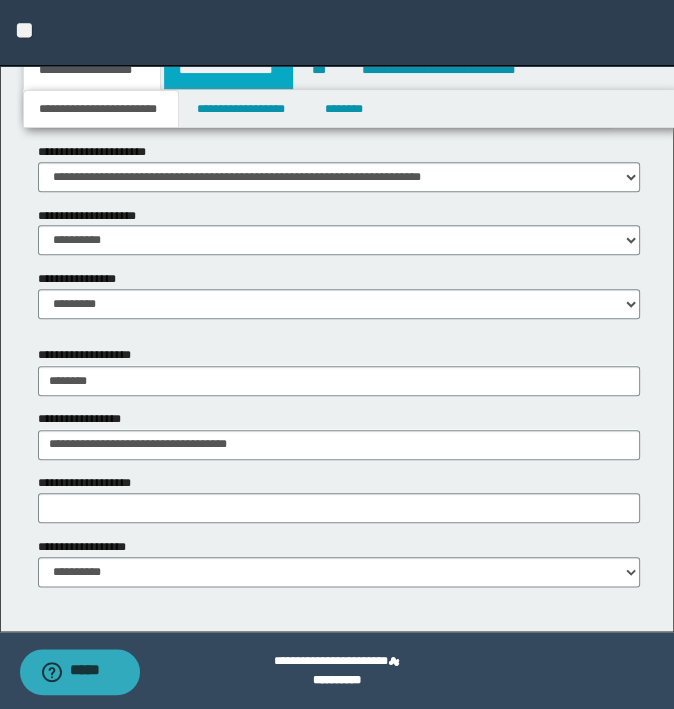 click on "**********" at bounding box center (228, 70) 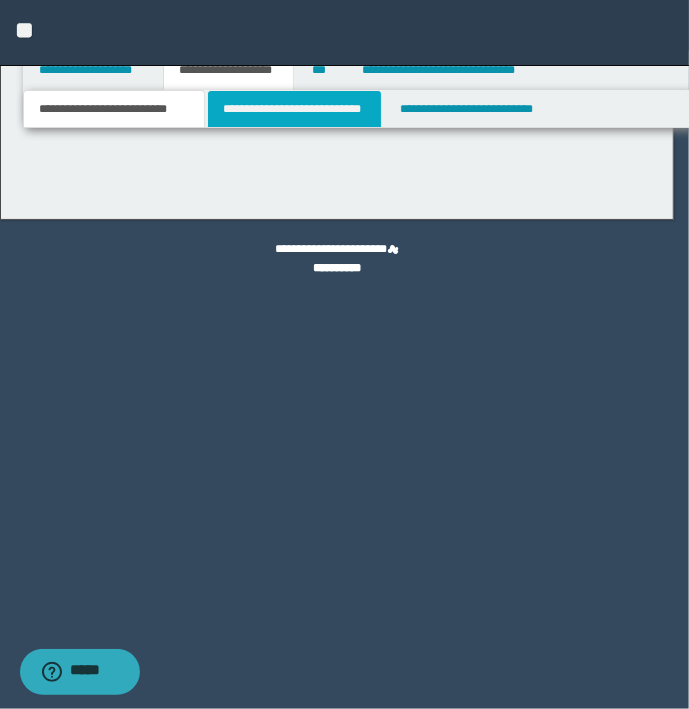 scroll, scrollTop: 0, scrollLeft: 0, axis: both 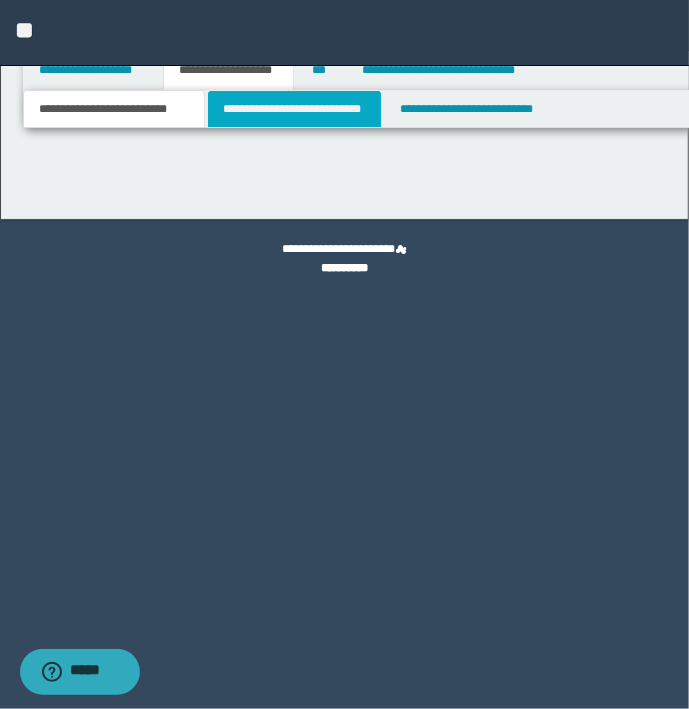click on "**********" at bounding box center [294, 109] 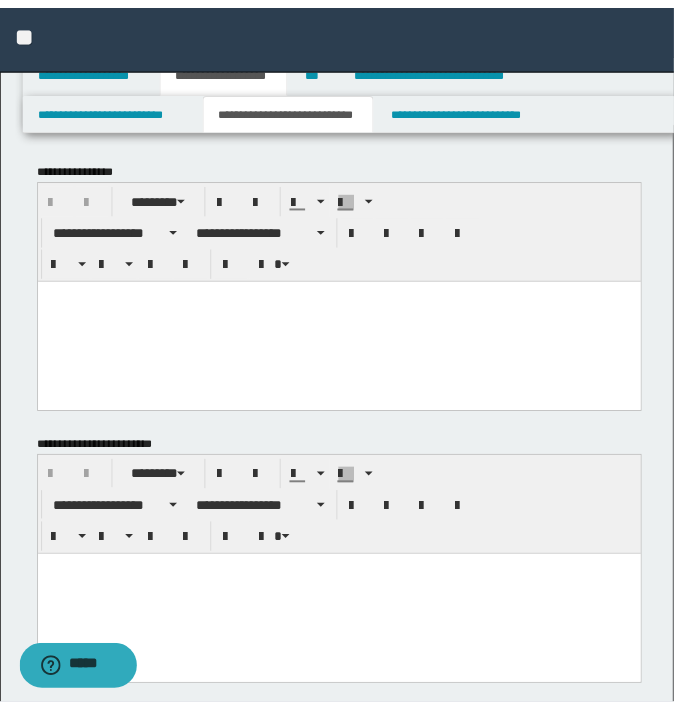 scroll, scrollTop: 0, scrollLeft: 0, axis: both 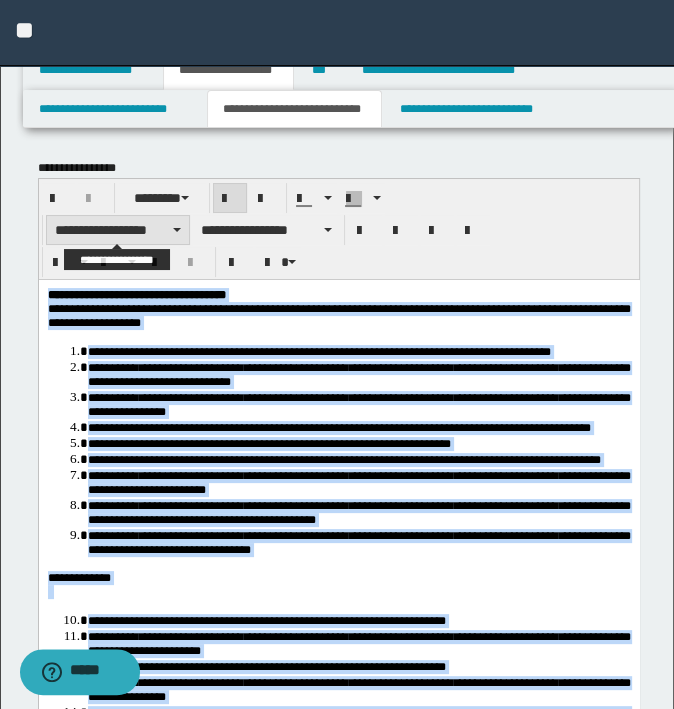 click on "**********" at bounding box center (118, 230) 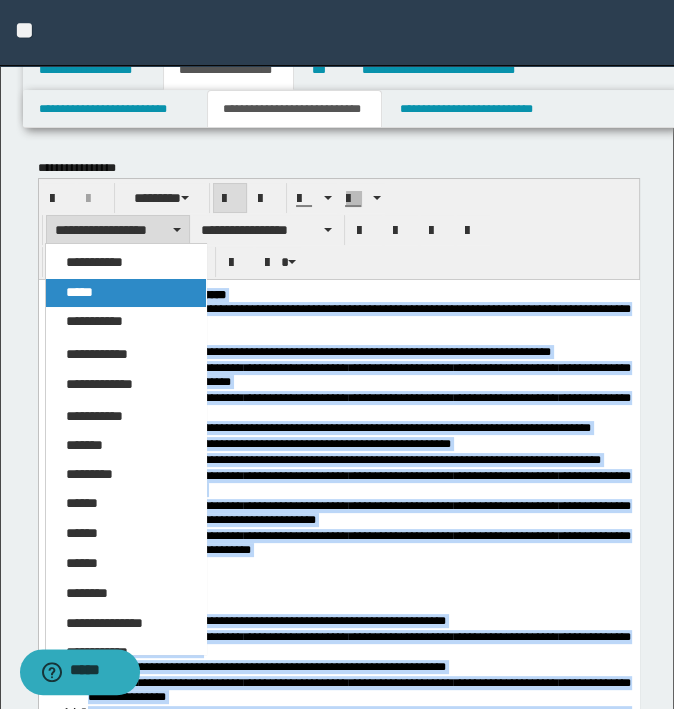 click on "*****" at bounding box center [126, 293] 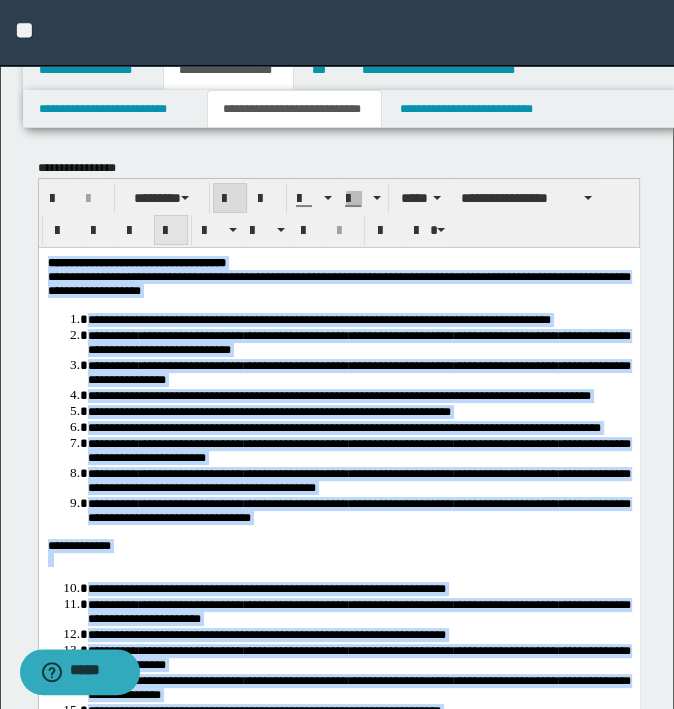 drag, startPoint x: 169, startPoint y: 230, endPoint x: 171, endPoint y: 24, distance: 206.0097 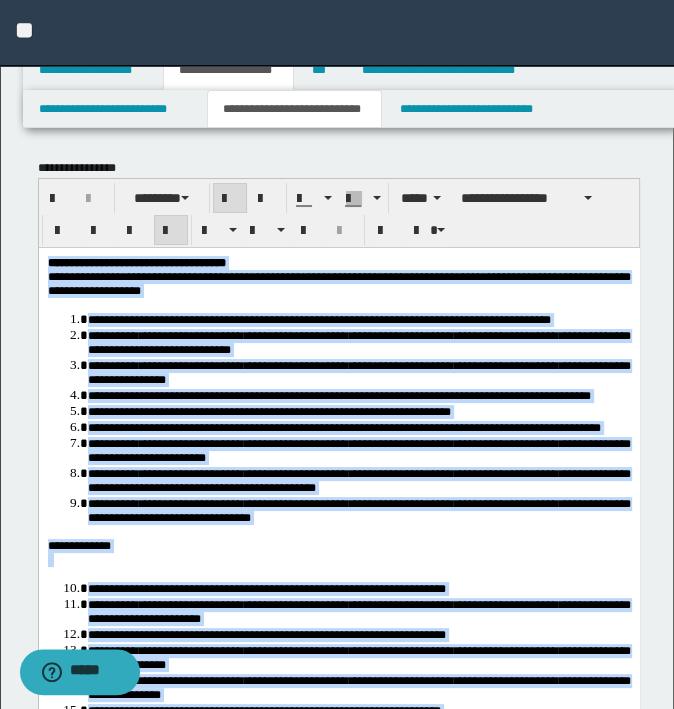 click on "**********" at bounding box center (358, 341) 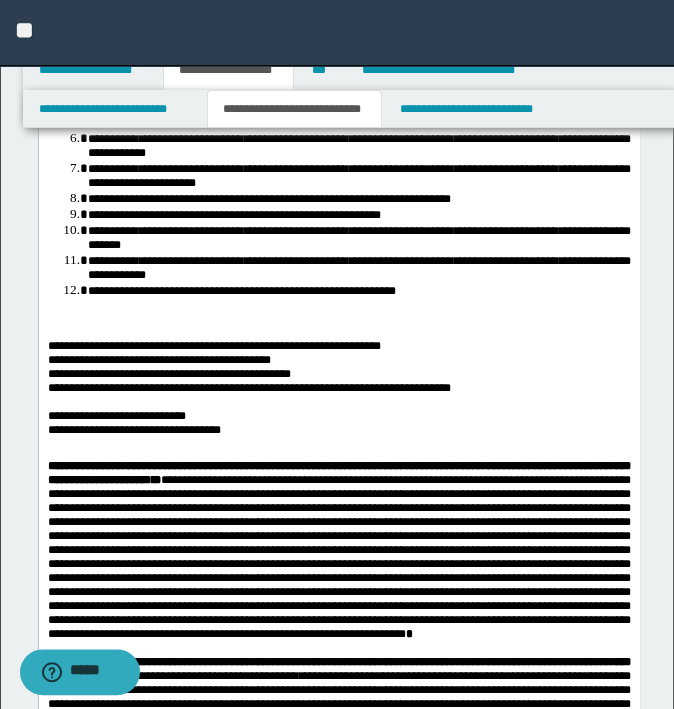 scroll, scrollTop: 1500, scrollLeft: 0, axis: vertical 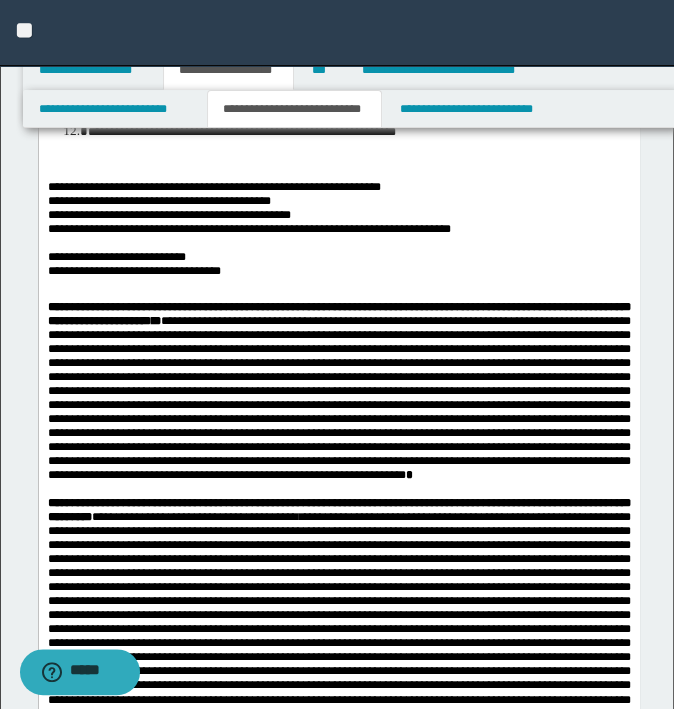 click on "**********" at bounding box center [248, 229] 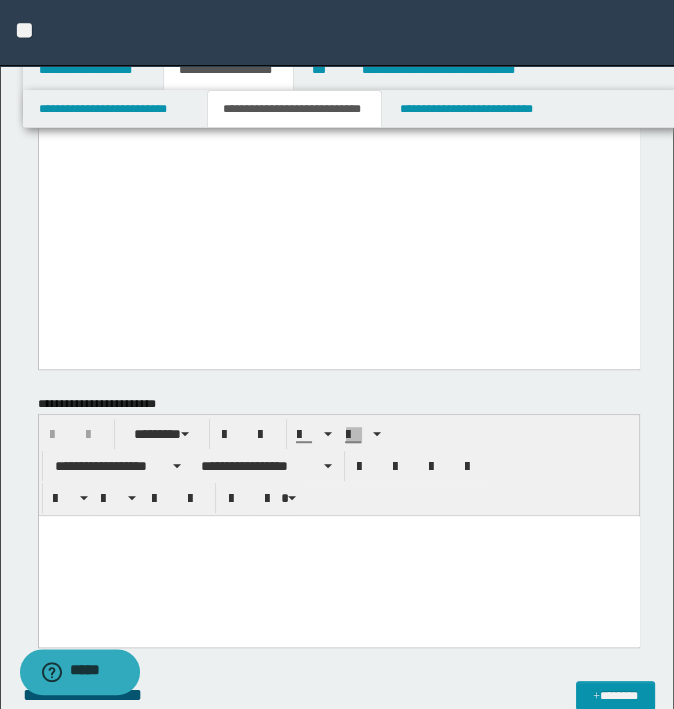 scroll, scrollTop: 5100, scrollLeft: 0, axis: vertical 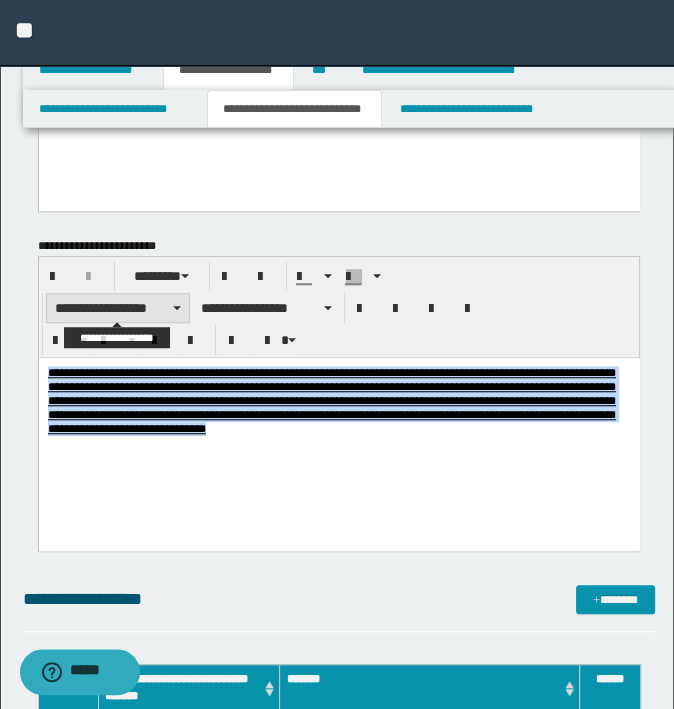click on "**********" at bounding box center [118, 308] 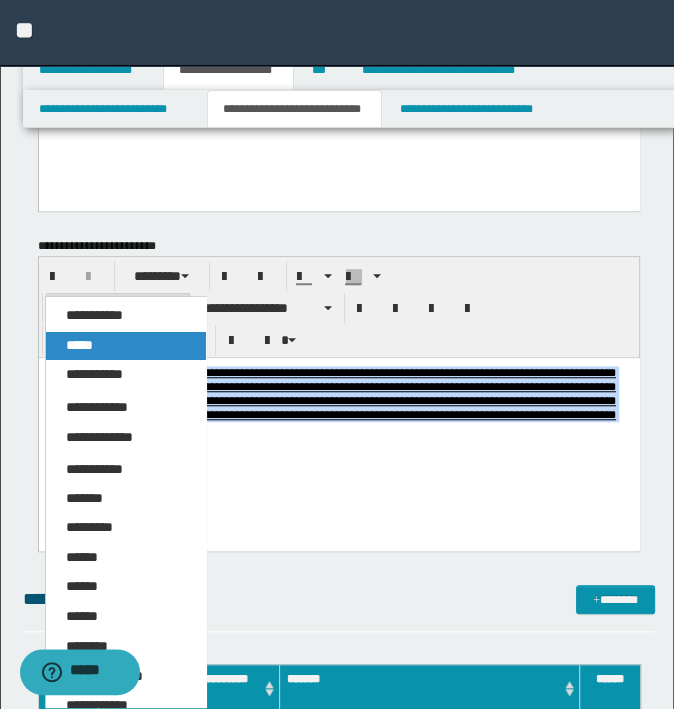 click on "*****" at bounding box center (126, 346) 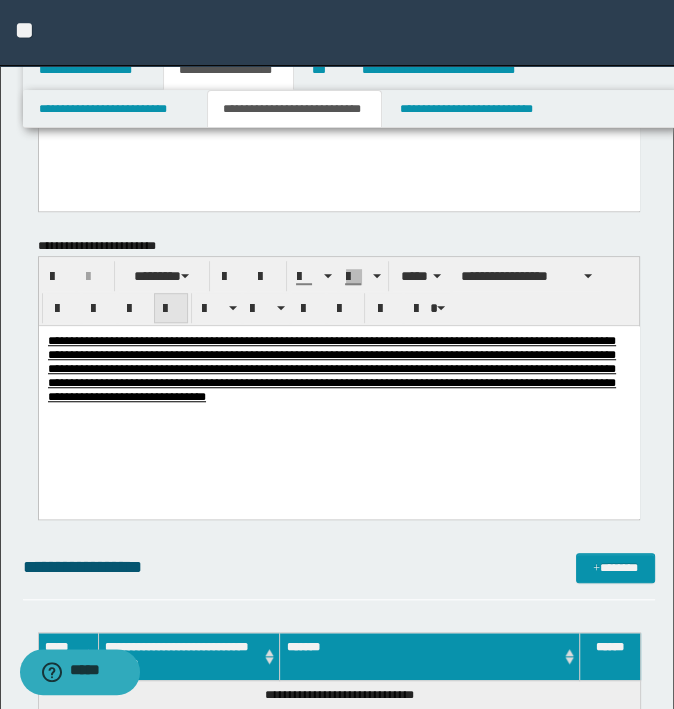 click at bounding box center (171, 309) 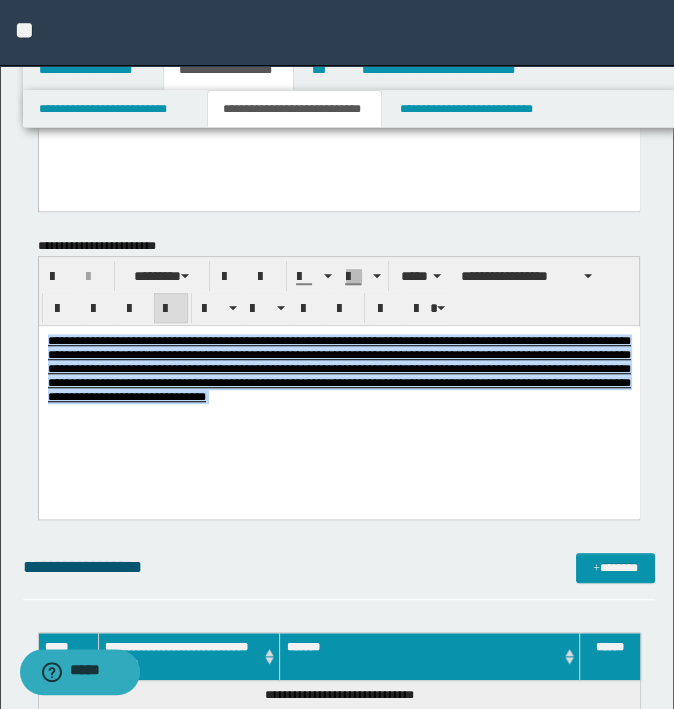 click on "**********" at bounding box center [338, 369] 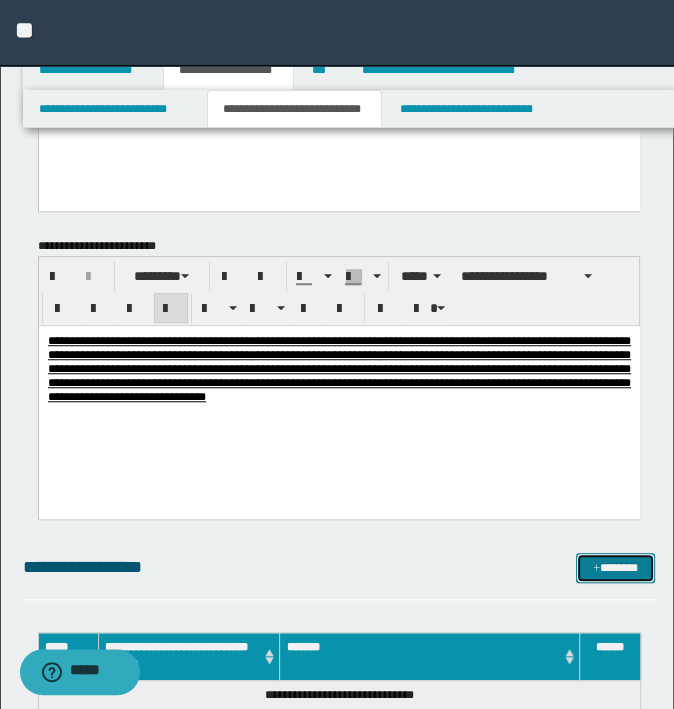 drag, startPoint x: 622, startPoint y: 568, endPoint x: 684, endPoint y: 544, distance: 66.48308 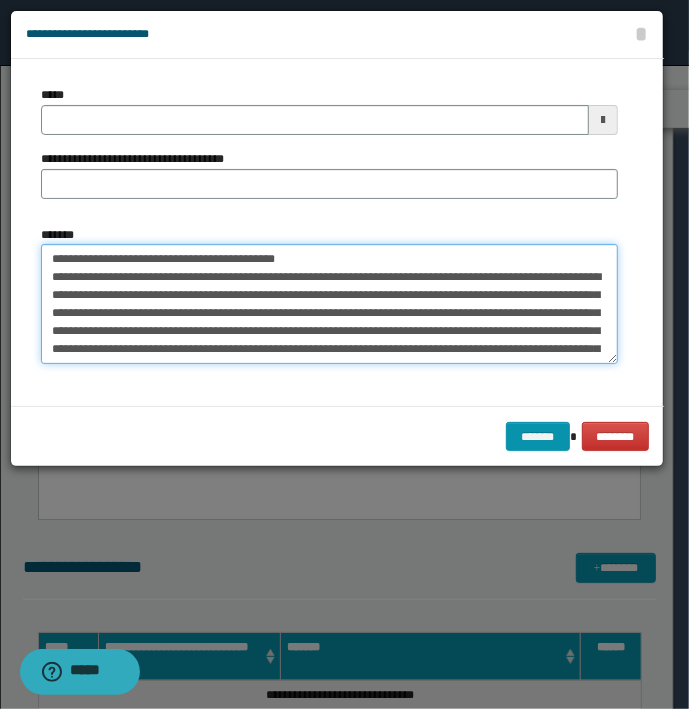 click on "**********" at bounding box center (329, 304) 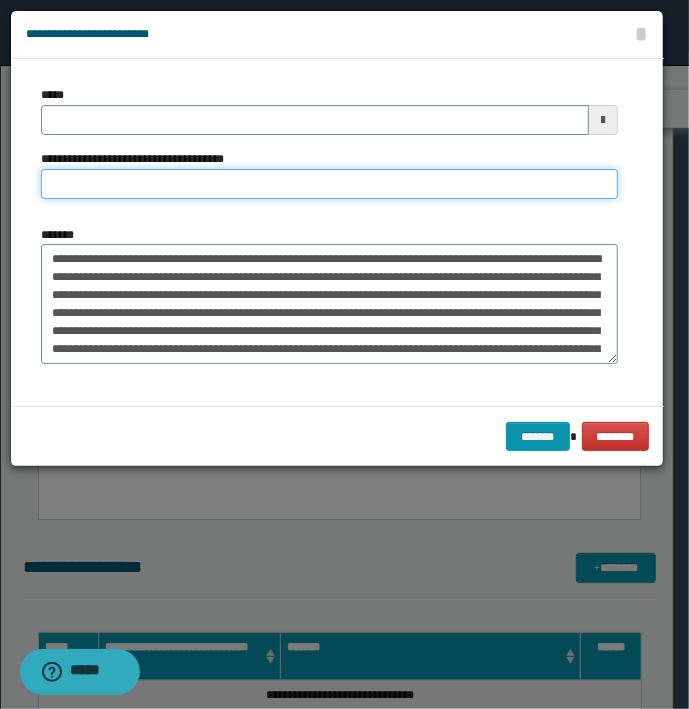 type on "**********" 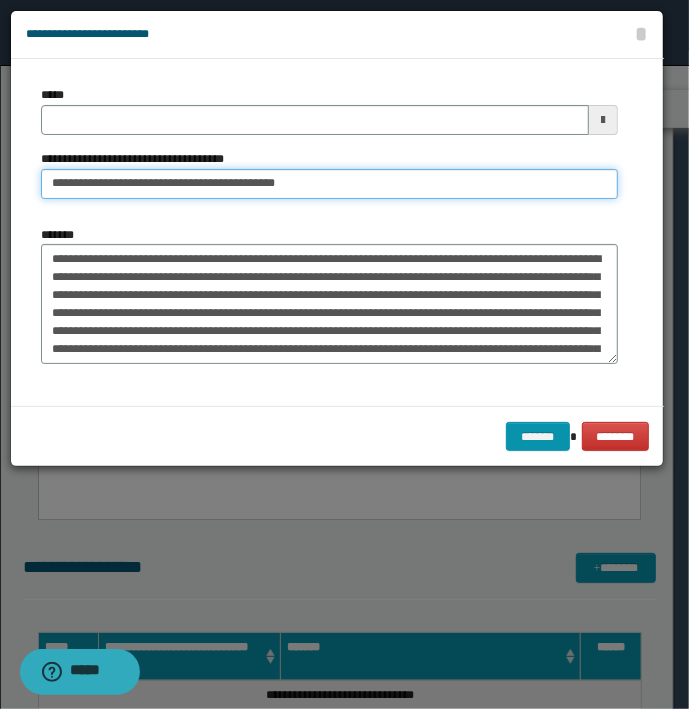 type 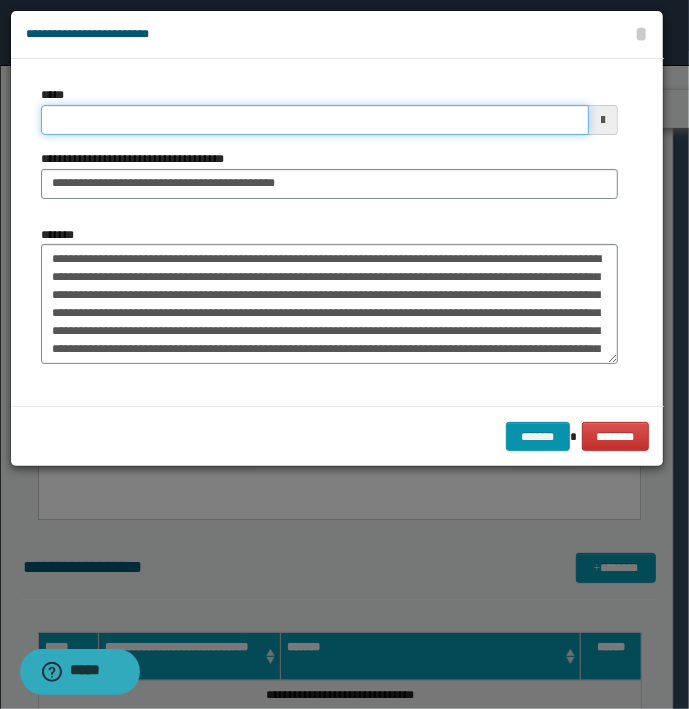 click on "*****" at bounding box center (315, 120) 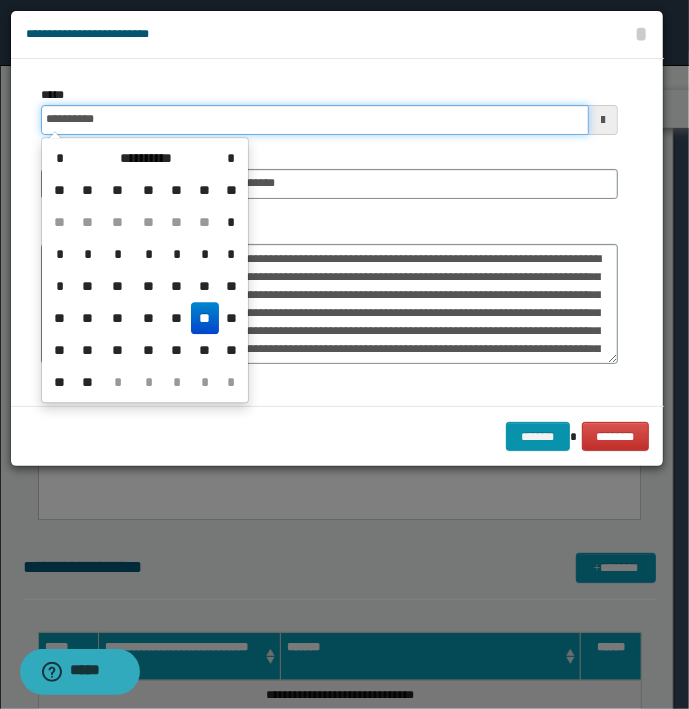 type on "**********" 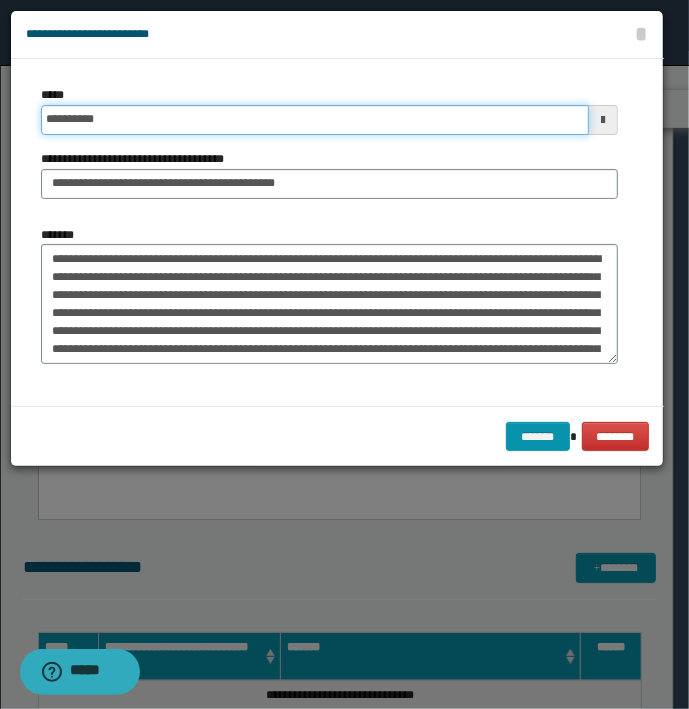 click on "*******" at bounding box center [538, 437] 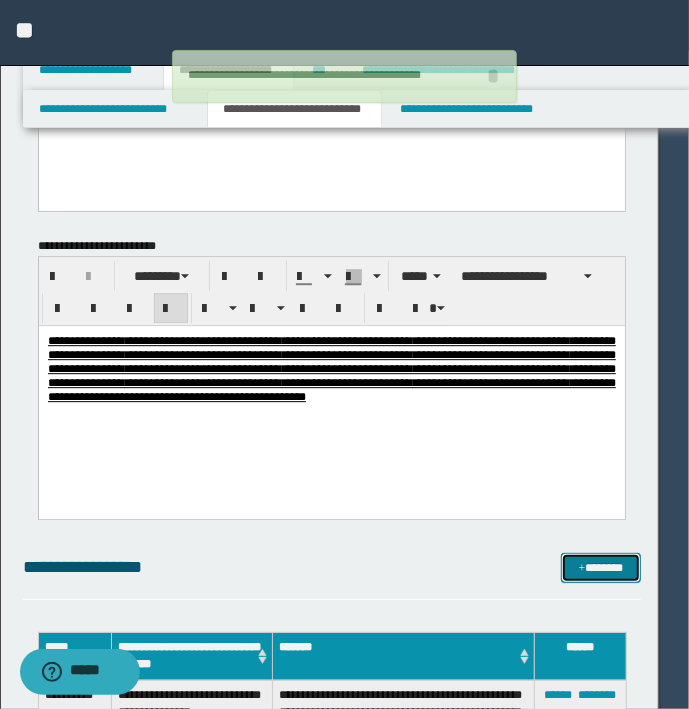 type 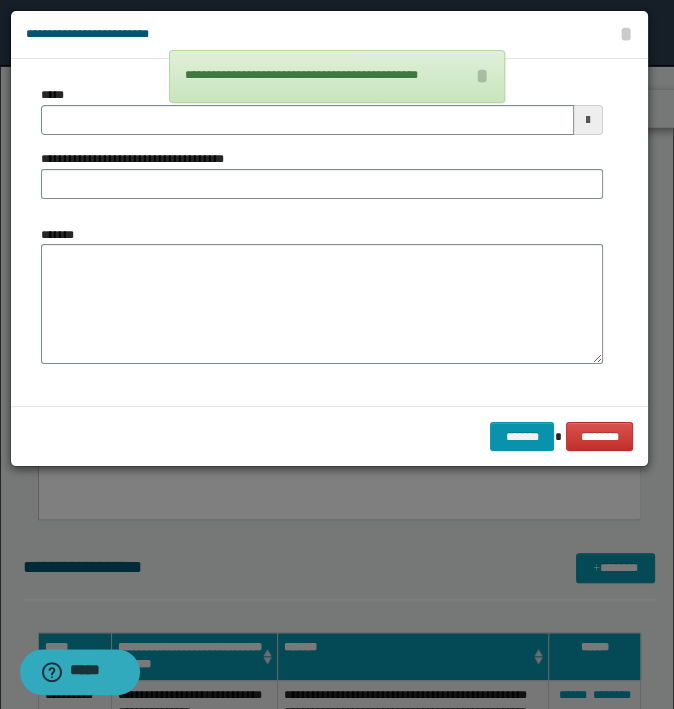 type 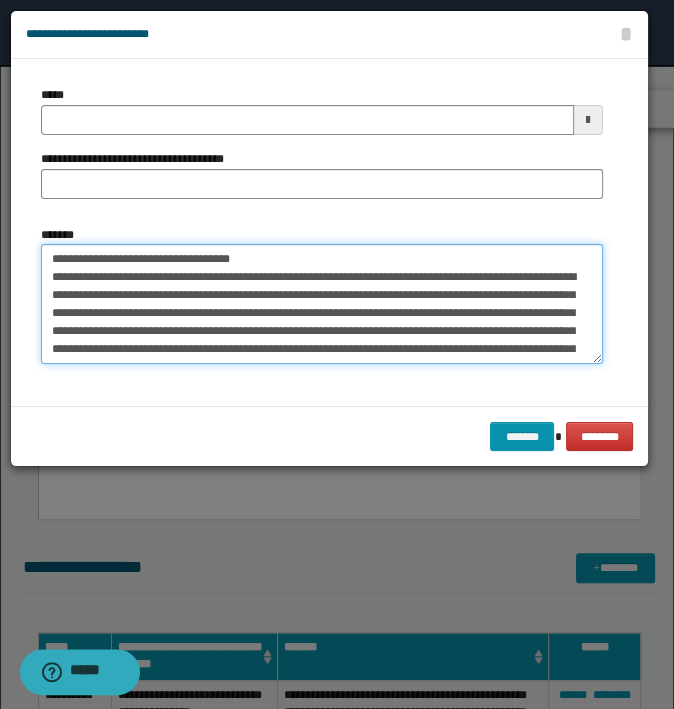 click on "*******" at bounding box center [322, 304] 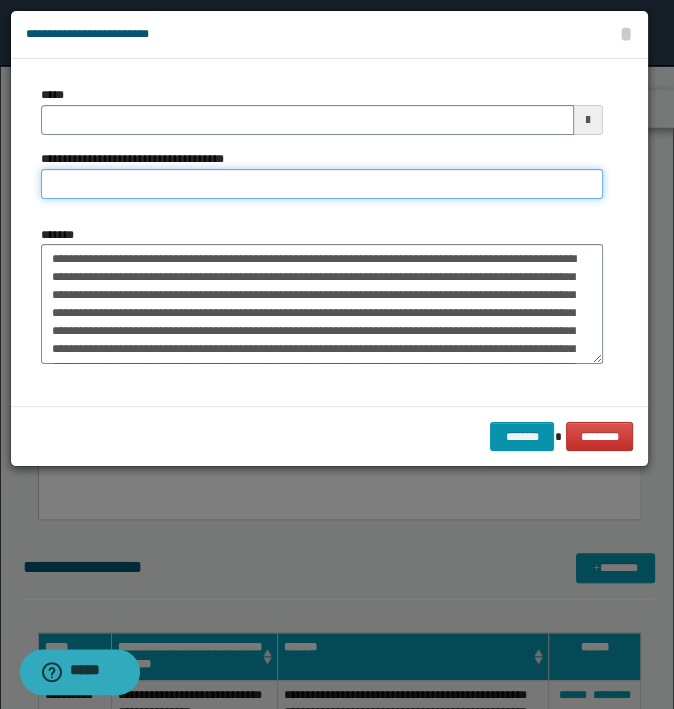 type on "**********" 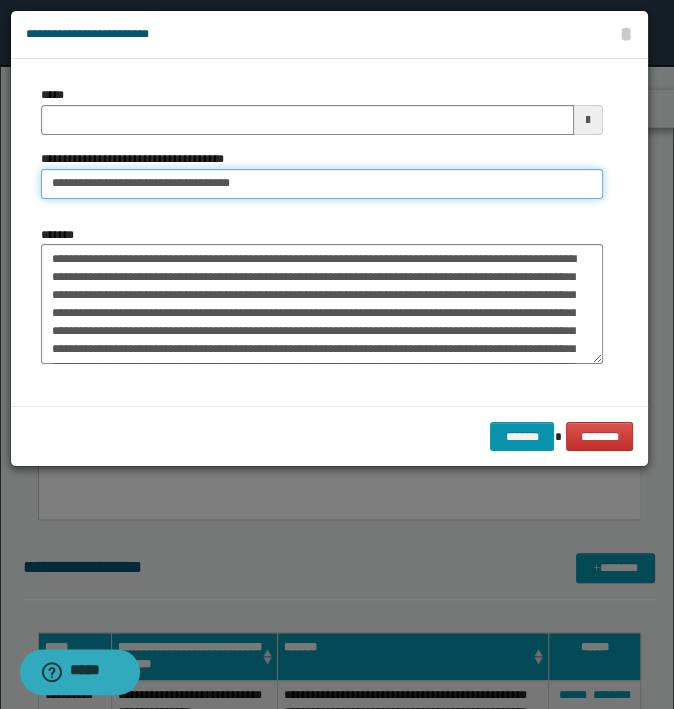 type 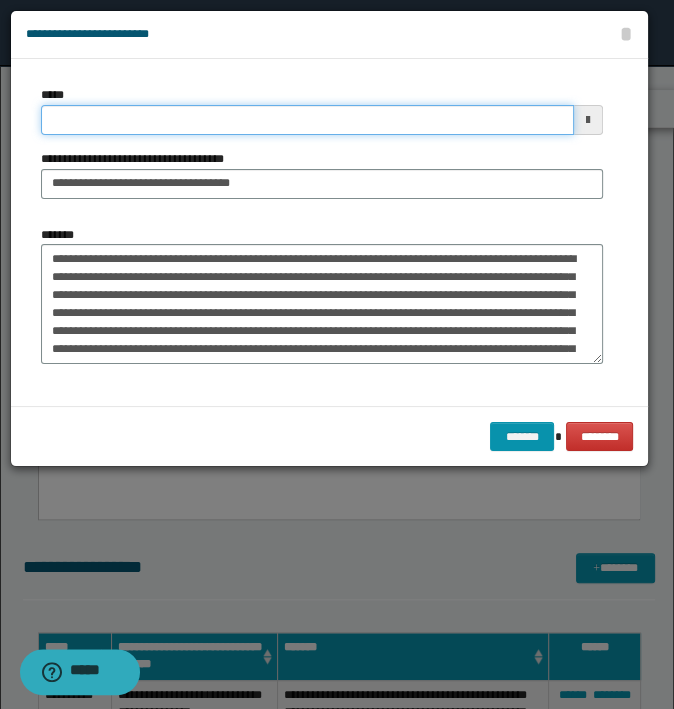 click on "*****" at bounding box center [307, 120] 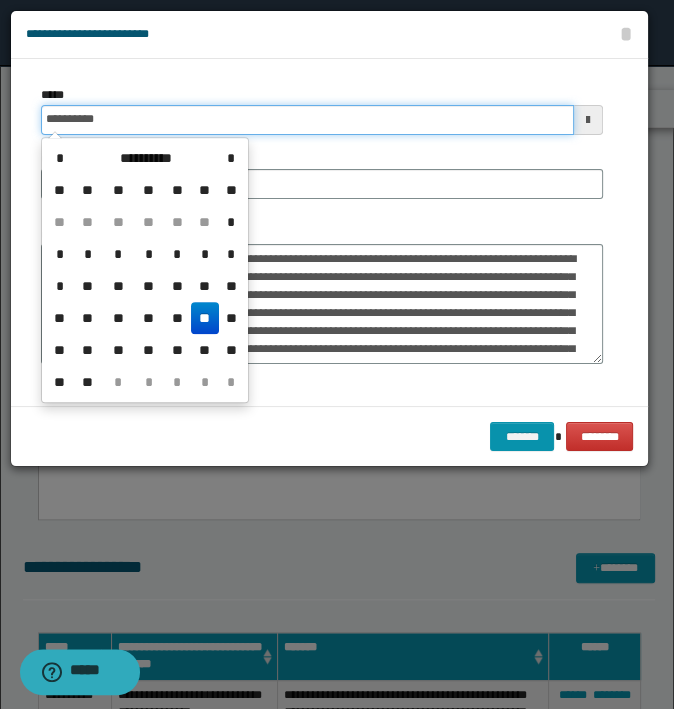 type on "**********" 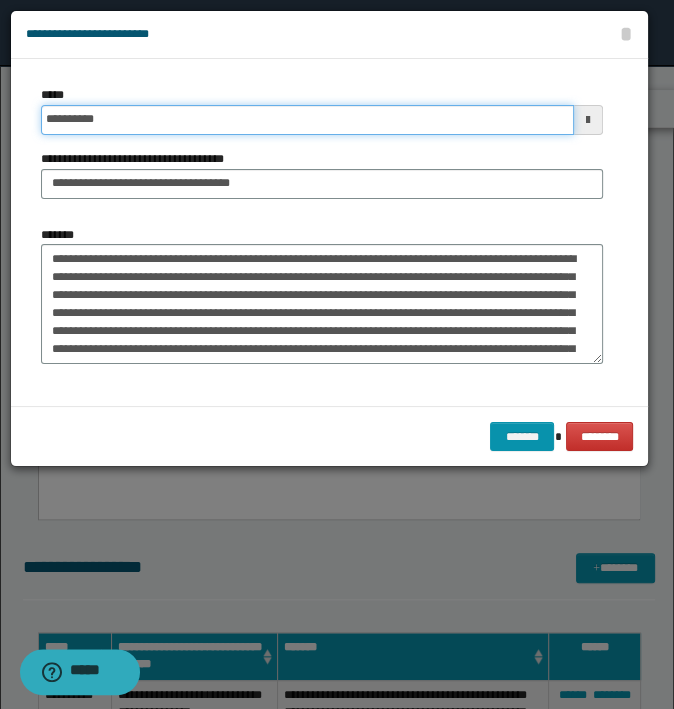 click on "*******" at bounding box center (522, 437) 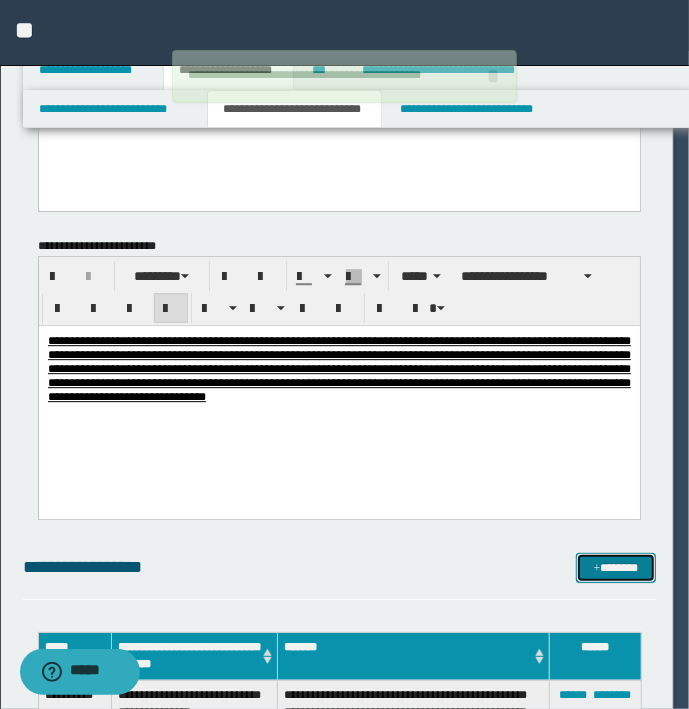 type 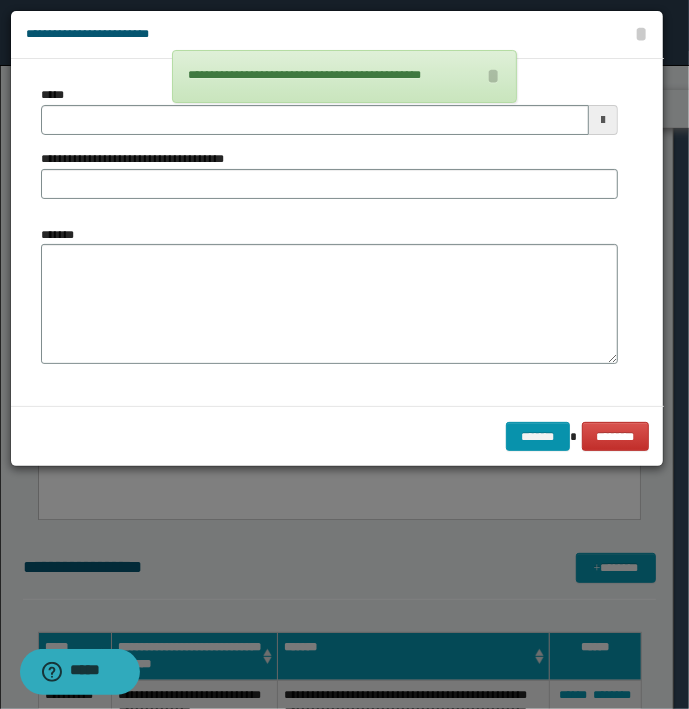 type 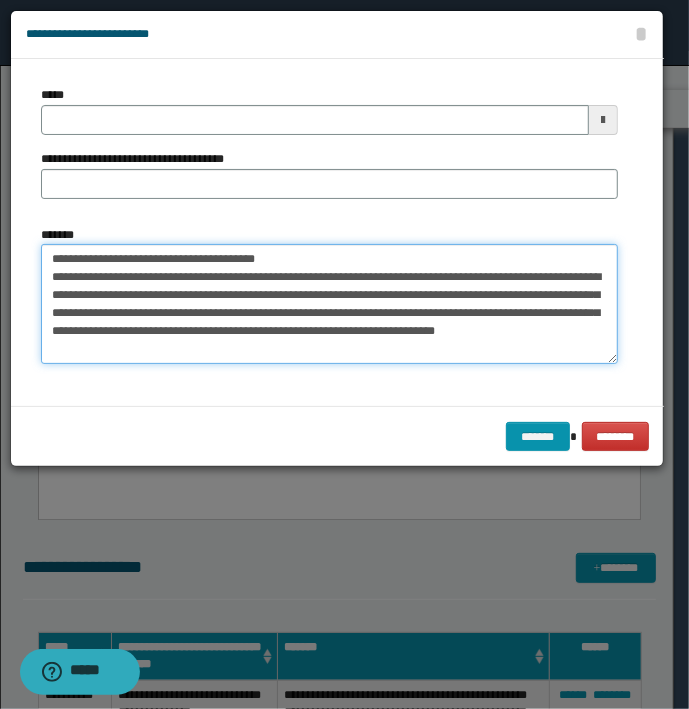 click on "**********" at bounding box center [329, 304] 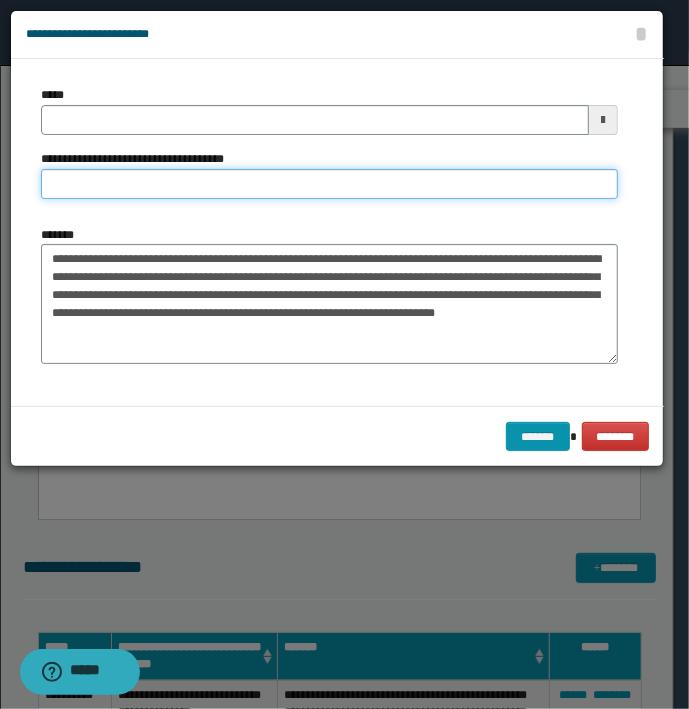 type on "**********" 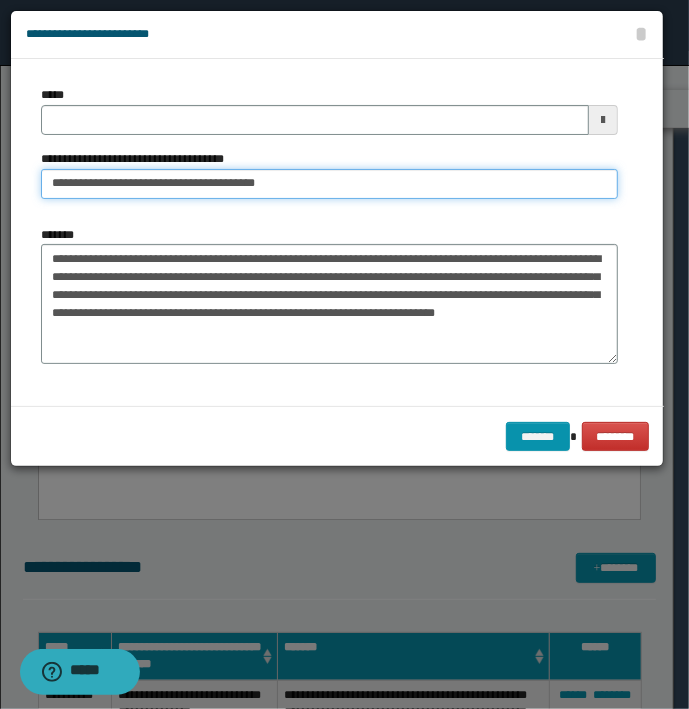 type 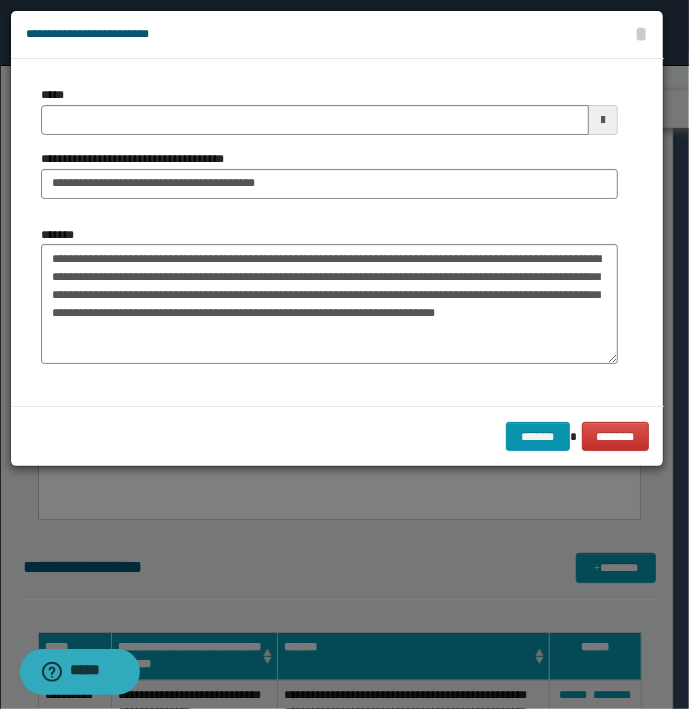 click on "*****" at bounding box center [329, 110] 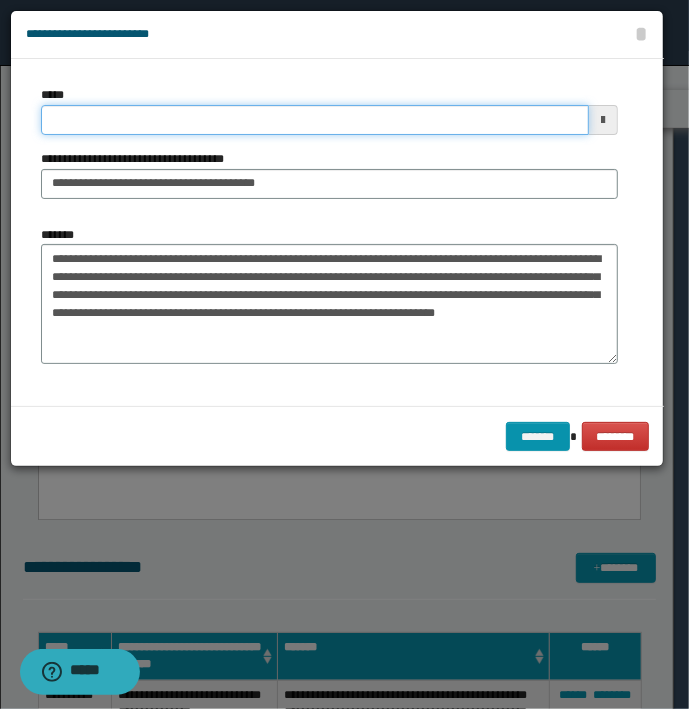 click on "*****" at bounding box center [315, 120] 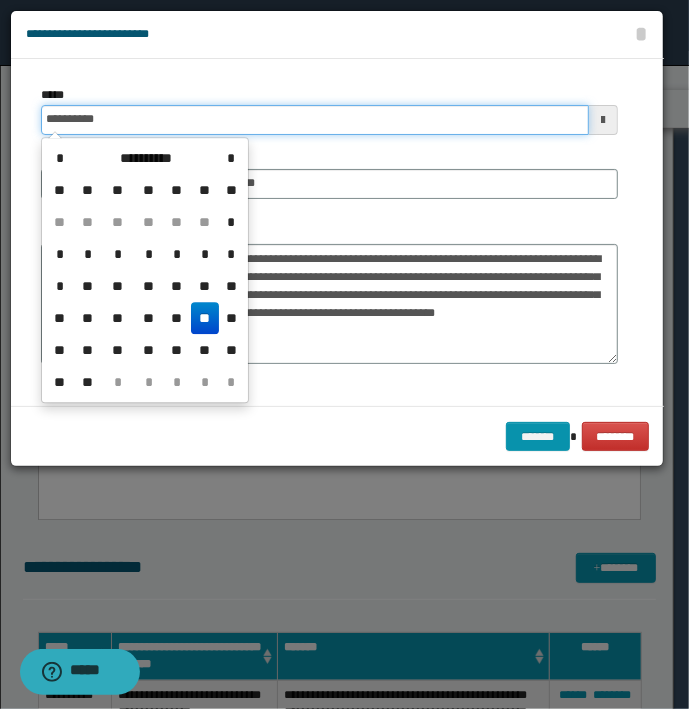 type on "**********" 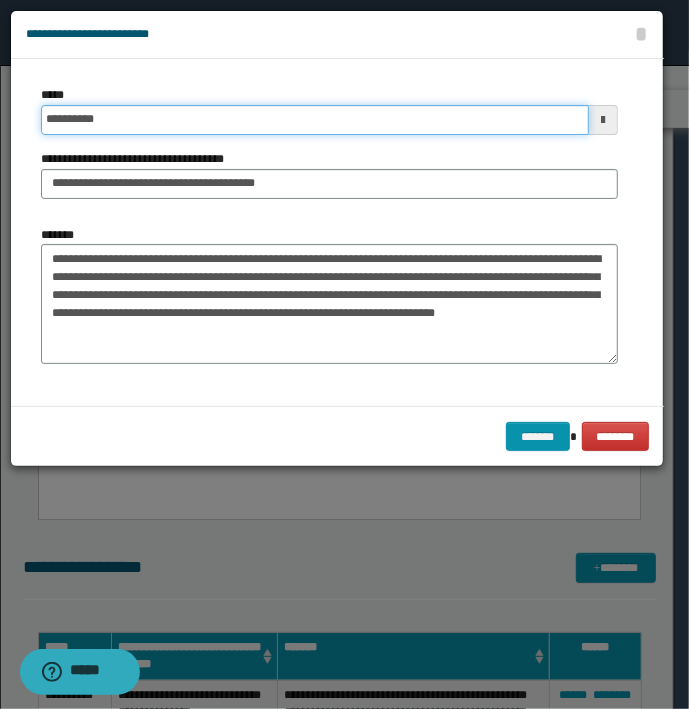 click on "*******" at bounding box center (538, 437) 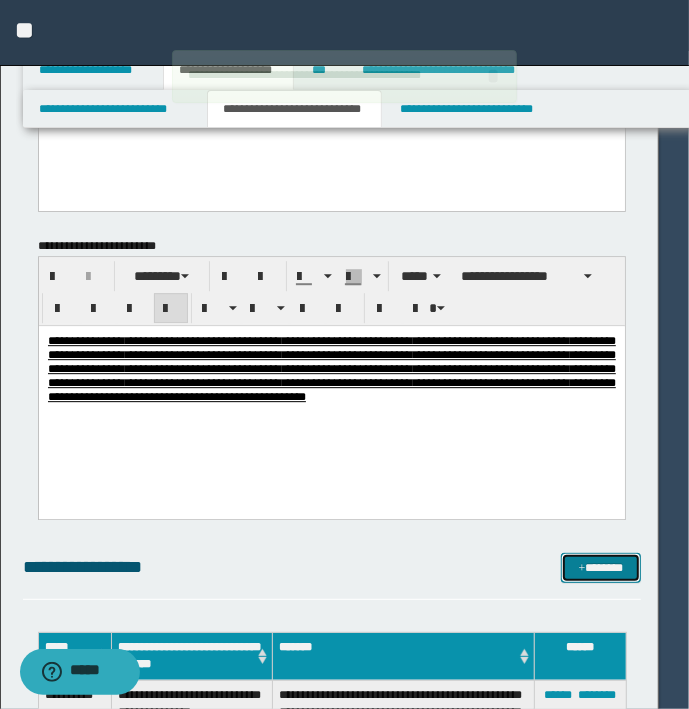 type 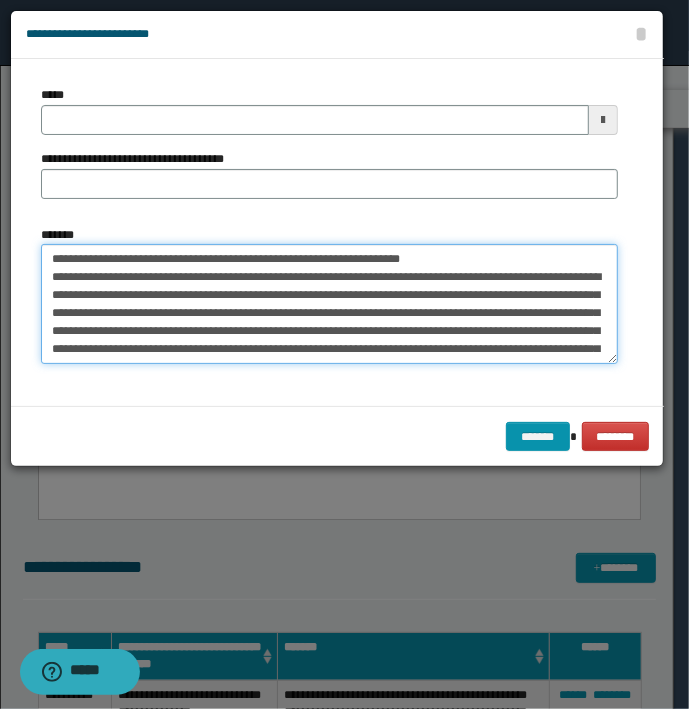 click on "*******" at bounding box center [329, 304] 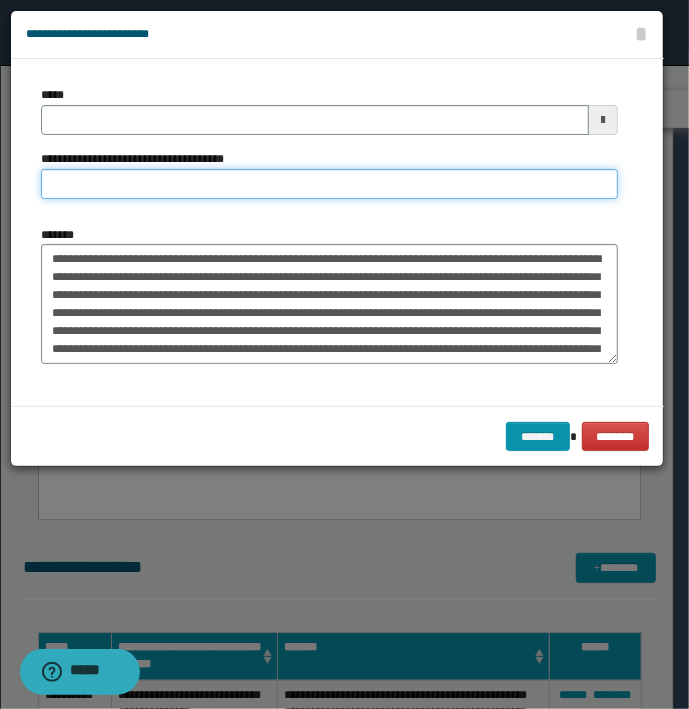 type on "**********" 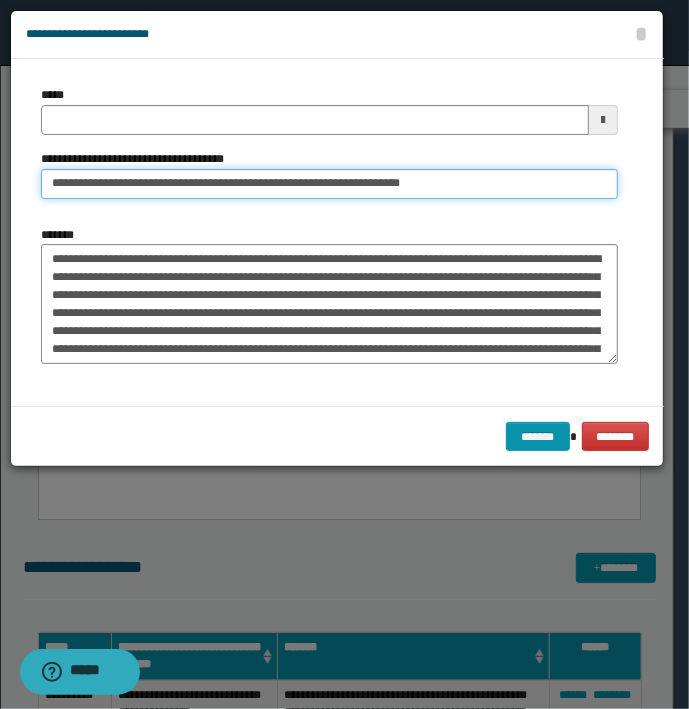 type 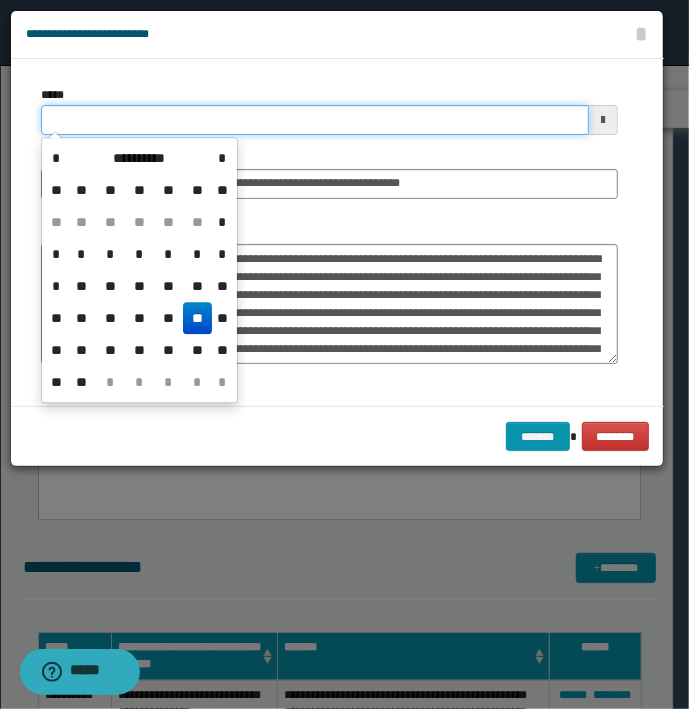 click on "*****" at bounding box center (315, 120) 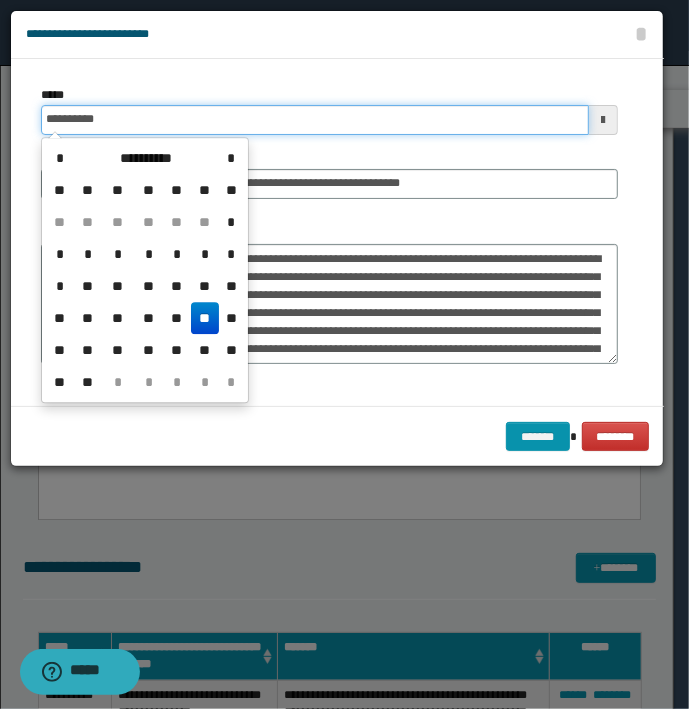 type on "**********" 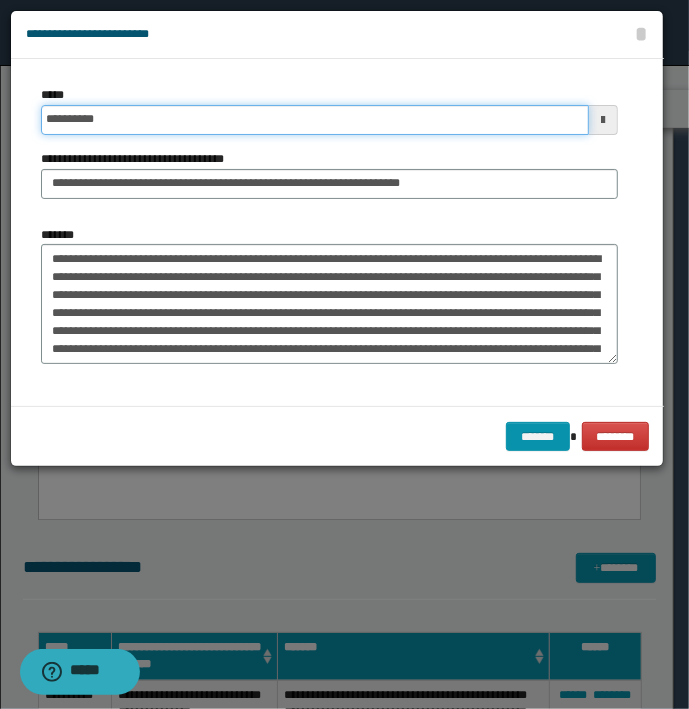 click on "*******" at bounding box center (538, 437) 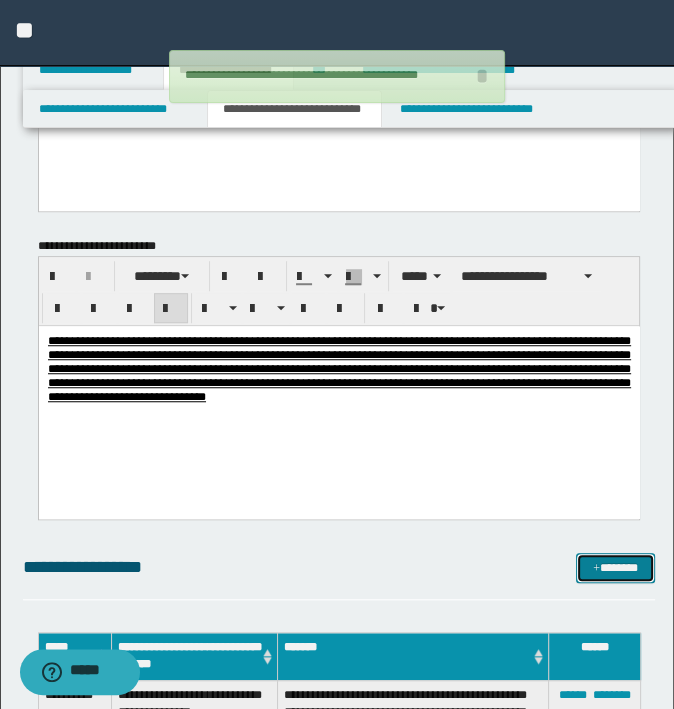type 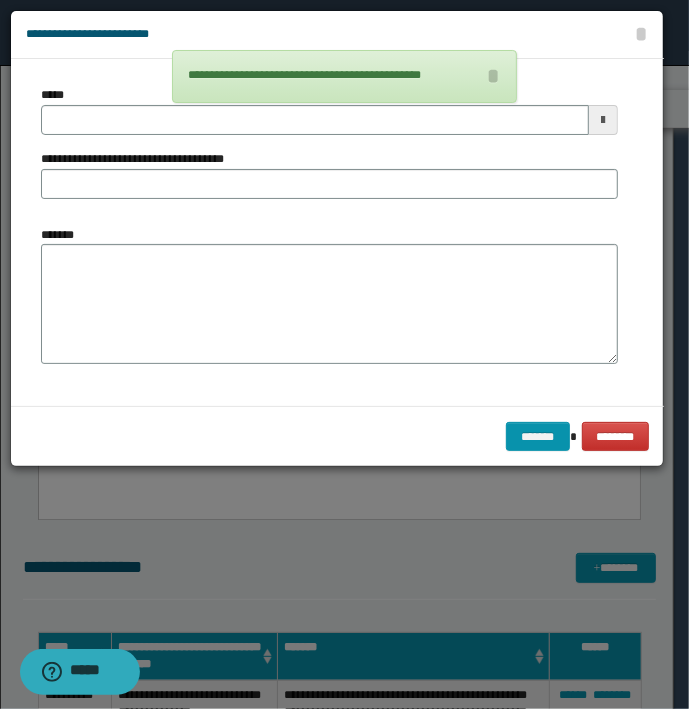 type 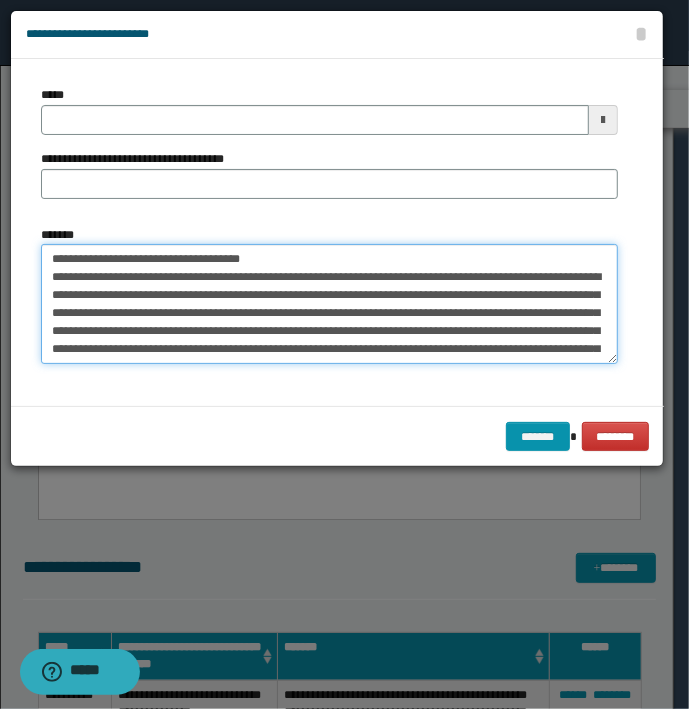 click on "*******" at bounding box center [329, 304] 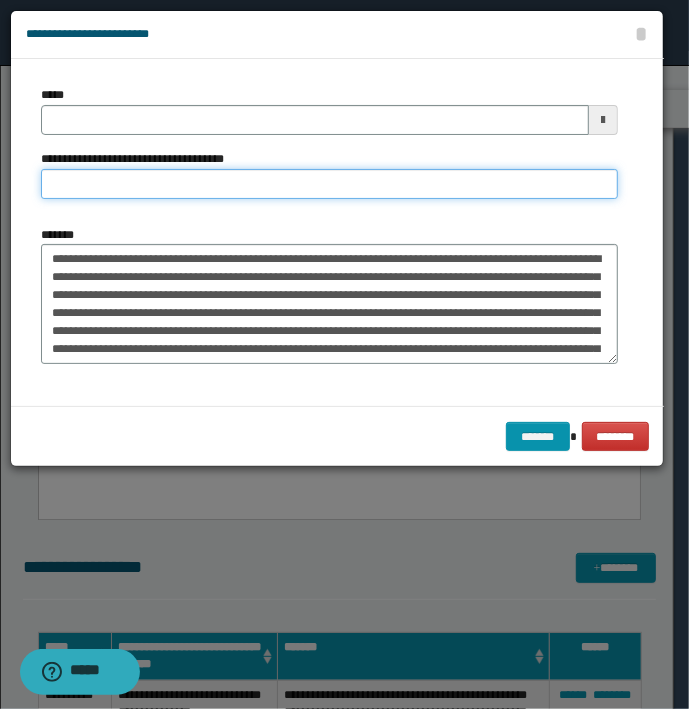 type on "**********" 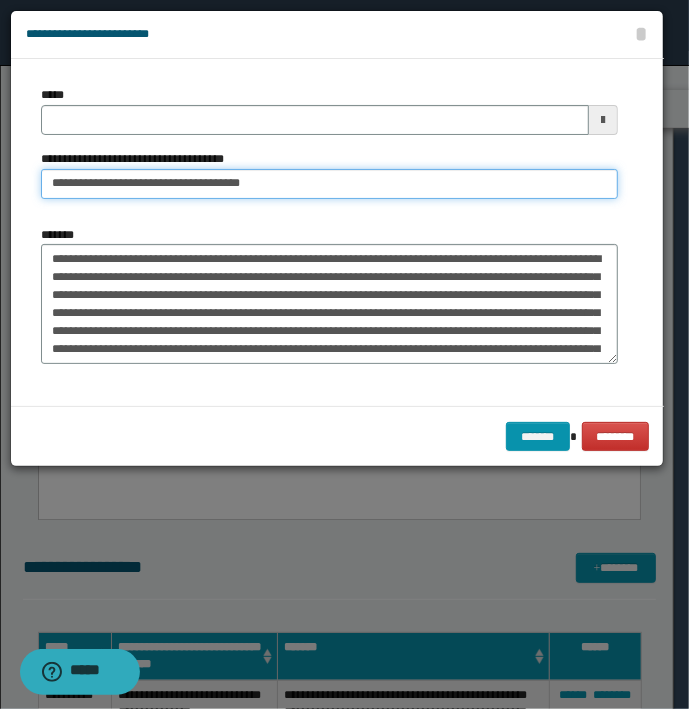 type 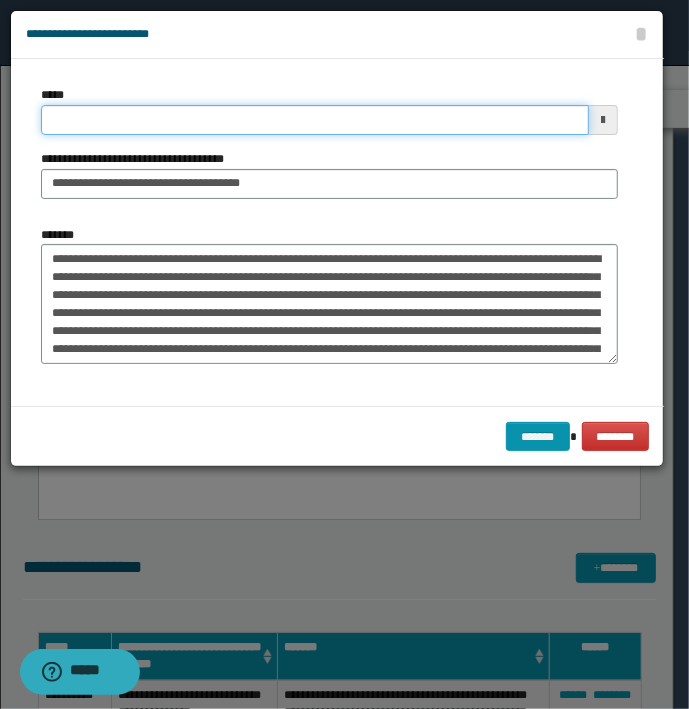 click on "*****" at bounding box center (315, 120) 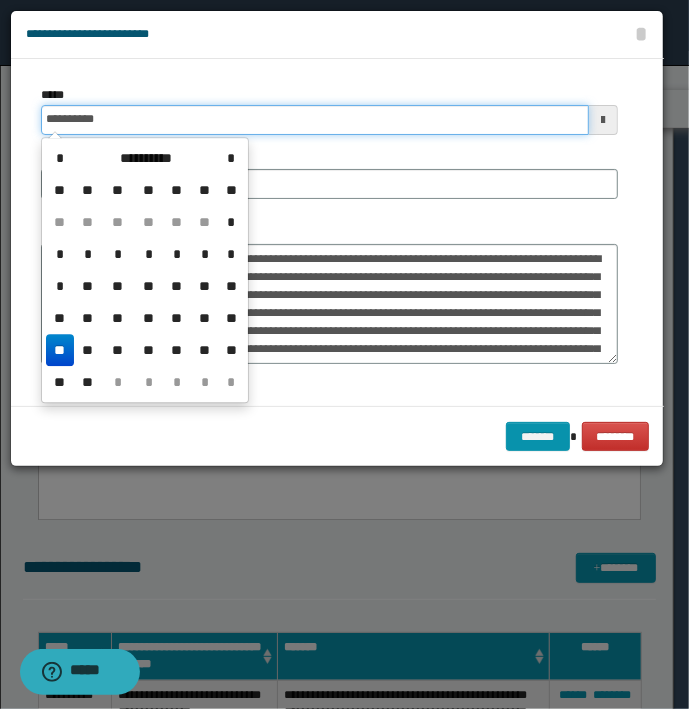 type on "**********" 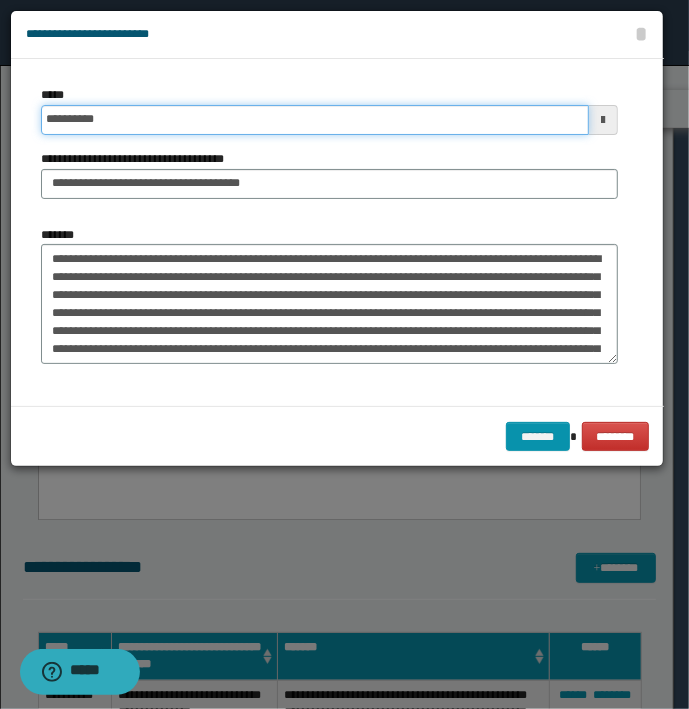 click on "*******" at bounding box center (538, 437) 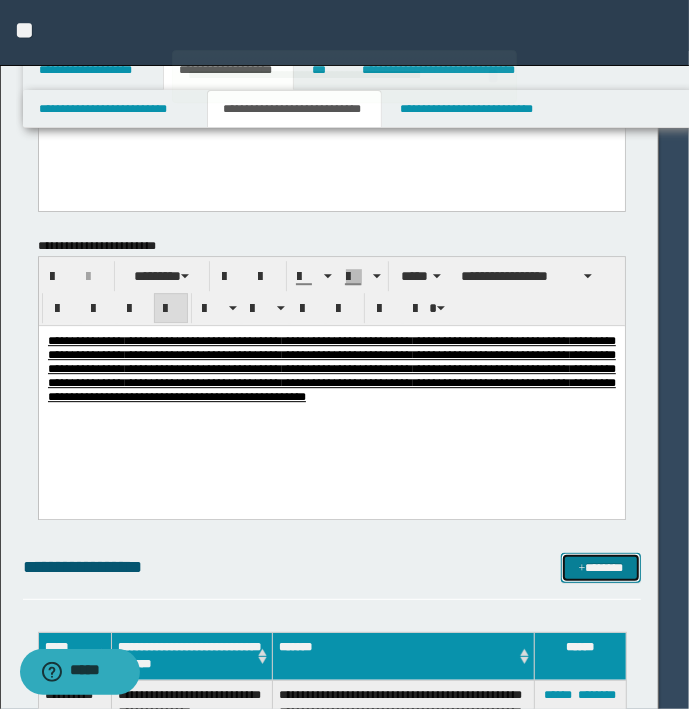 type 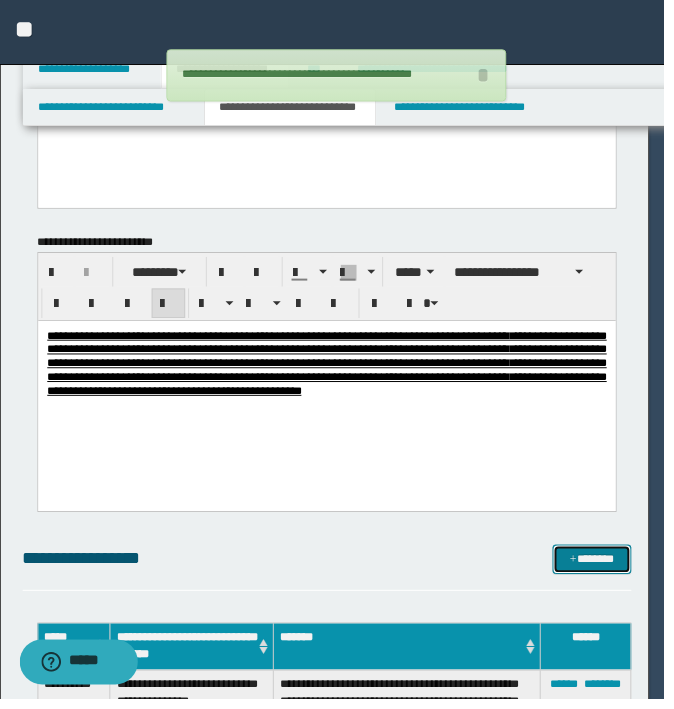 click on "*******" at bounding box center (600, 568) 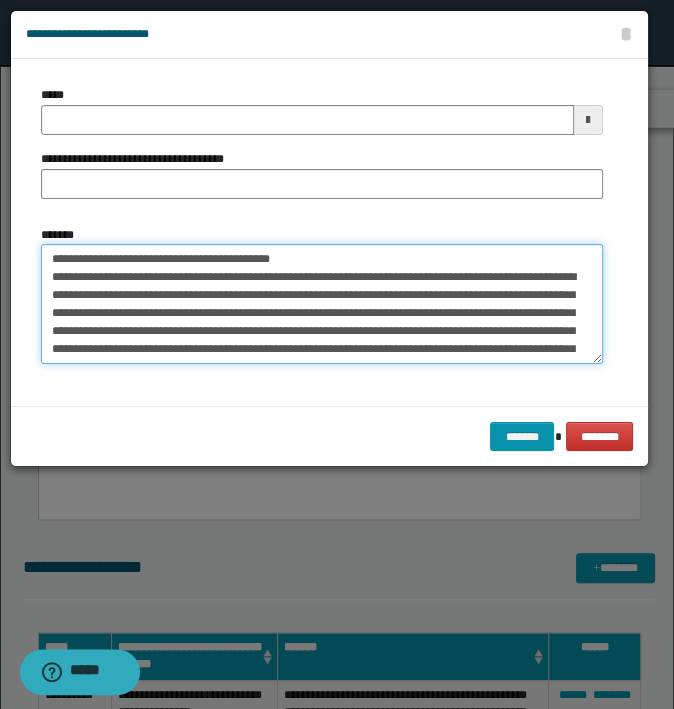 click on "*******" at bounding box center [322, 304] 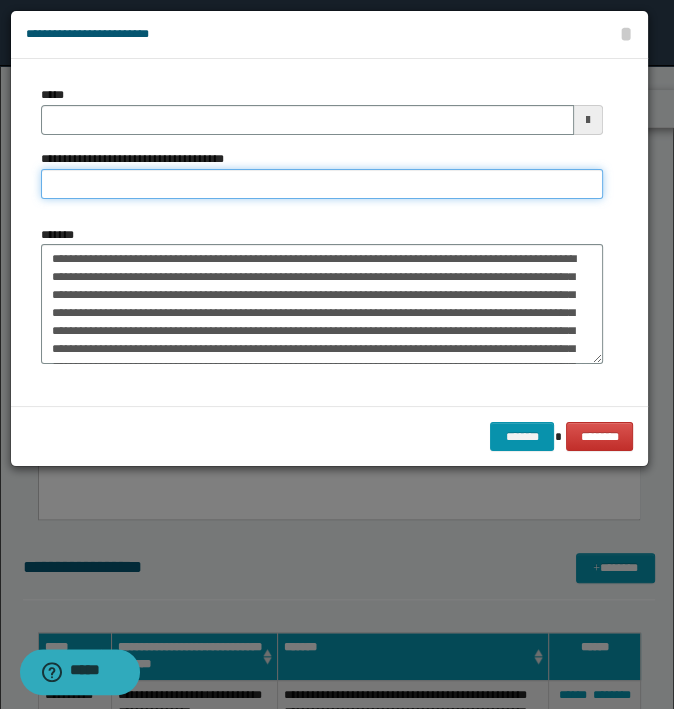 type on "**********" 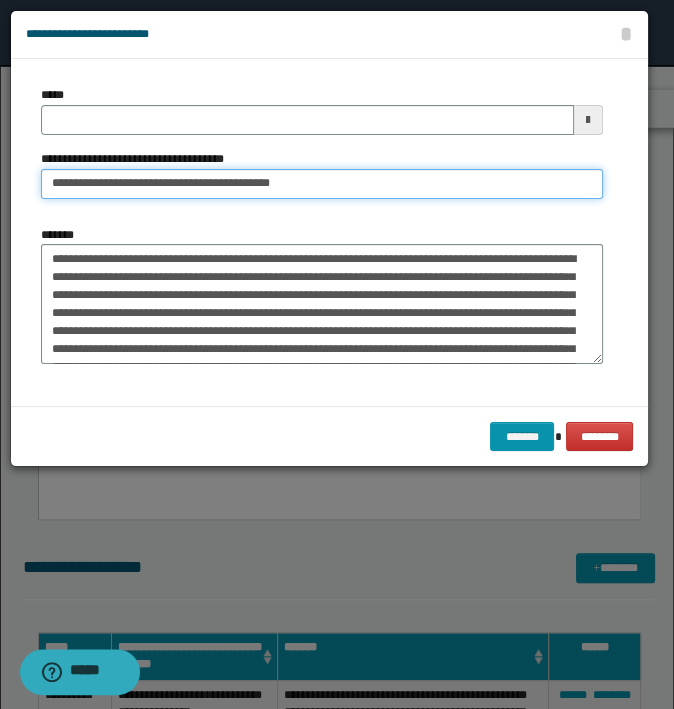 type 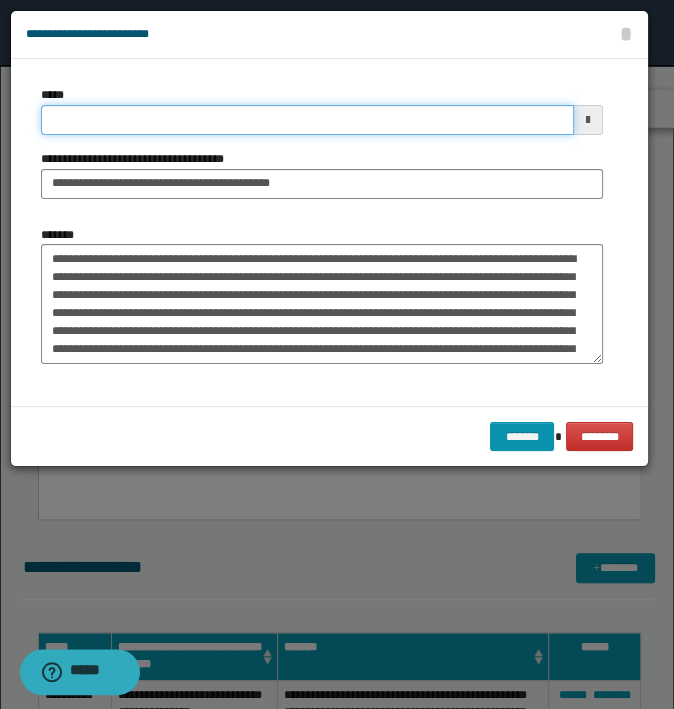 click on "*****" at bounding box center [307, 120] 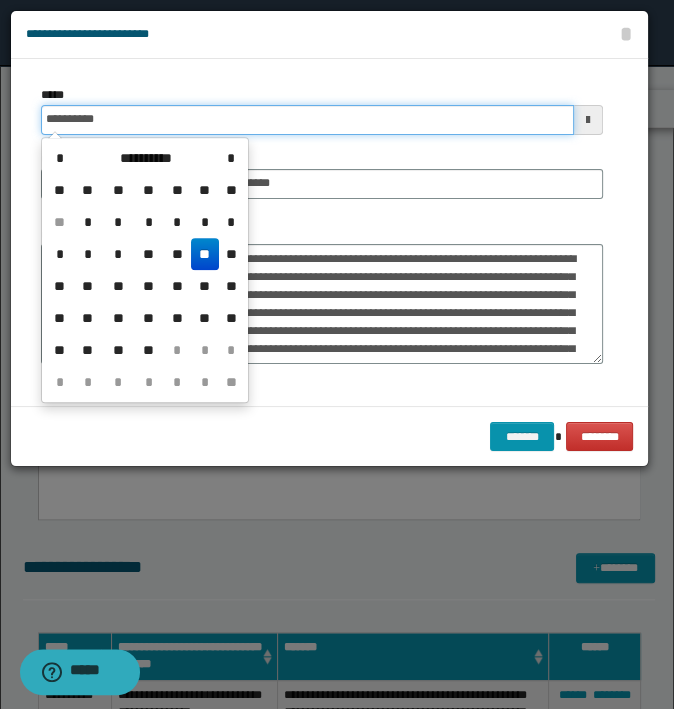 type on "**********" 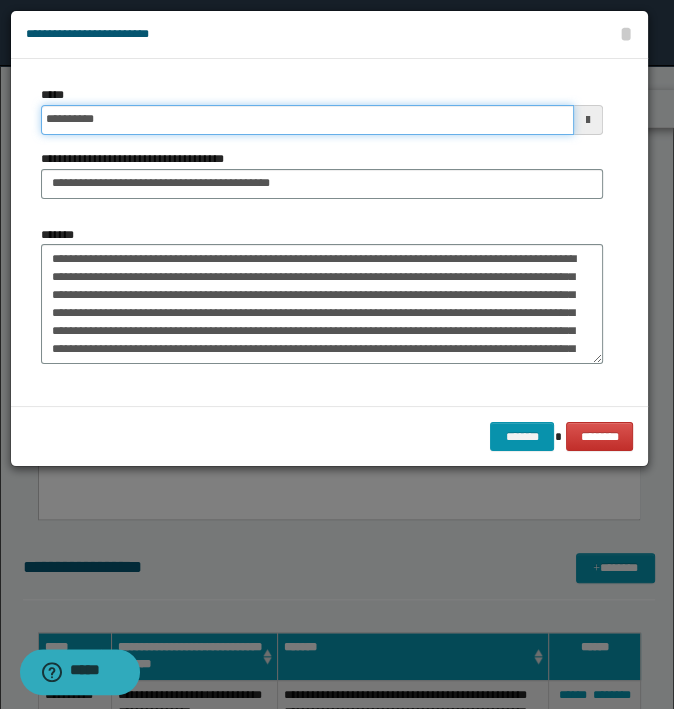 click on "*******" at bounding box center (522, 437) 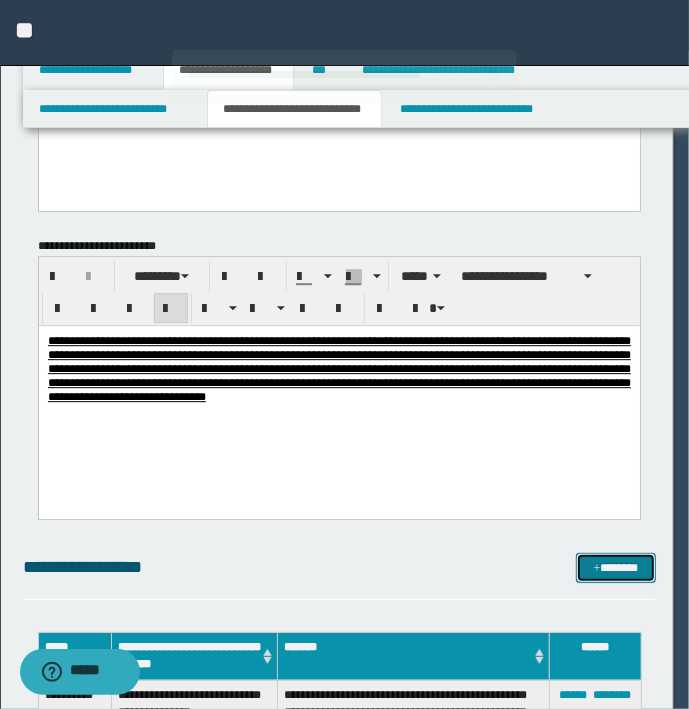 type 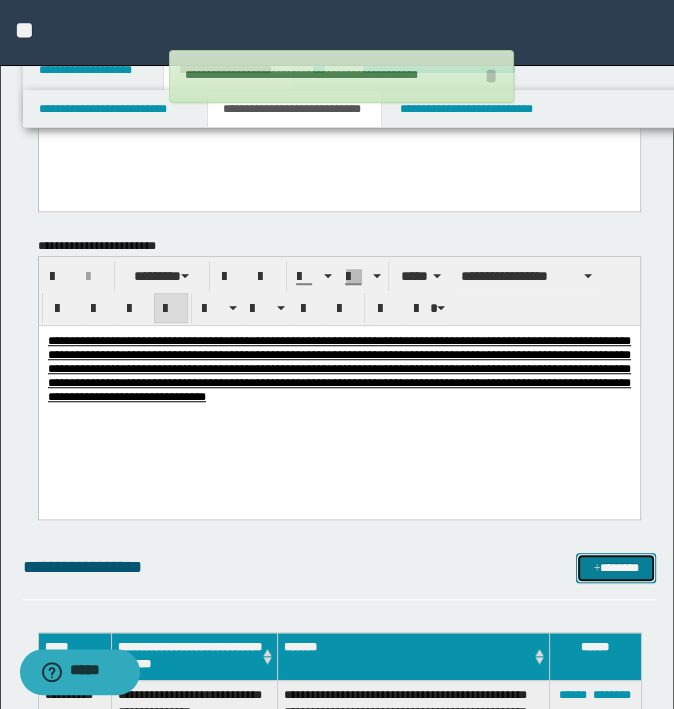 click on "*******" at bounding box center [615, 568] 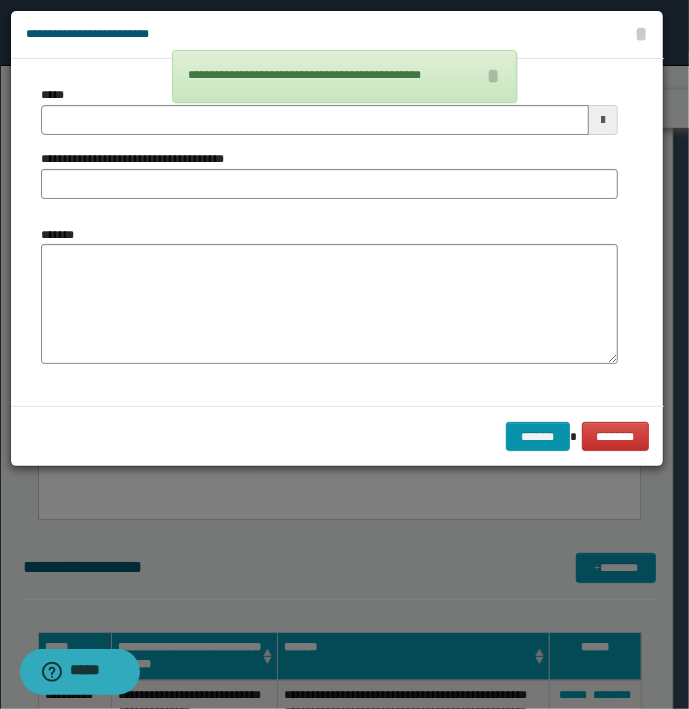 type 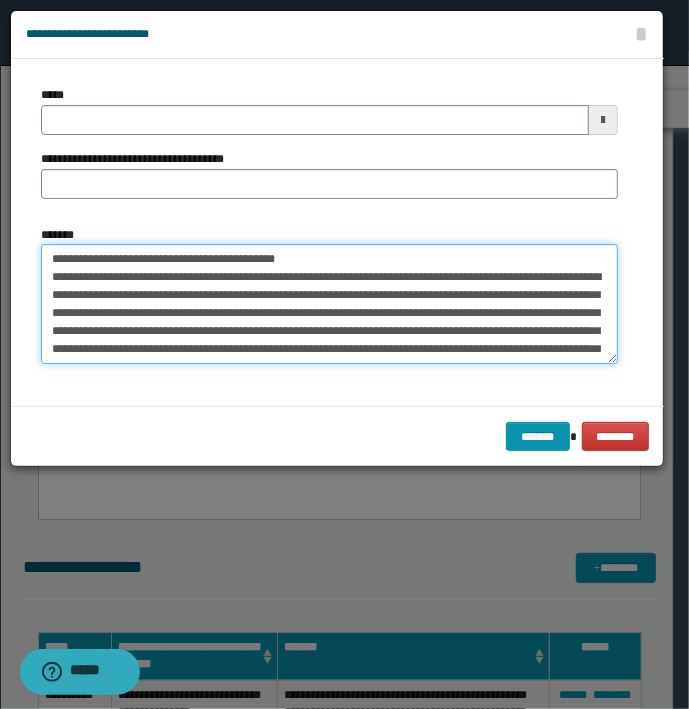 click on "**********" at bounding box center (329, 304) 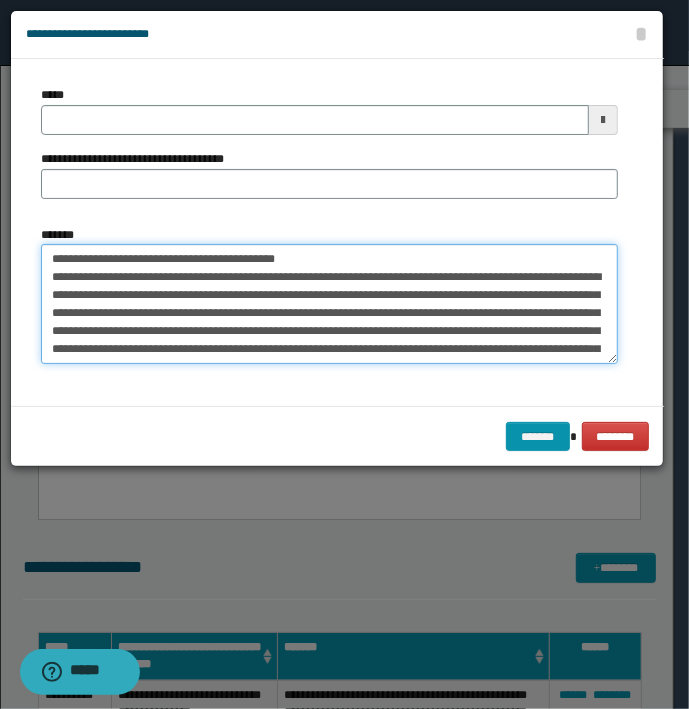 drag, startPoint x: 309, startPoint y: 259, endPoint x: -5, endPoint y: 248, distance: 314.19263 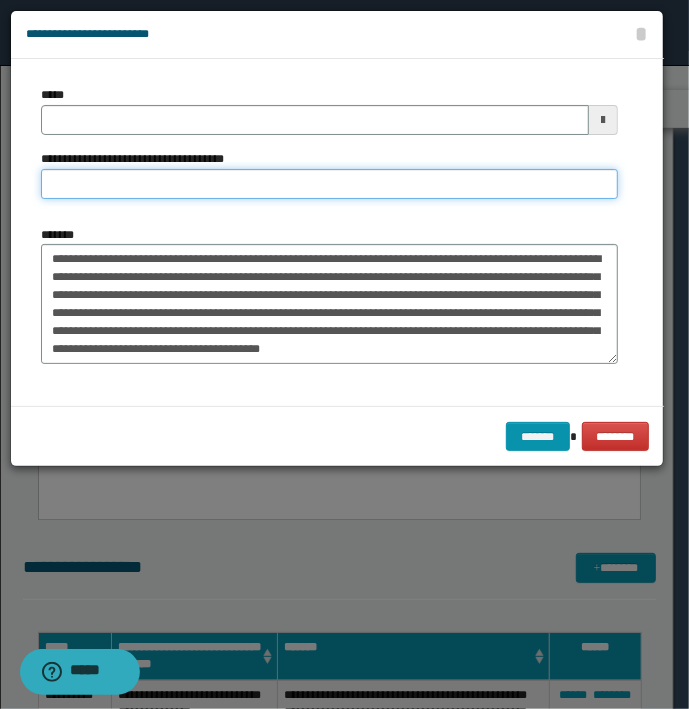 type on "**********" 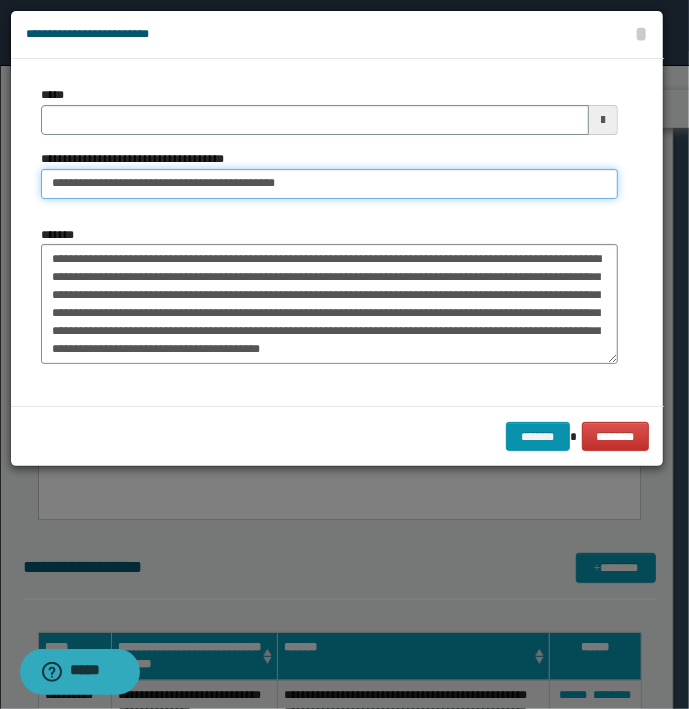 type 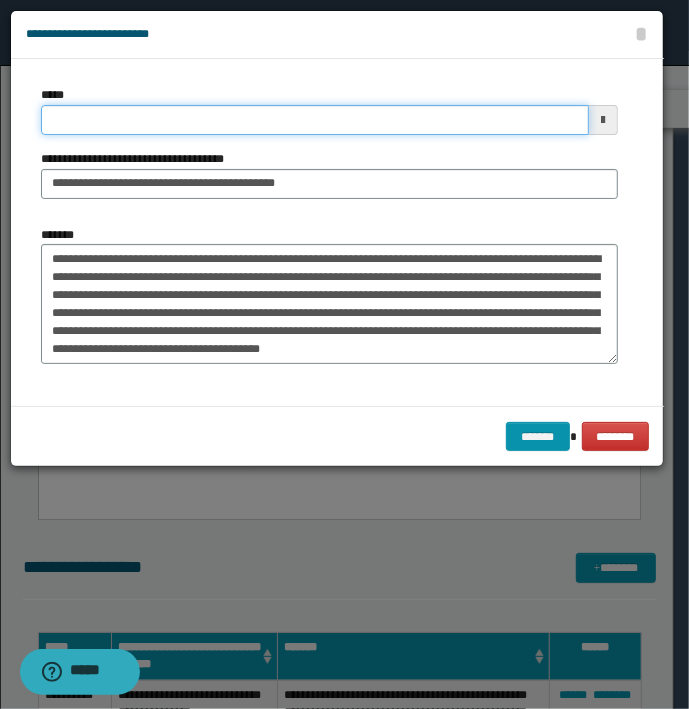 click on "*****" at bounding box center [315, 120] 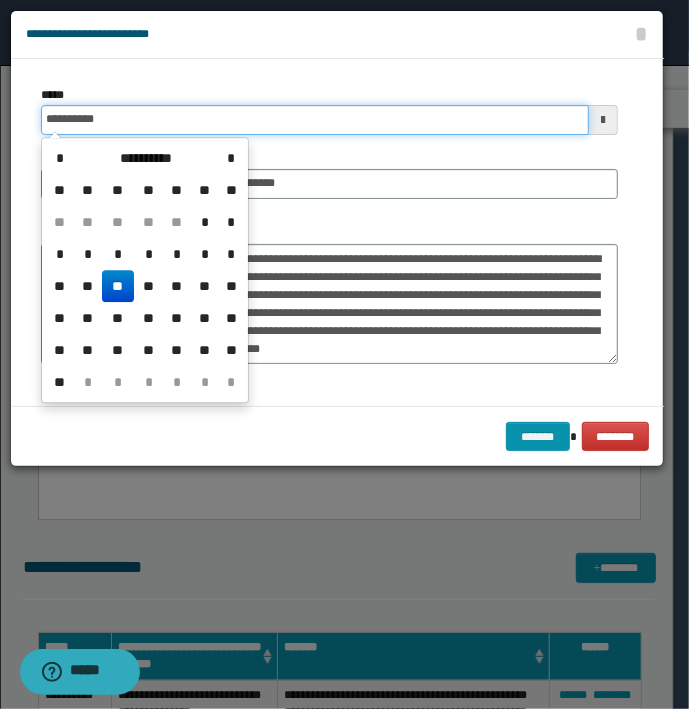 type on "**********" 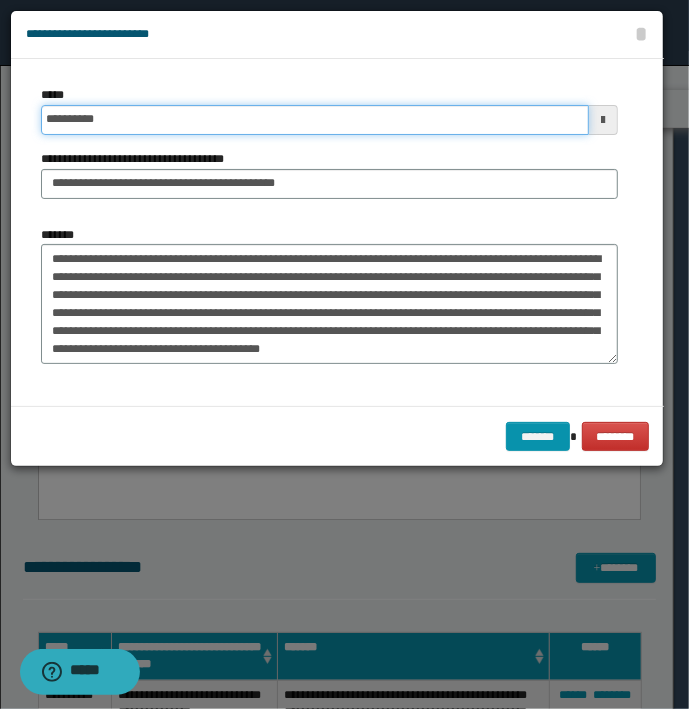 click on "*******" at bounding box center (538, 437) 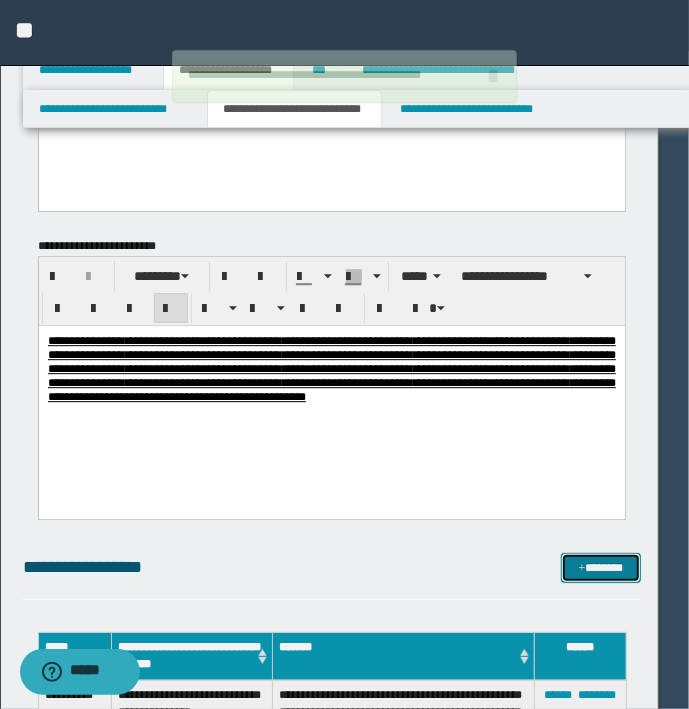 type 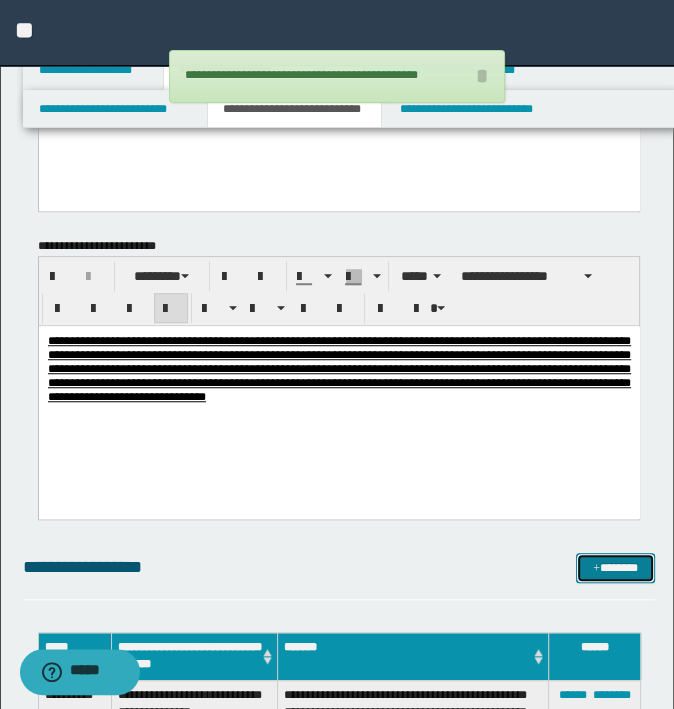 click on "*******" at bounding box center (615, 568) 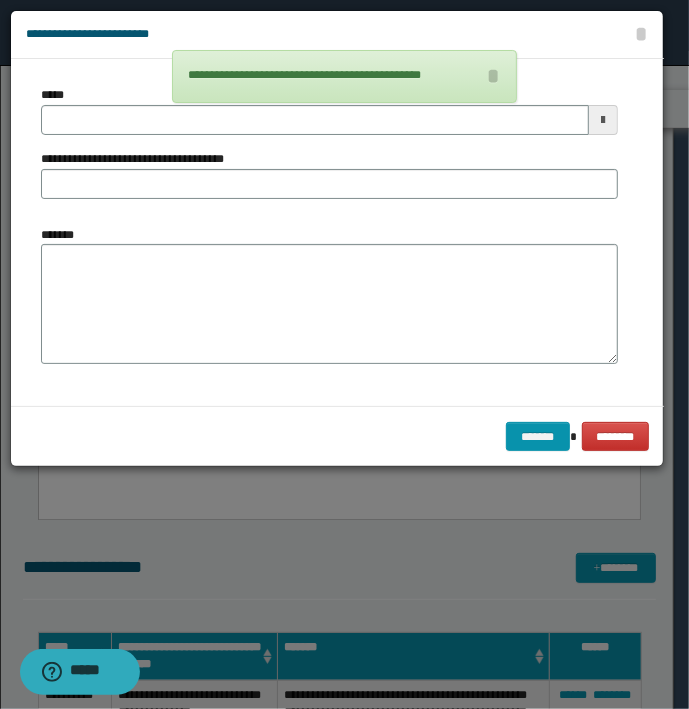 type 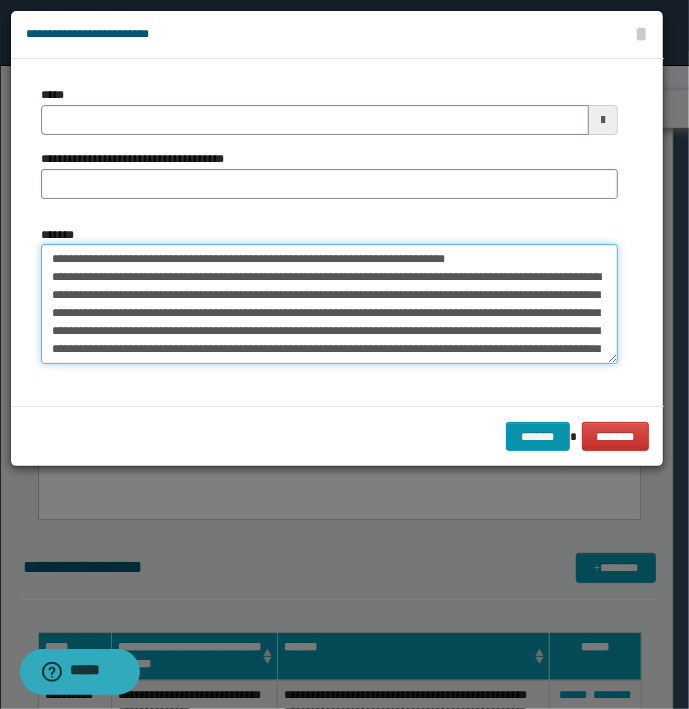 click on "*******" at bounding box center [329, 304] 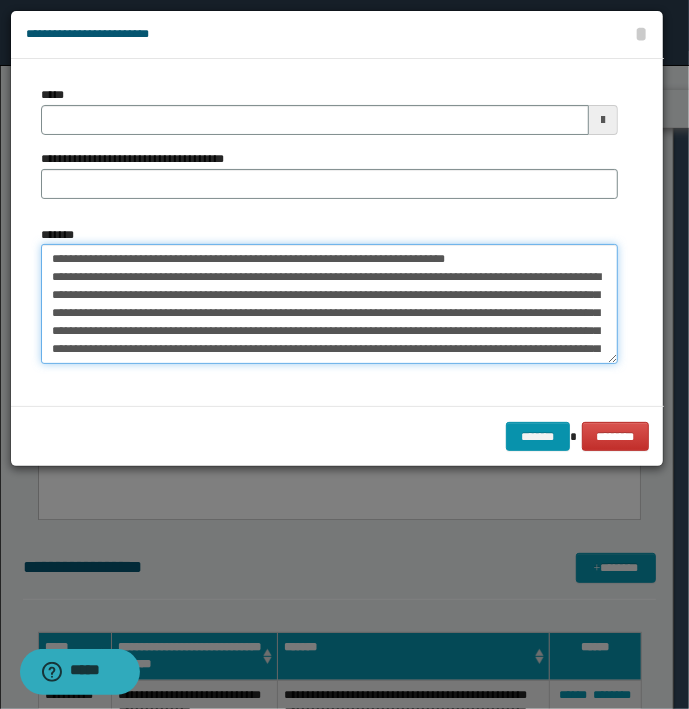 type on "**********" 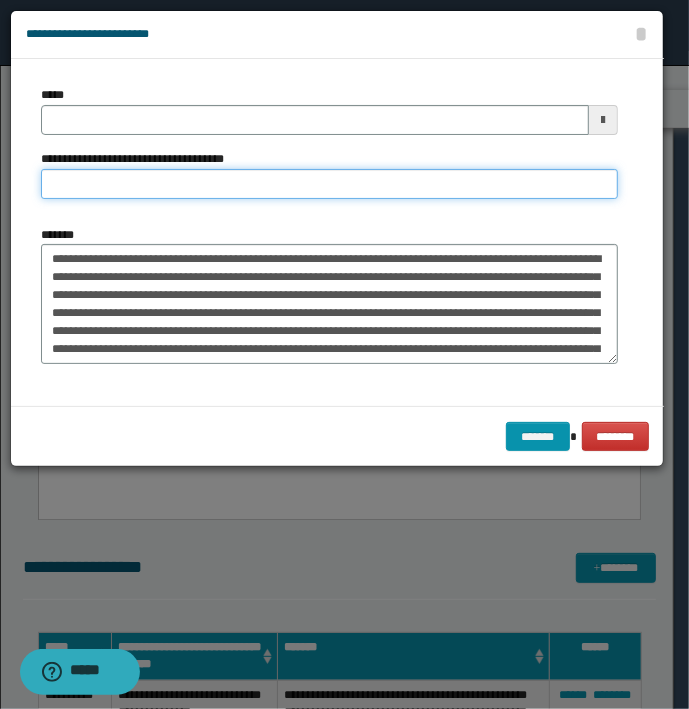 type on "**********" 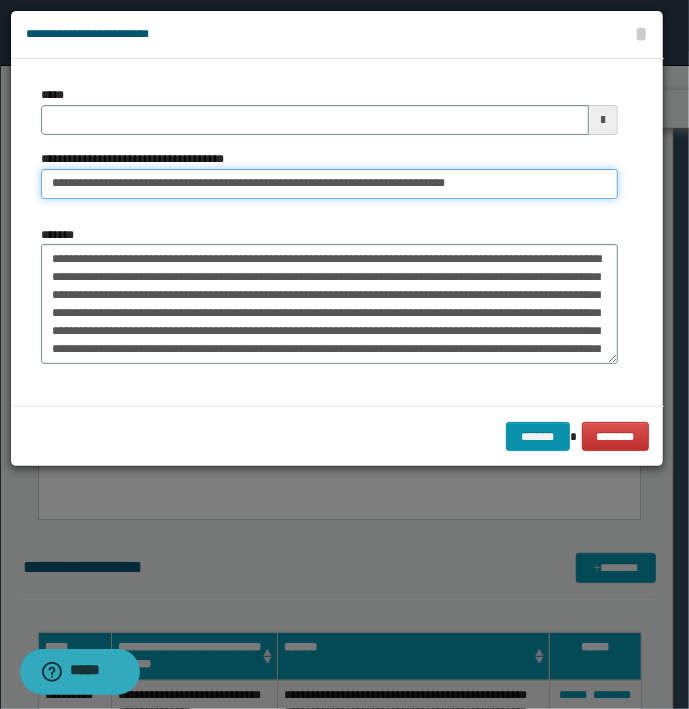 type 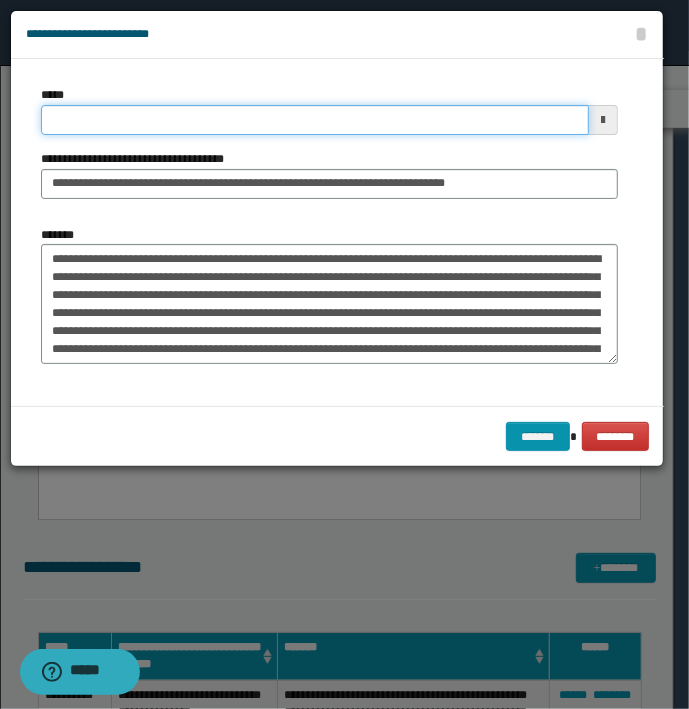 click on "*****" at bounding box center [315, 120] 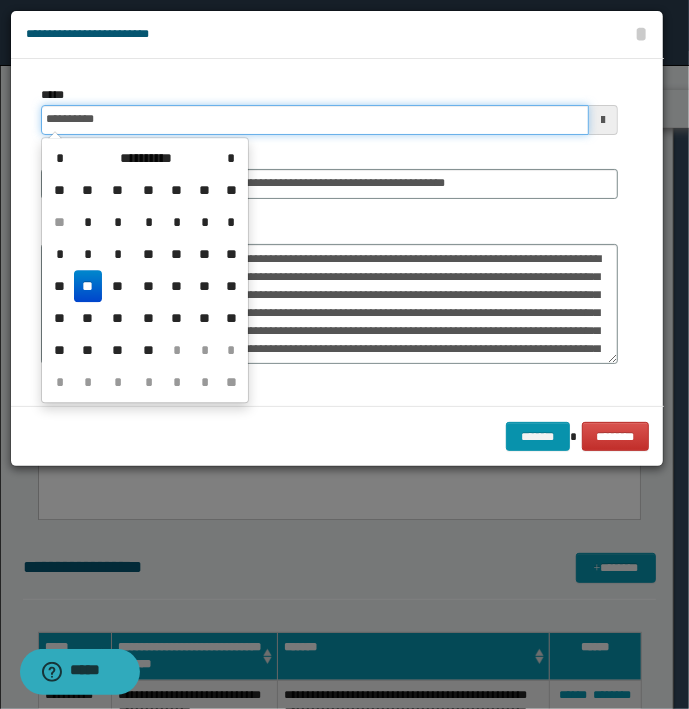 type on "**********" 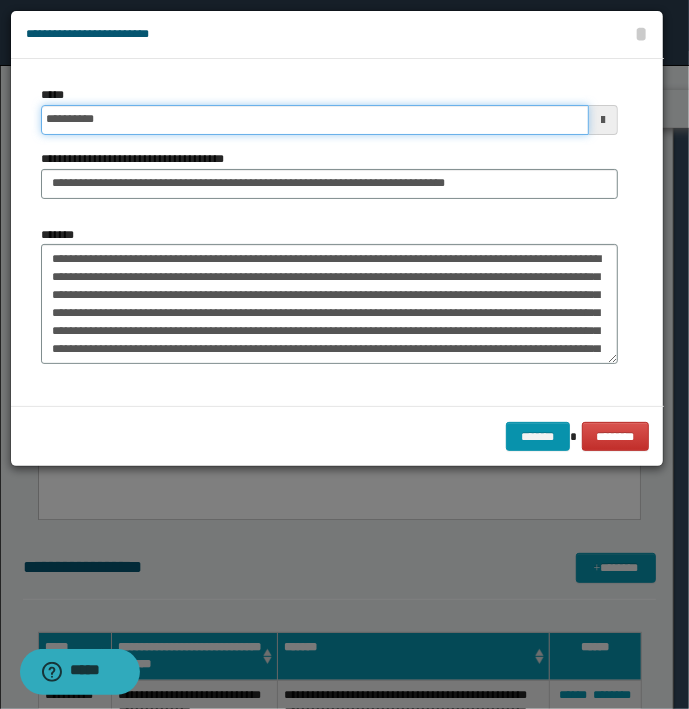 click on "*******" at bounding box center (538, 437) 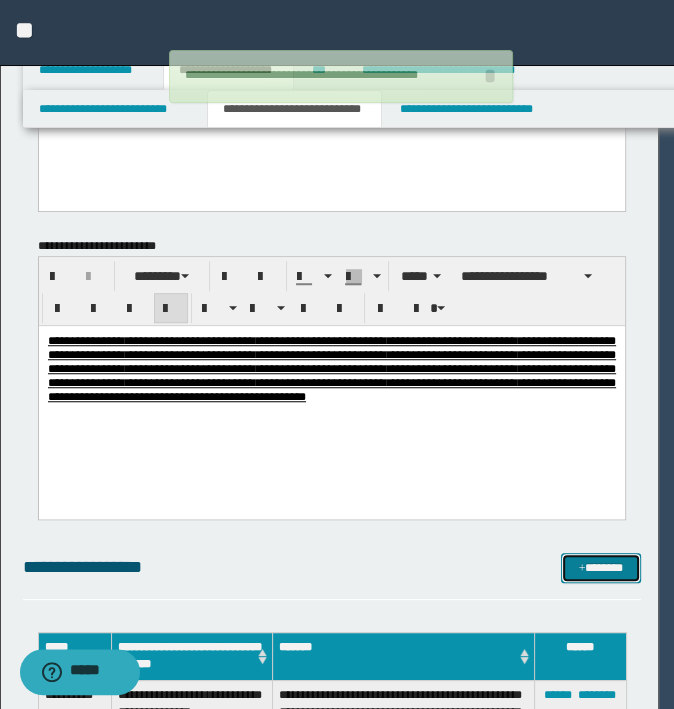 click on "*******" at bounding box center [600, 568] 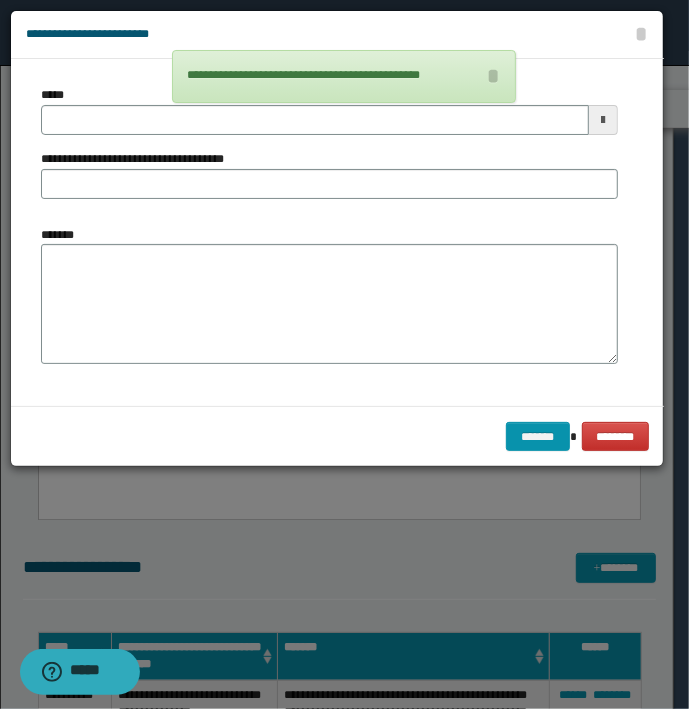 type 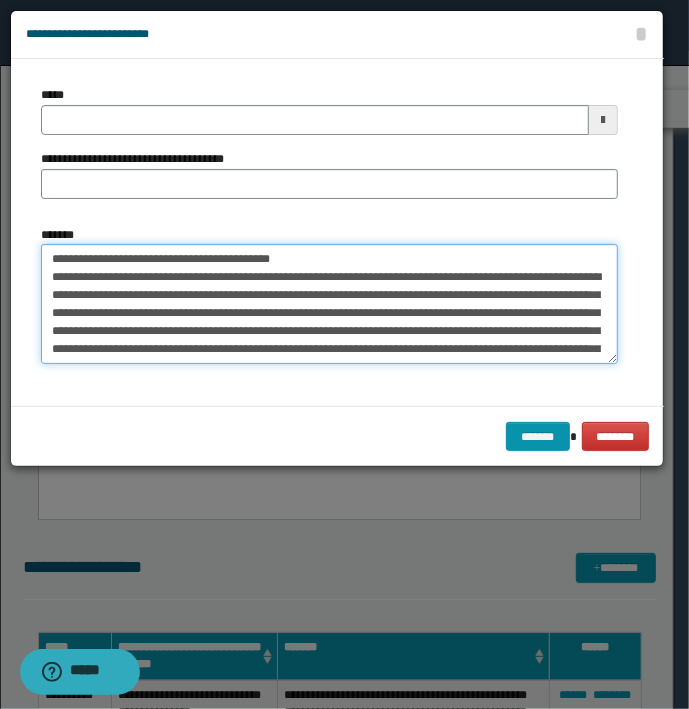 click on "*******" at bounding box center [329, 304] 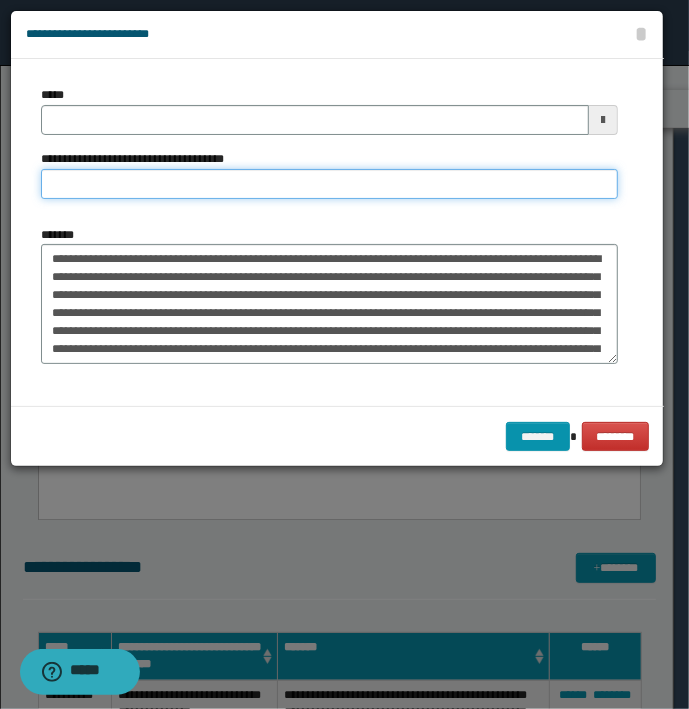 type on "**********" 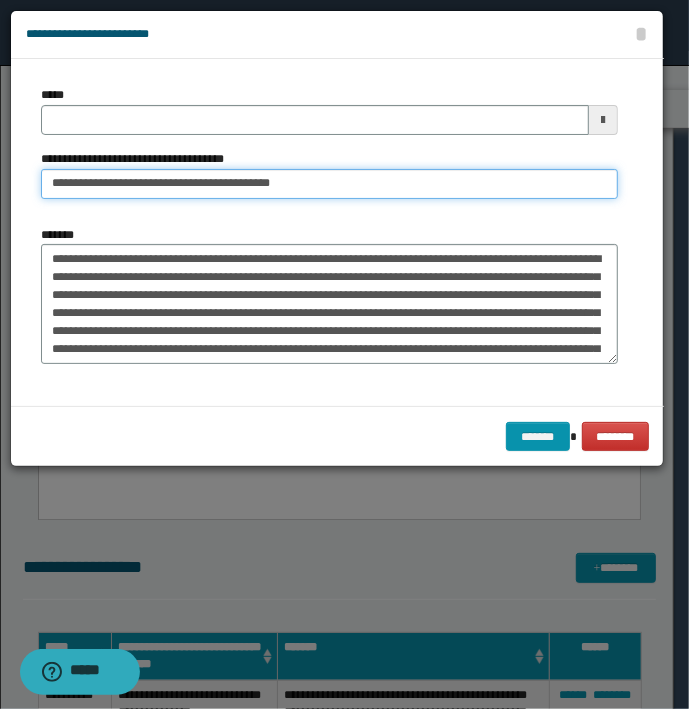 type 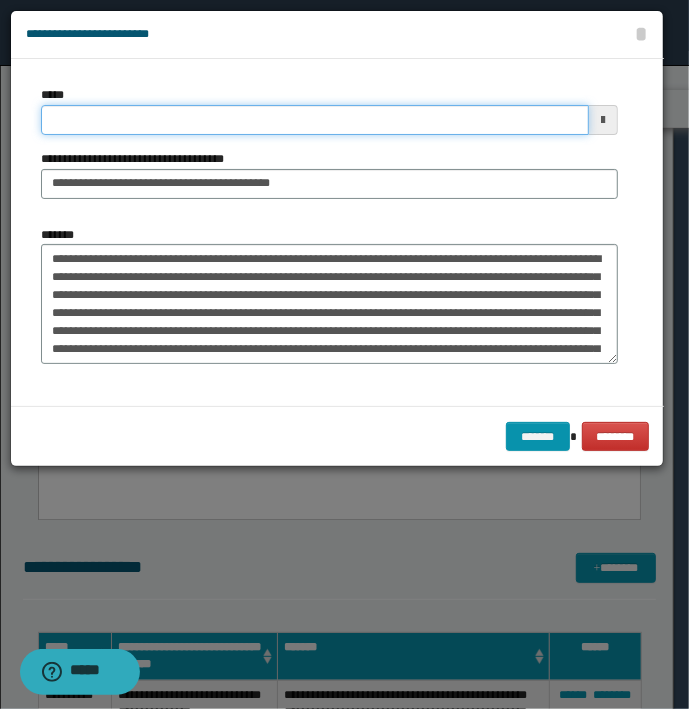 click on "*****" at bounding box center (315, 120) 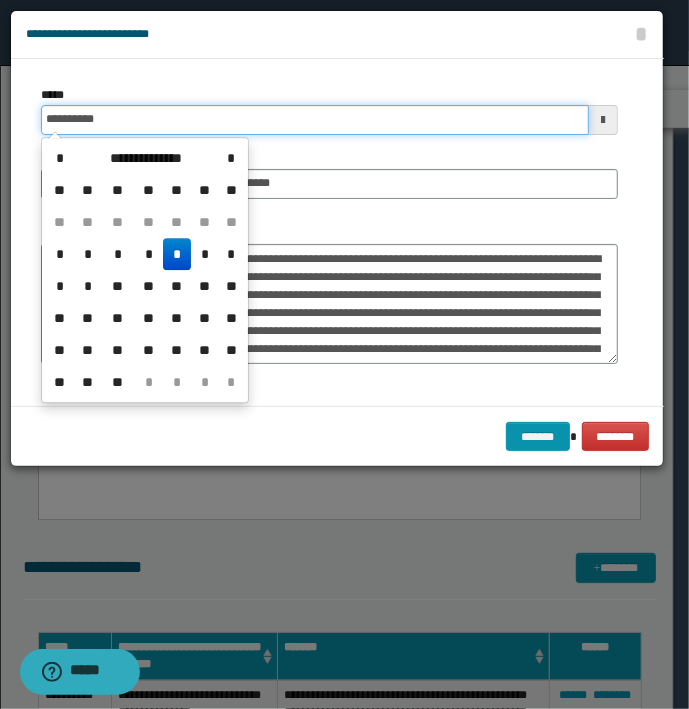 type on "**********" 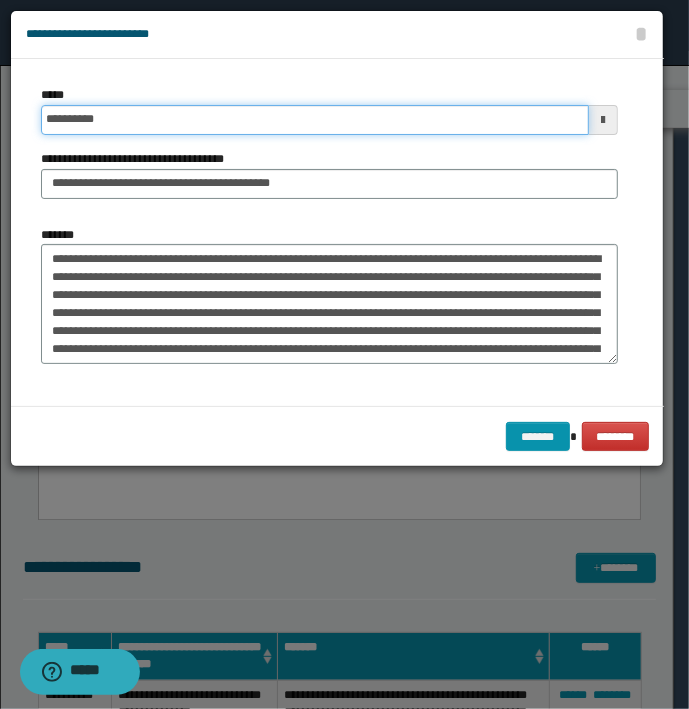 click on "*******" at bounding box center [538, 437] 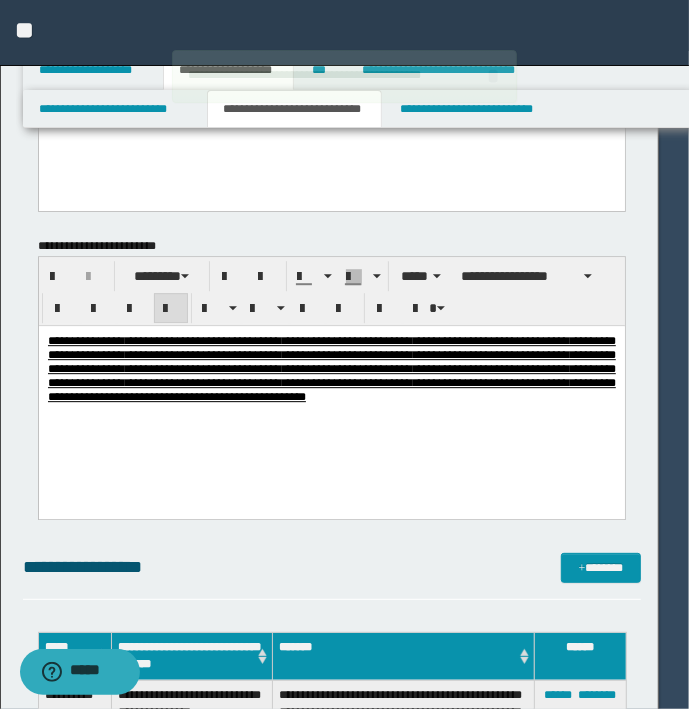type 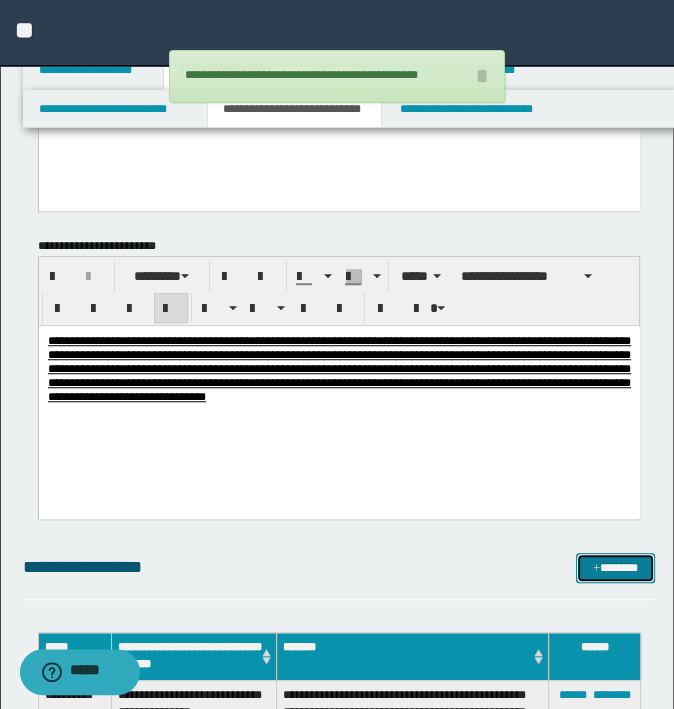 drag, startPoint x: 621, startPoint y: 572, endPoint x: 687, endPoint y: 529, distance: 78.77182 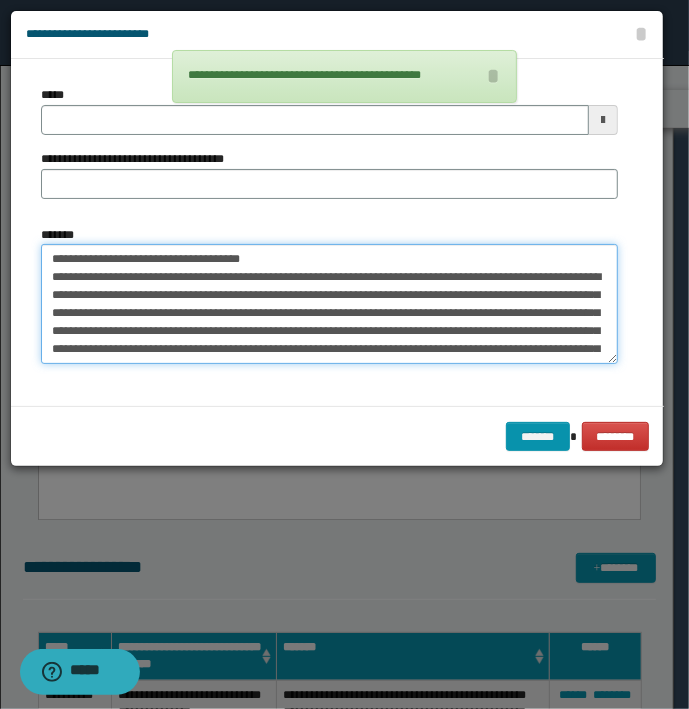 click on "*******" at bounding box center (329, 304) 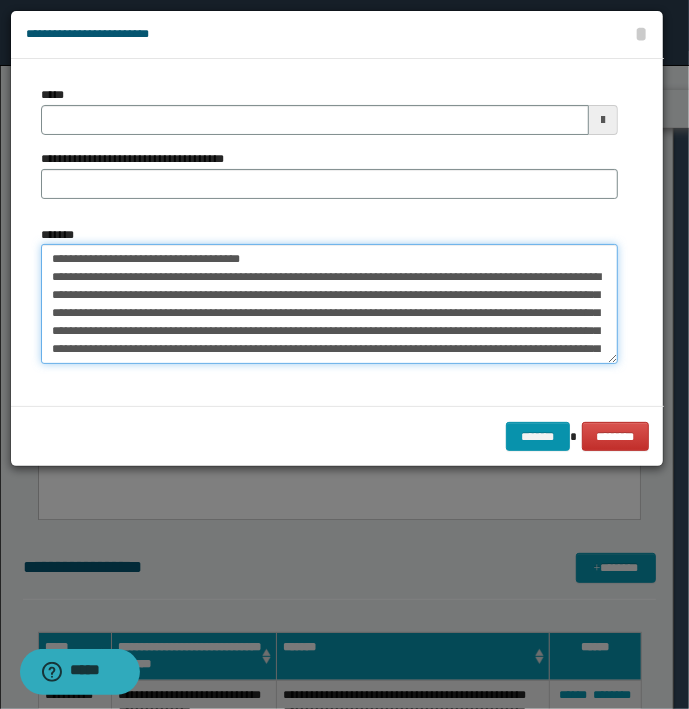 drag, startPoint x: 274, startPoint y: 254, endPoint x: -5, endPoint y: 254, distance: 279 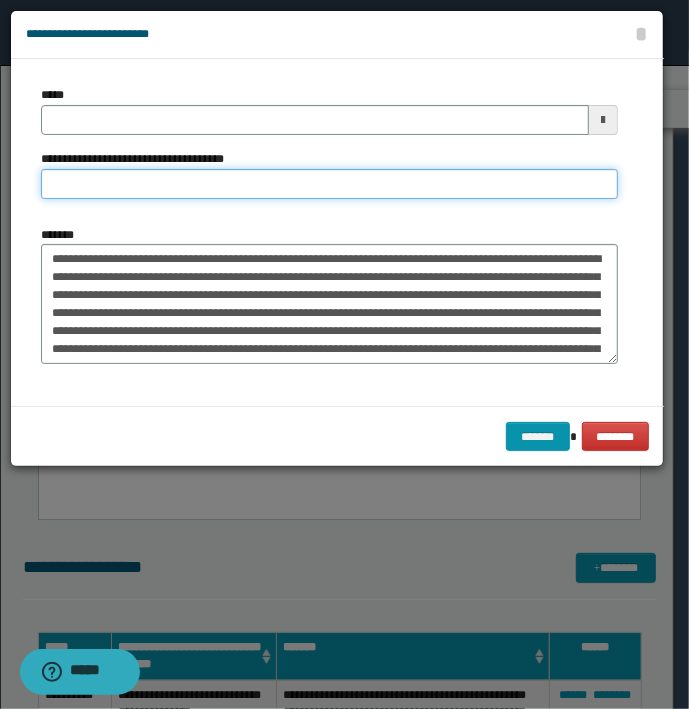 type on "**********" 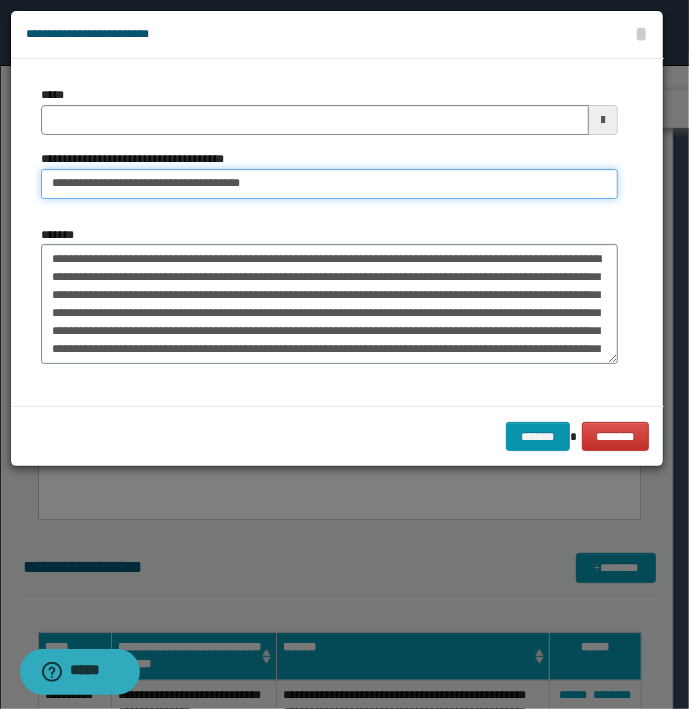 type 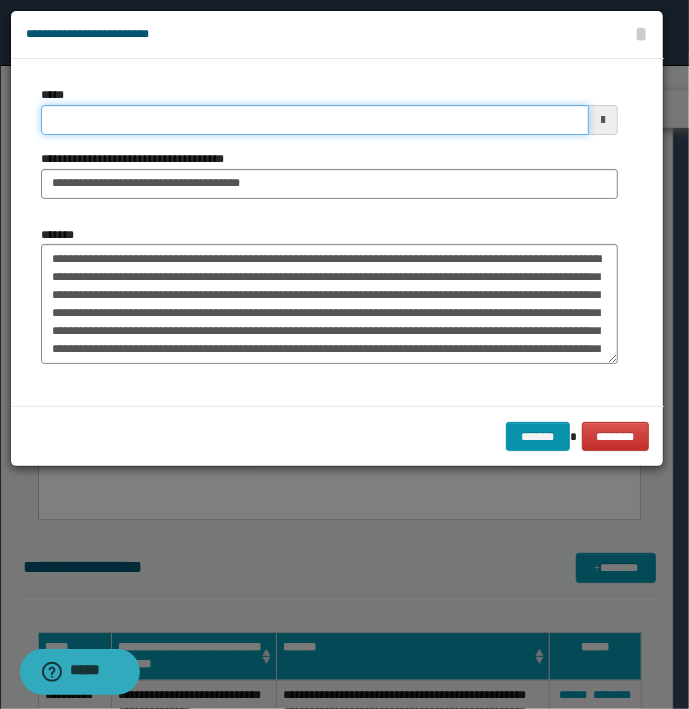click on "*****" at bounding box center [315, 120] 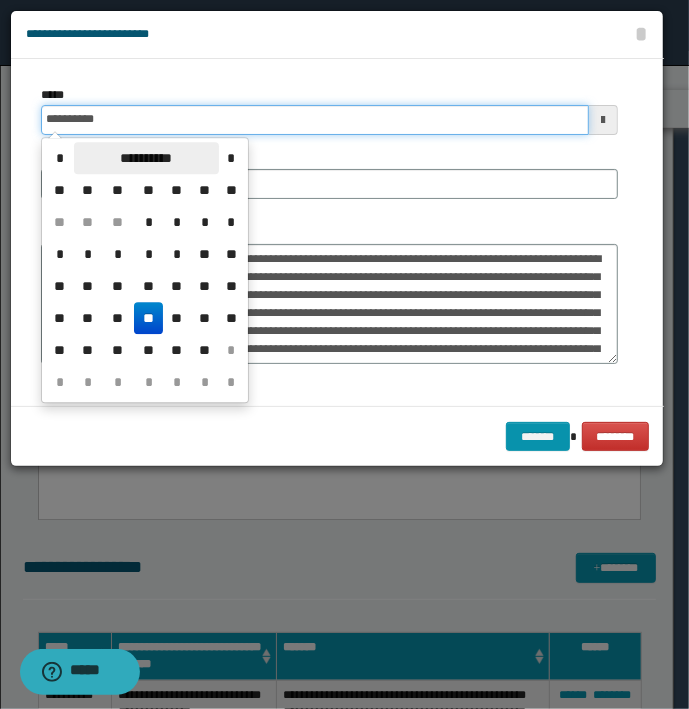 type on "**********" 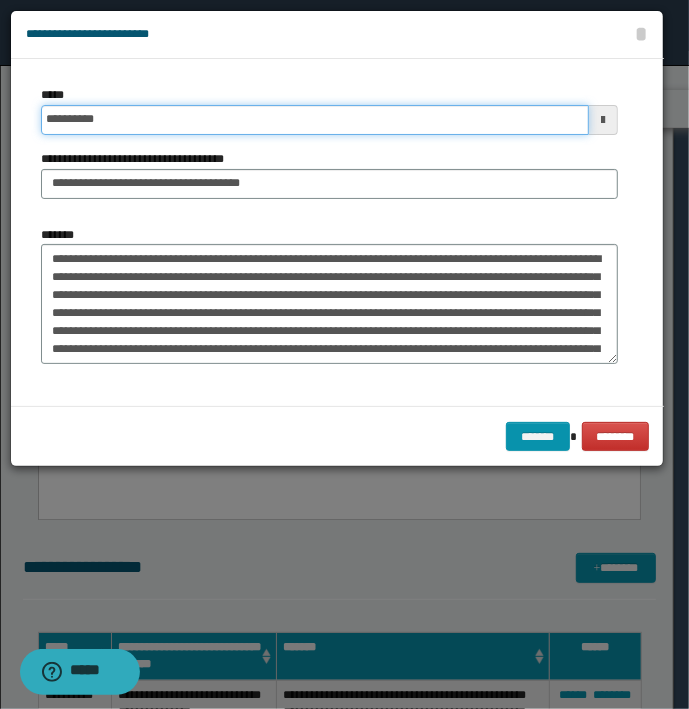 click on "*******" at bounding box center (538, 437) 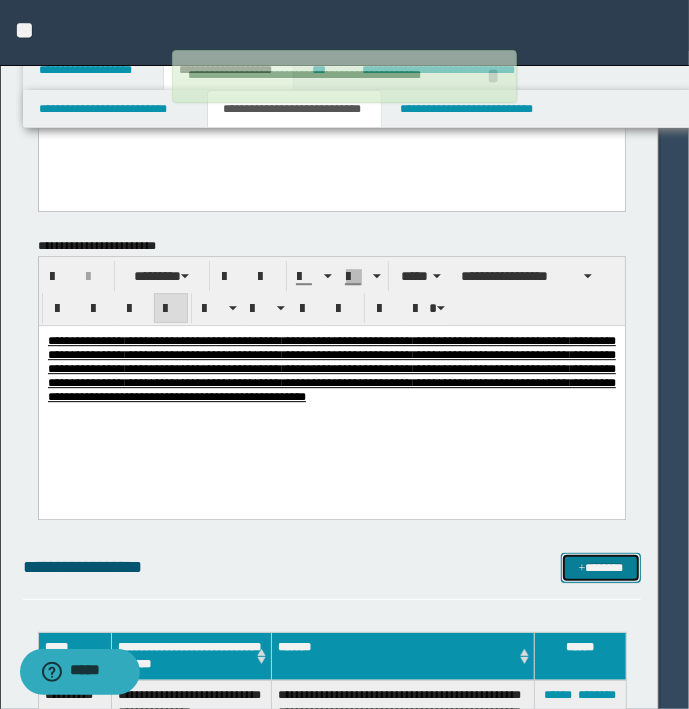type 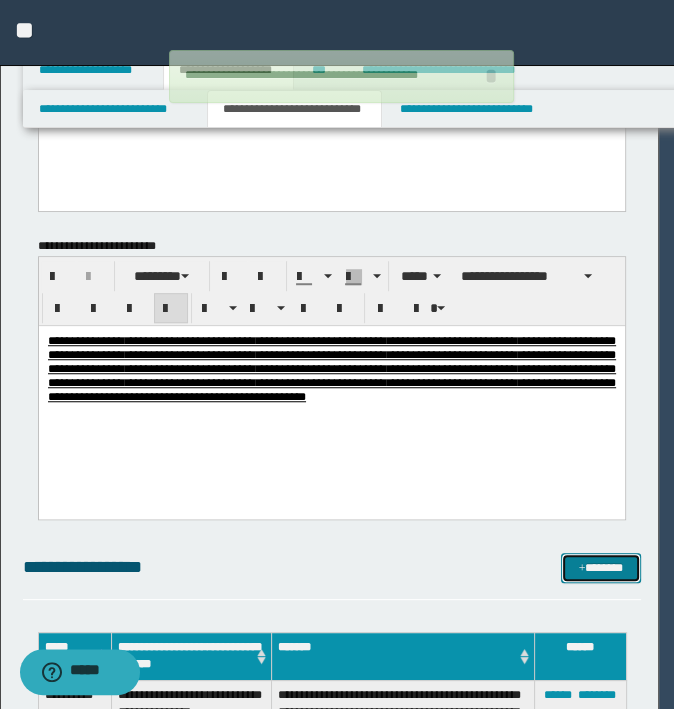 click on "*******" at bounding box center (600, 568) 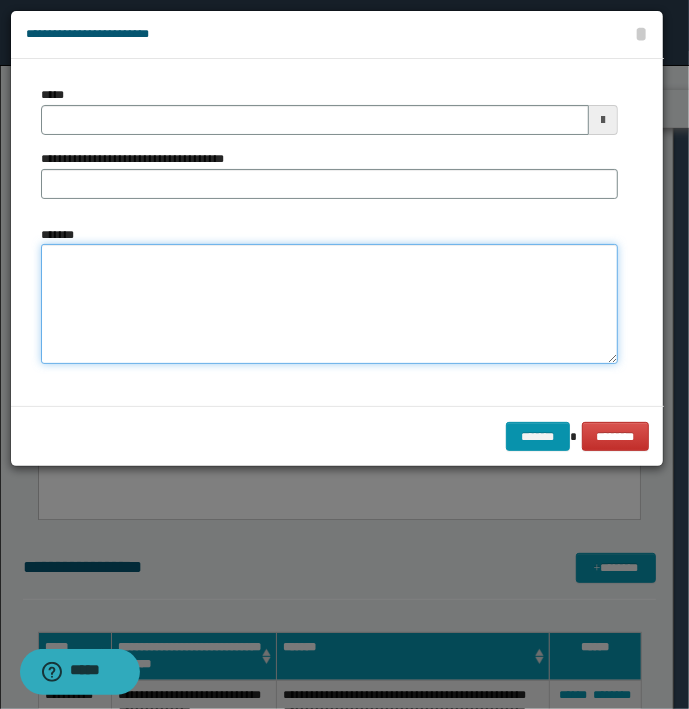 click on "*******" at bounding box center [329, 304] 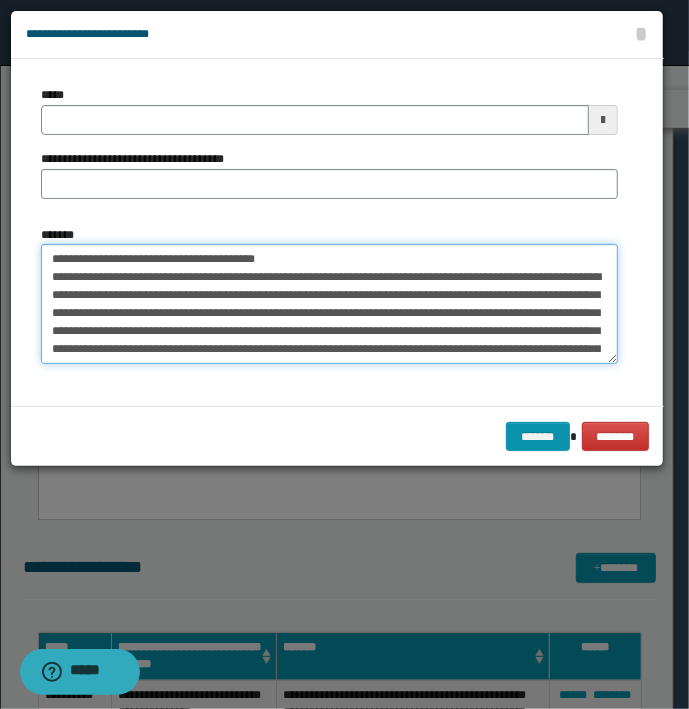 click on "*******" at bounding box center (329, 304) 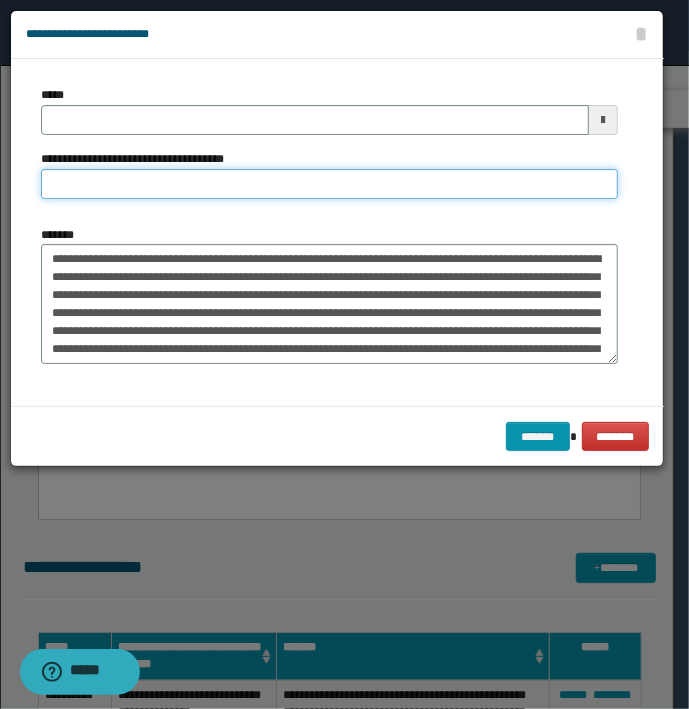 type on "**********" 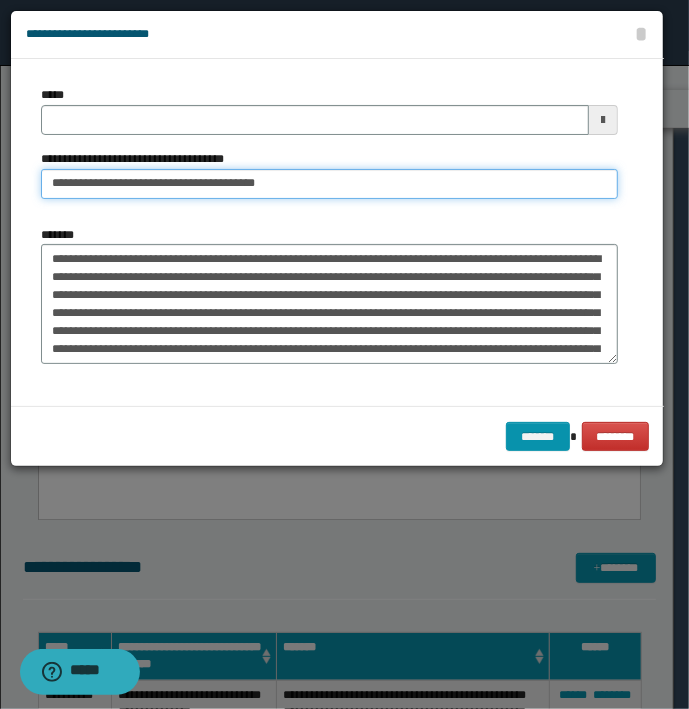 type 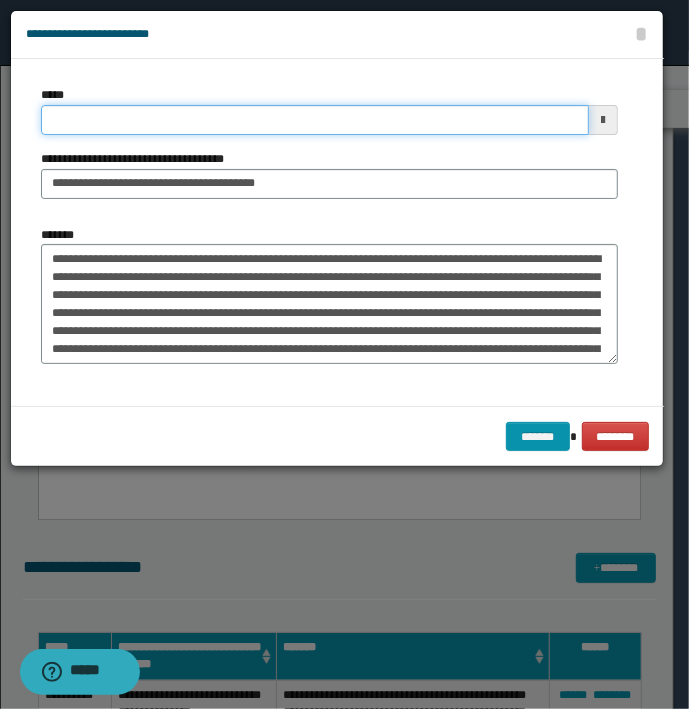 click on "*****" at bounding box center (315, 120) 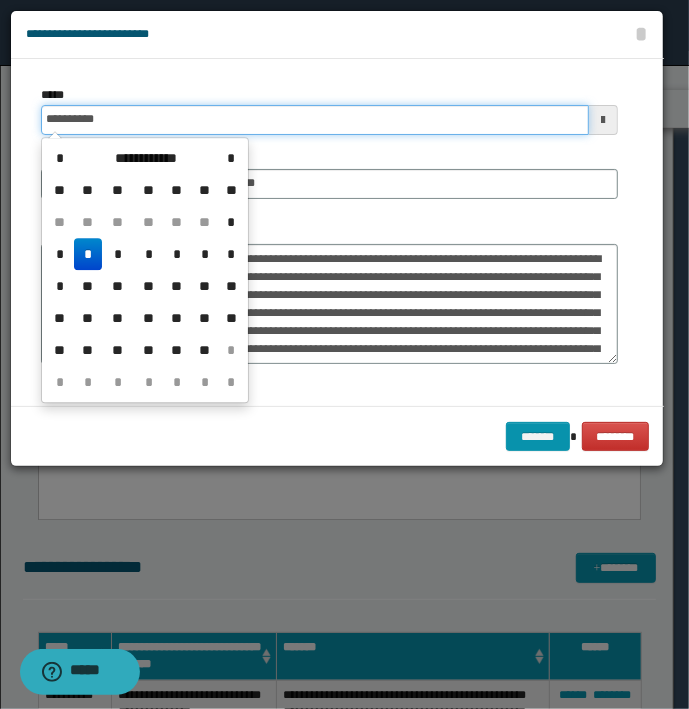 type on "**********" 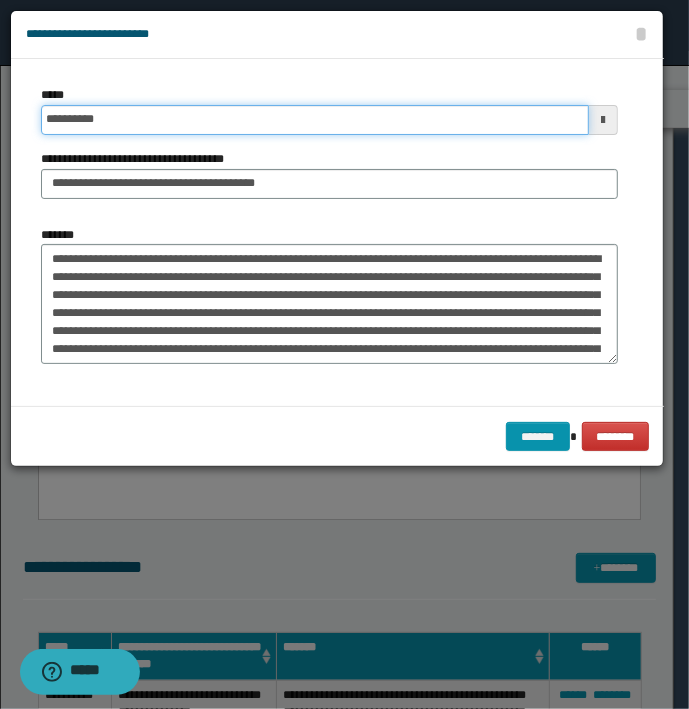 click on "*******" at bounding box center (538, 437) 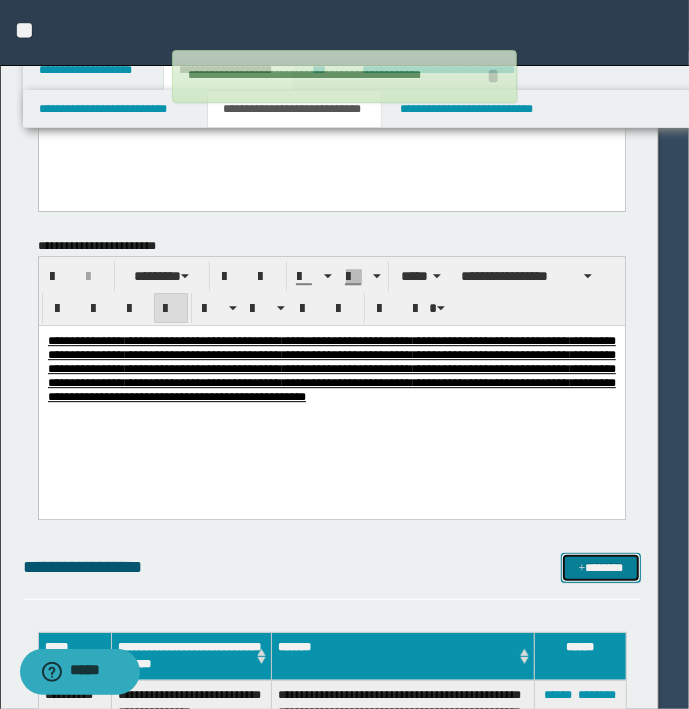 type 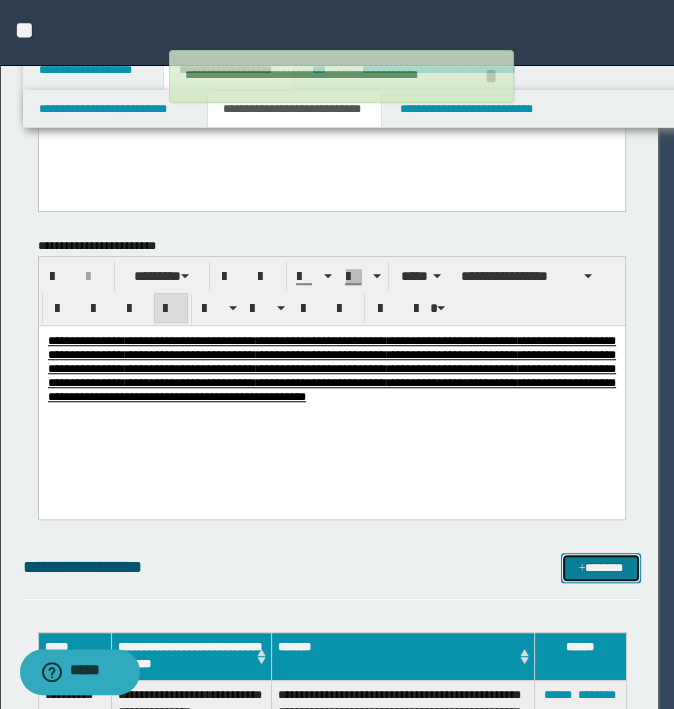 click on "*******" at bounding box center [600, 568] 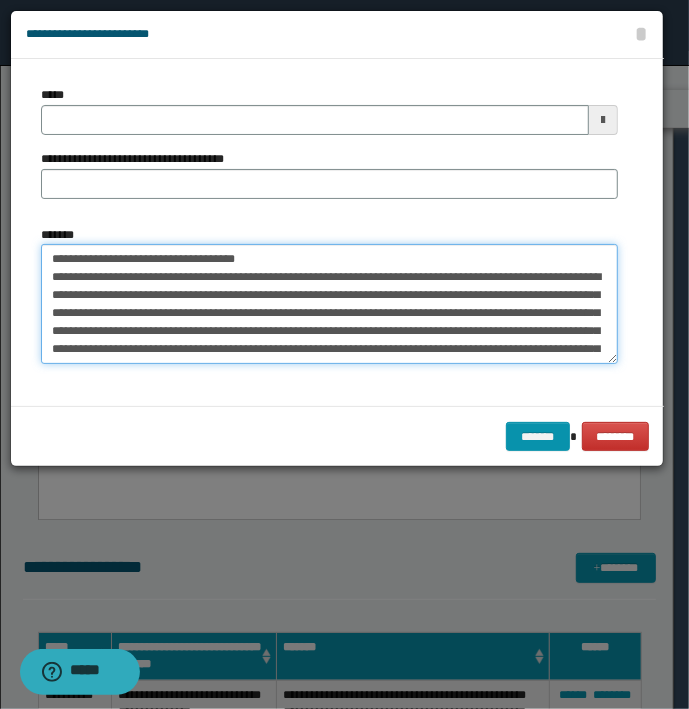 click on "*******" at bounding box center (329, 304) 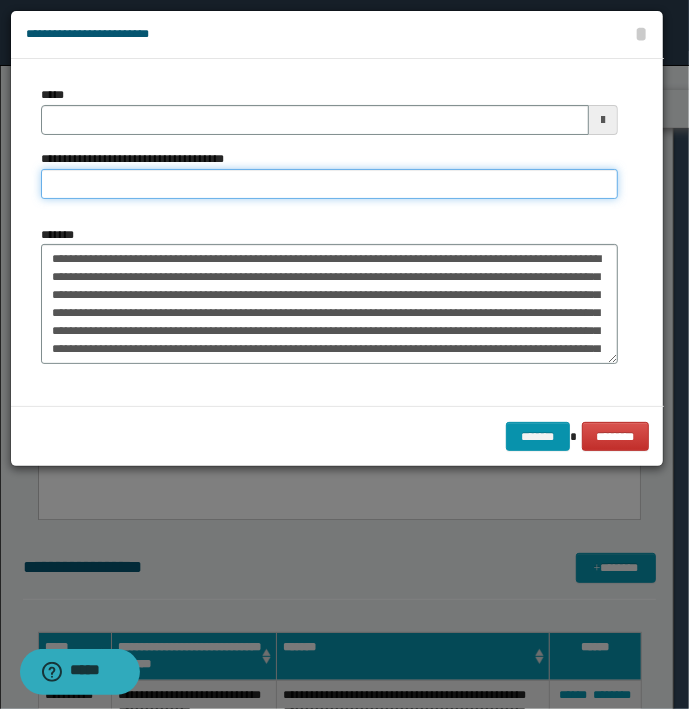 type on "**********" 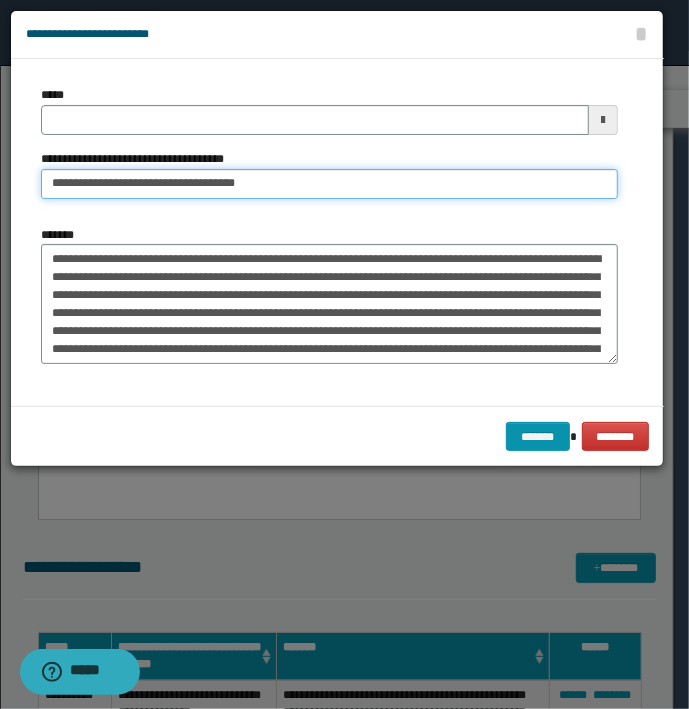 type 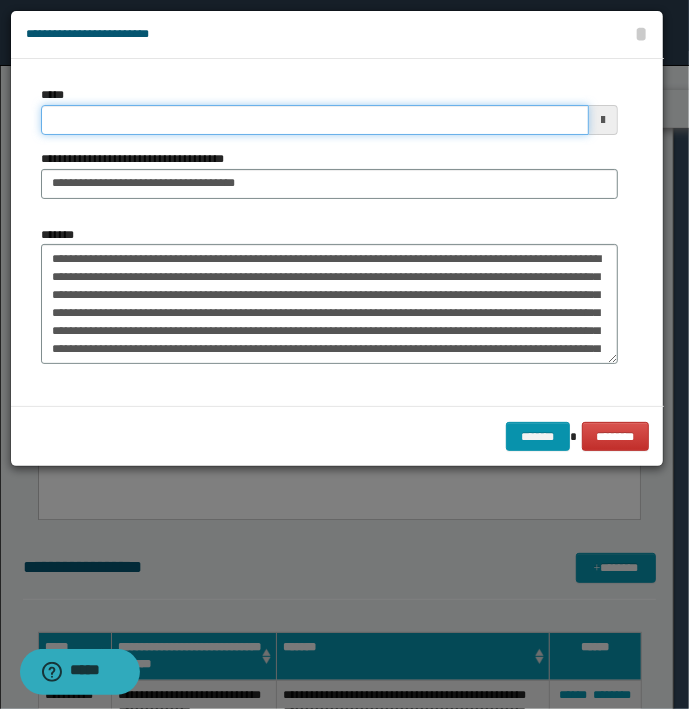 click on "*****" at bounding box center [315, 120] 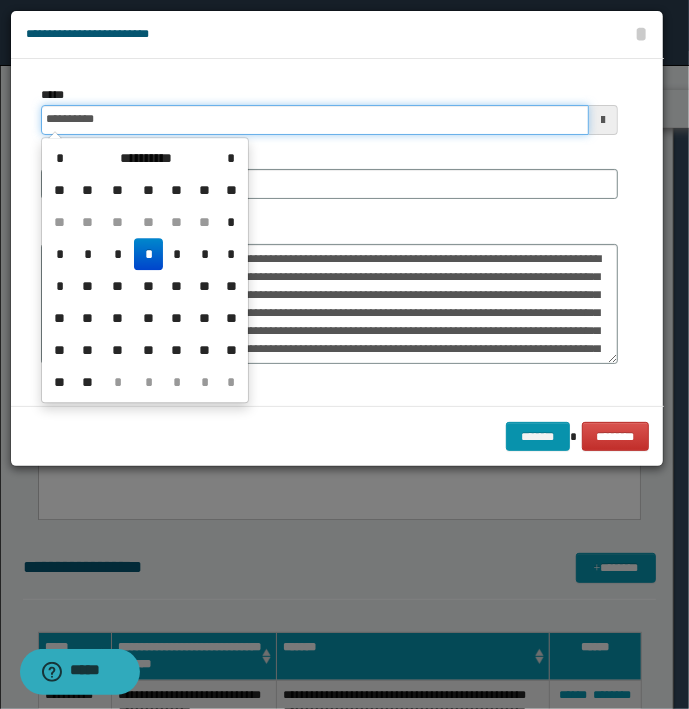 type on "**********" 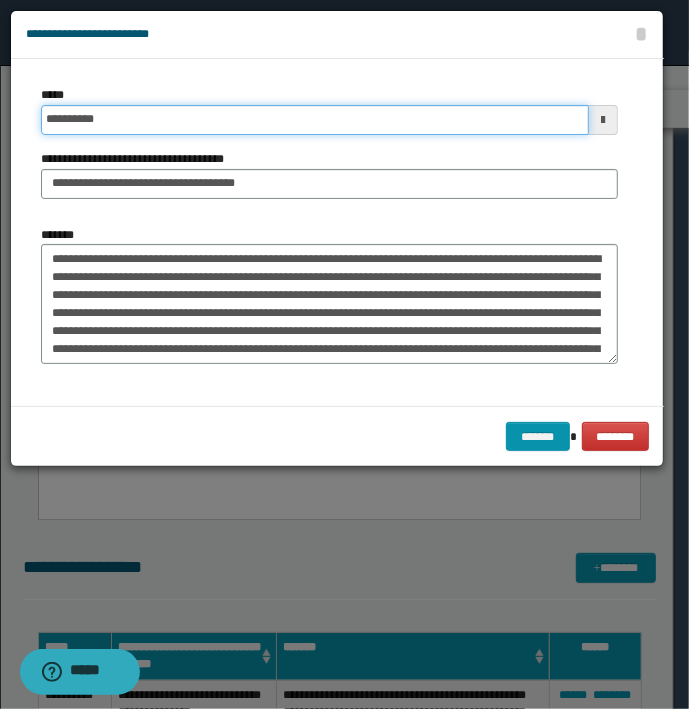click on "*******" at bounding box center [538, 437] 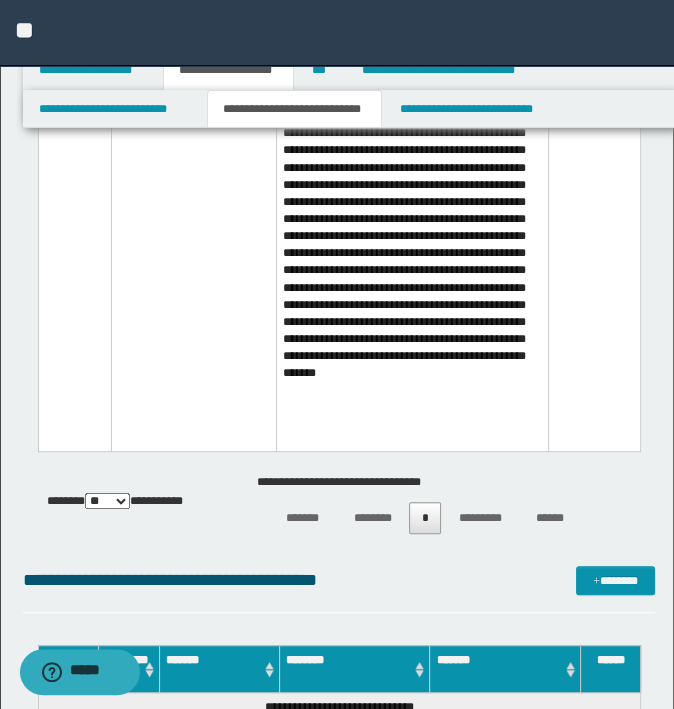 scroll, scrollTop: 13900, scrollLeft: 0, axis: vertical 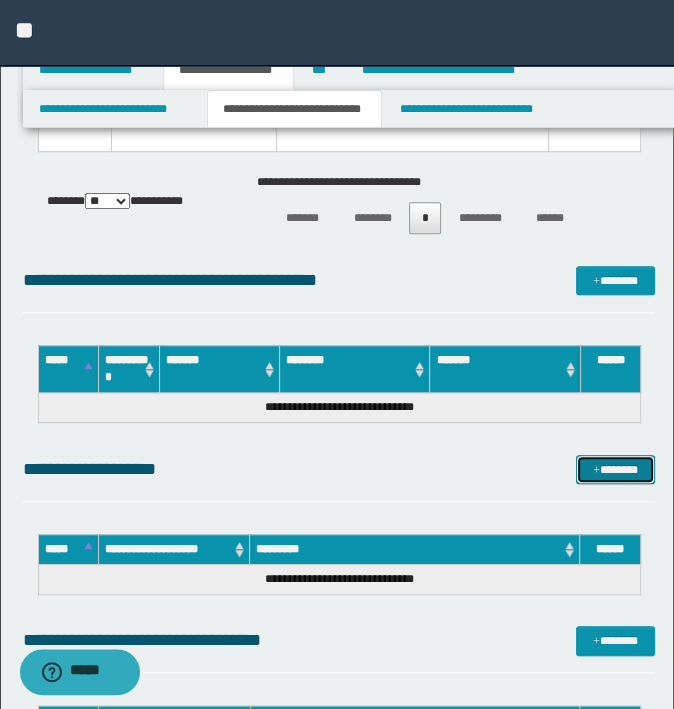 click on "*******" at bounding box center (615, 470) 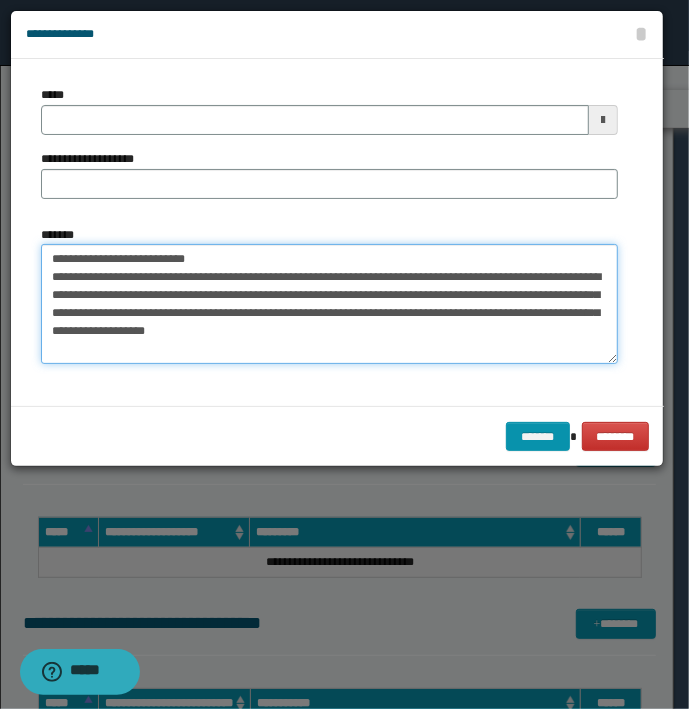 click on "**********" at bounding box center (329, 304) 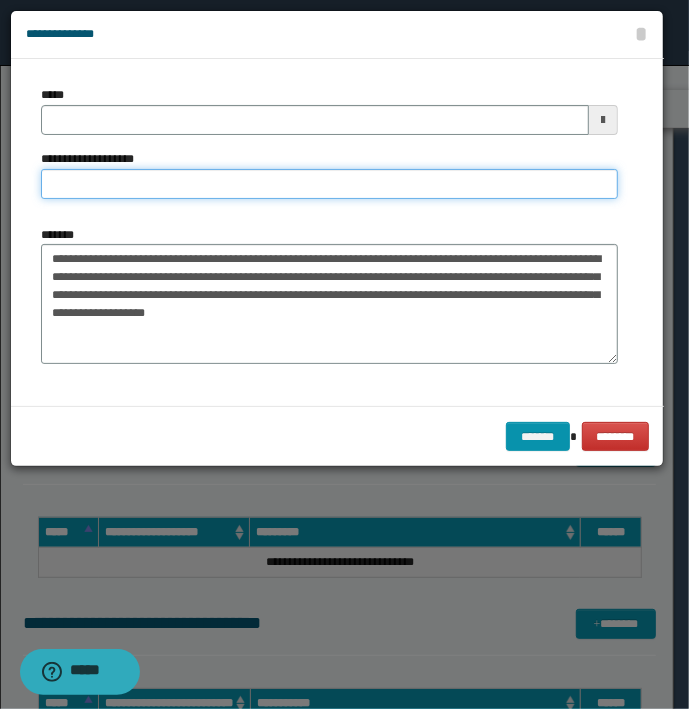 type on "**********" 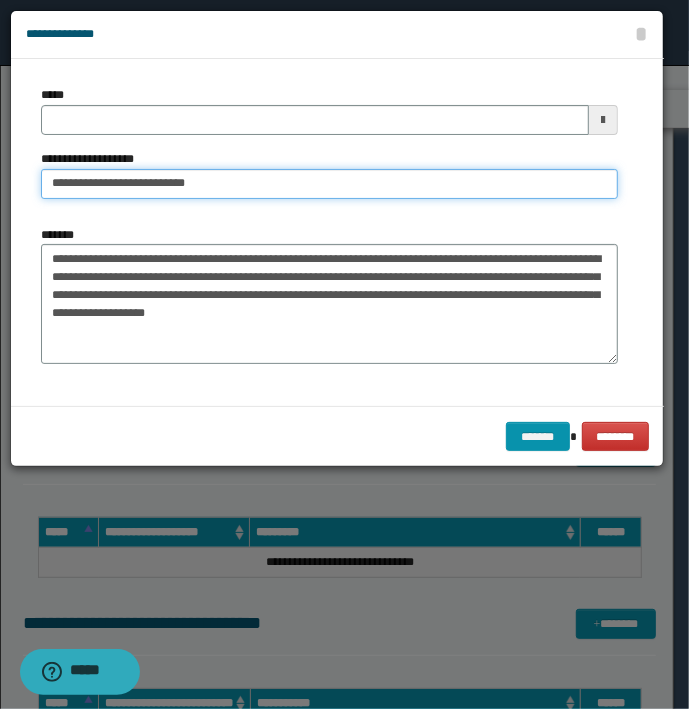 type 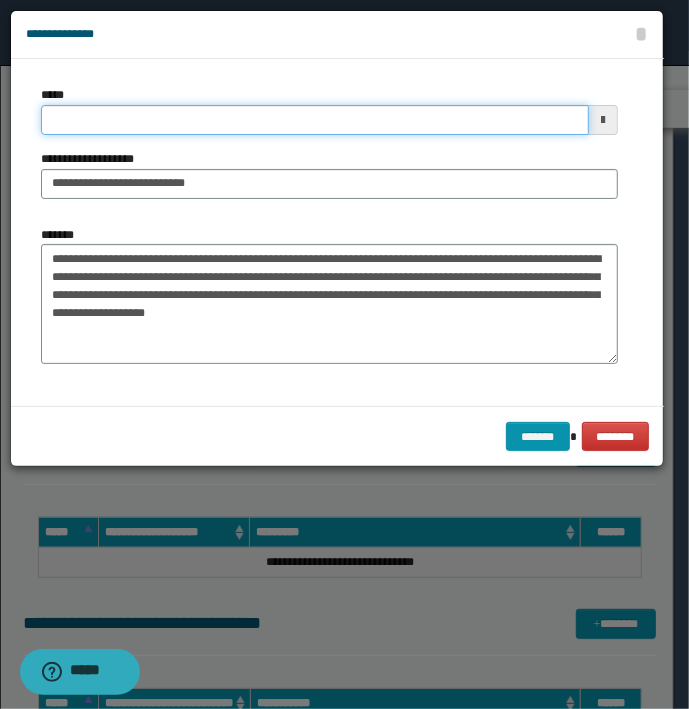 click on "*****" at bounding box center [315, 120] 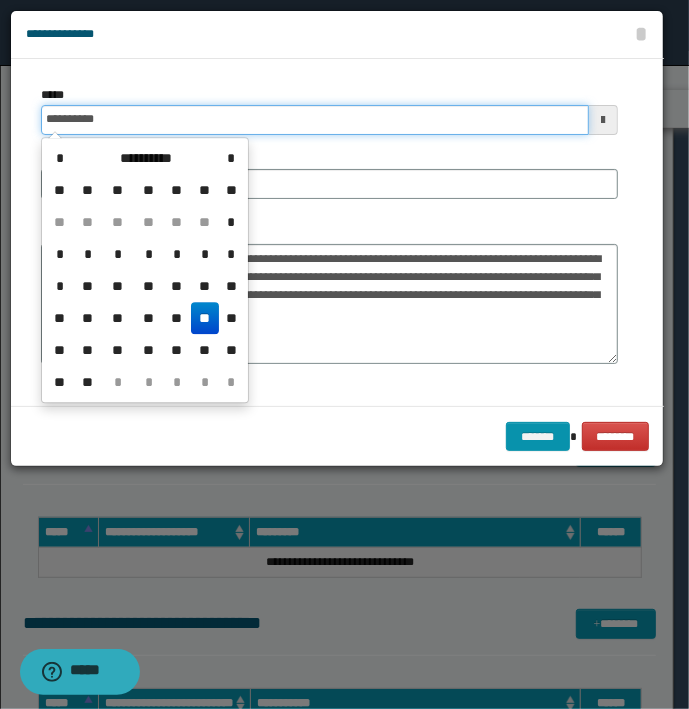 type on "**********" 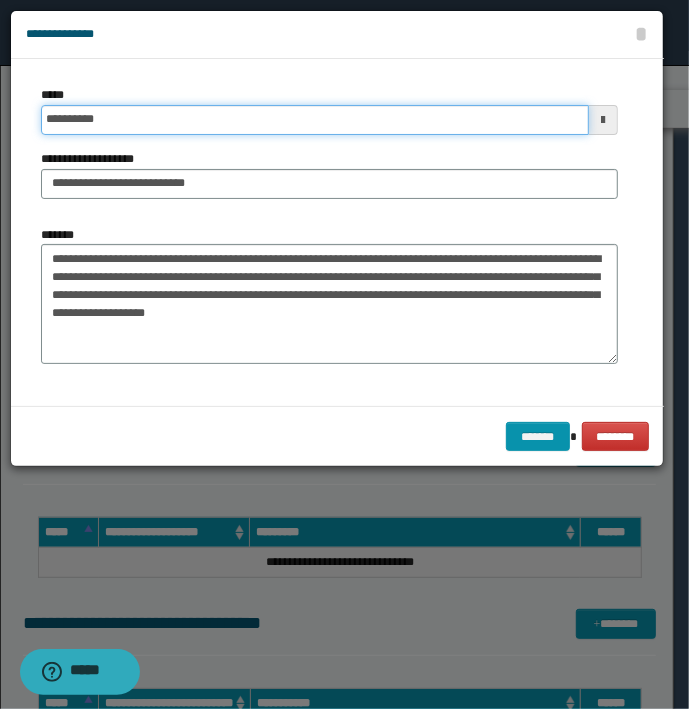 click on "*******" at bounding box center [538, 437] 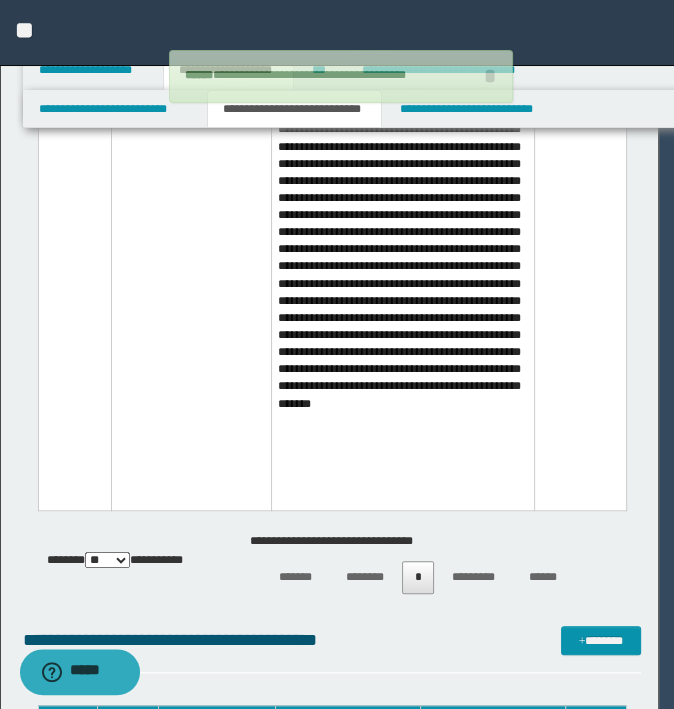 type 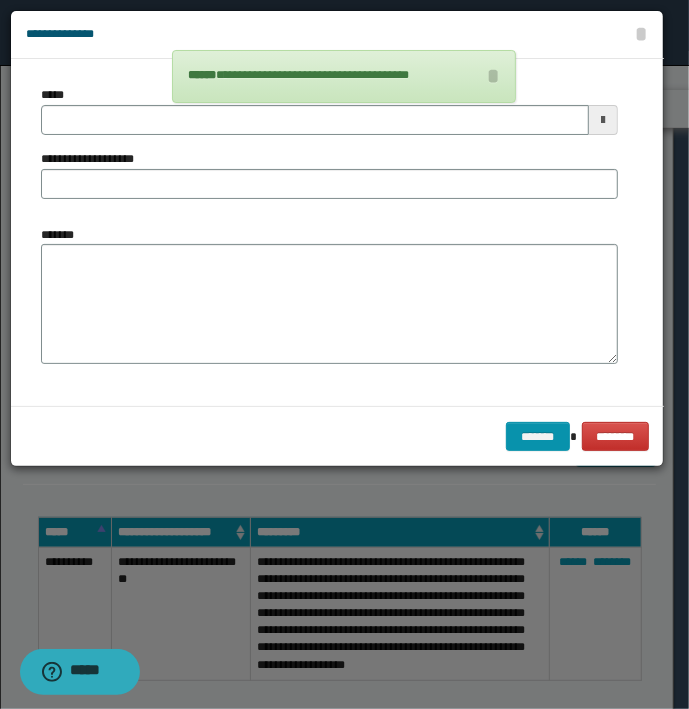type 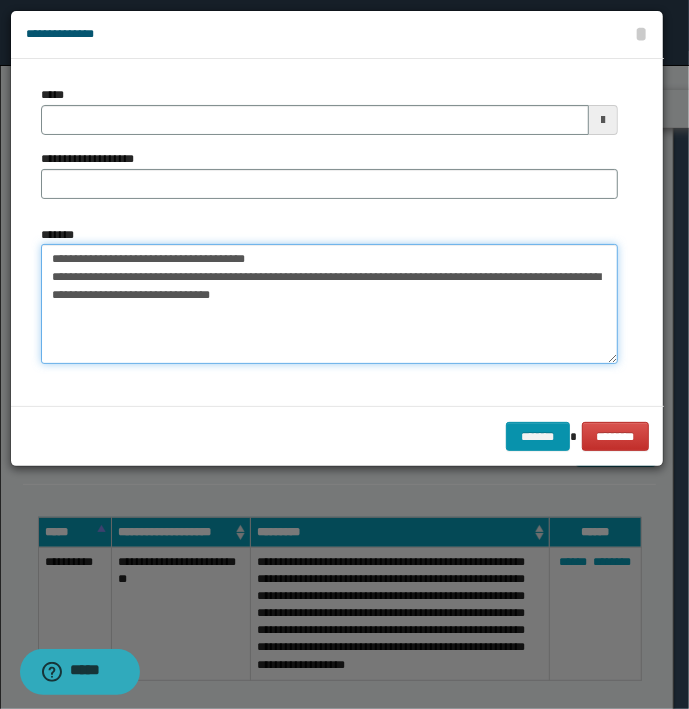 click on "**********" at bounding box center (329, 304) 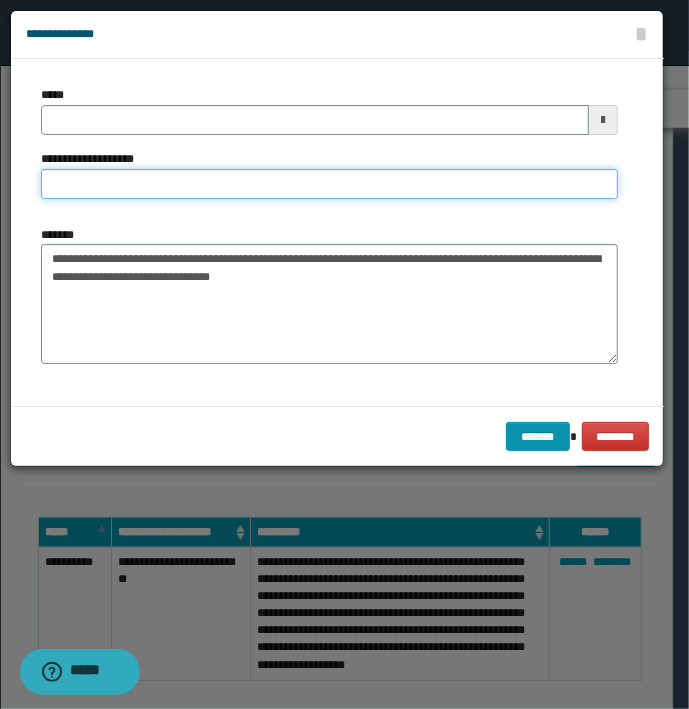 type on "**********" 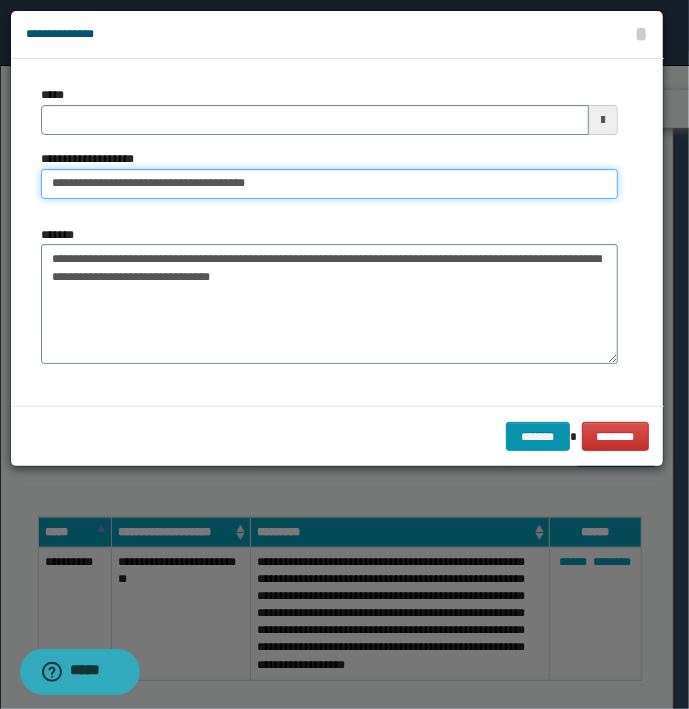type 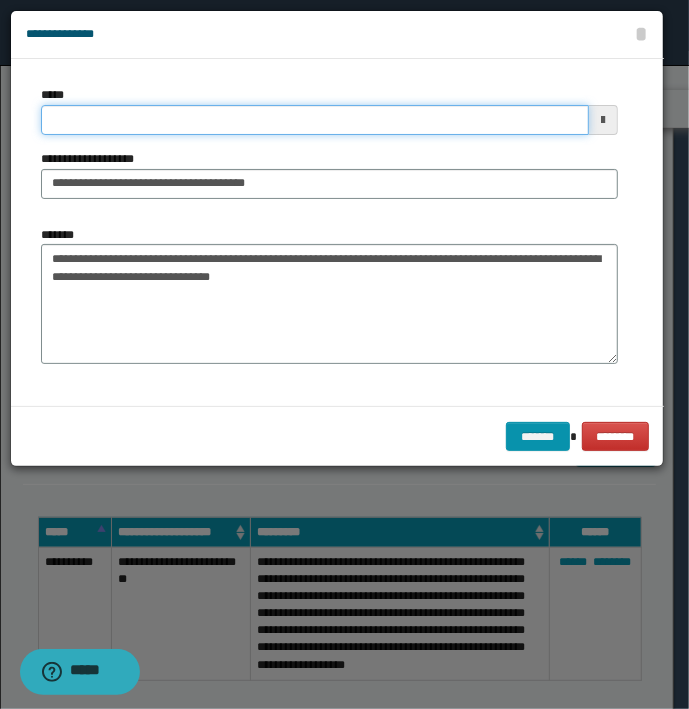 click on "*****" at bounding box center (315, 120) 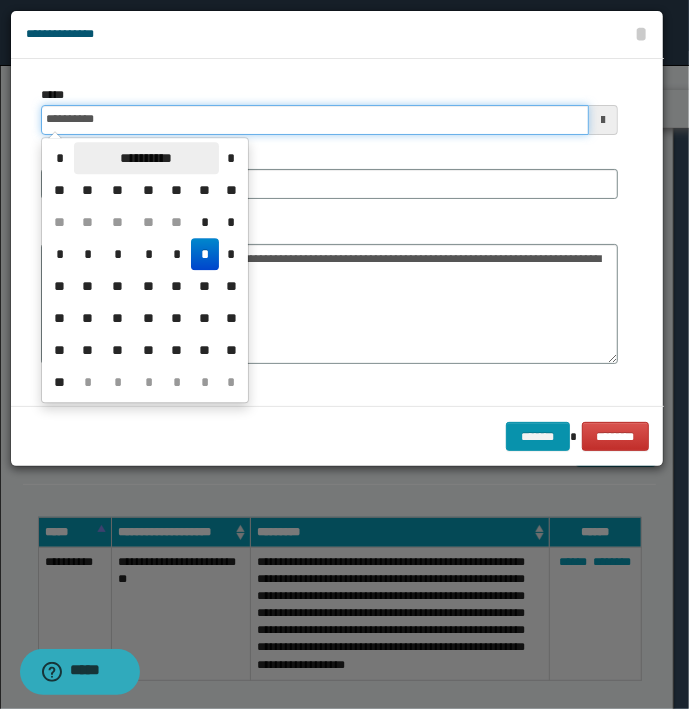 type on "**********" 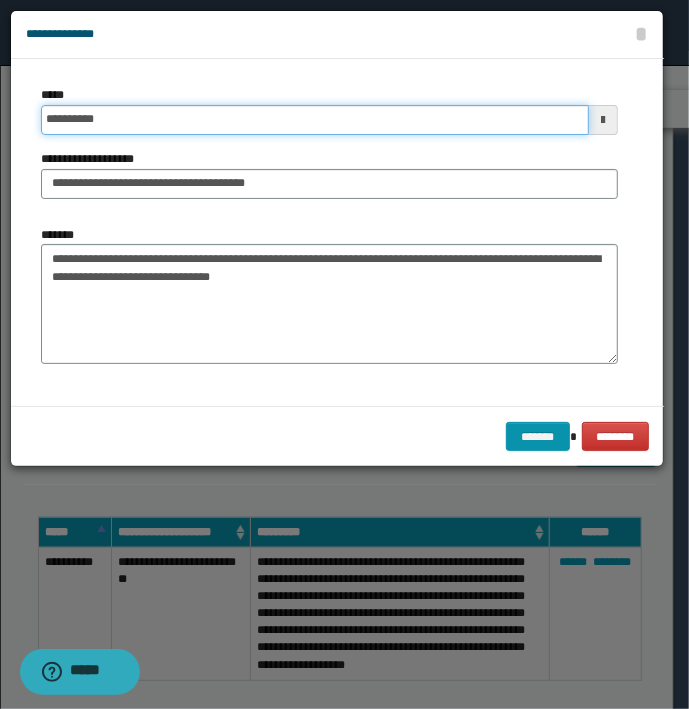 click on "*******" at bounding box center [538, 437] 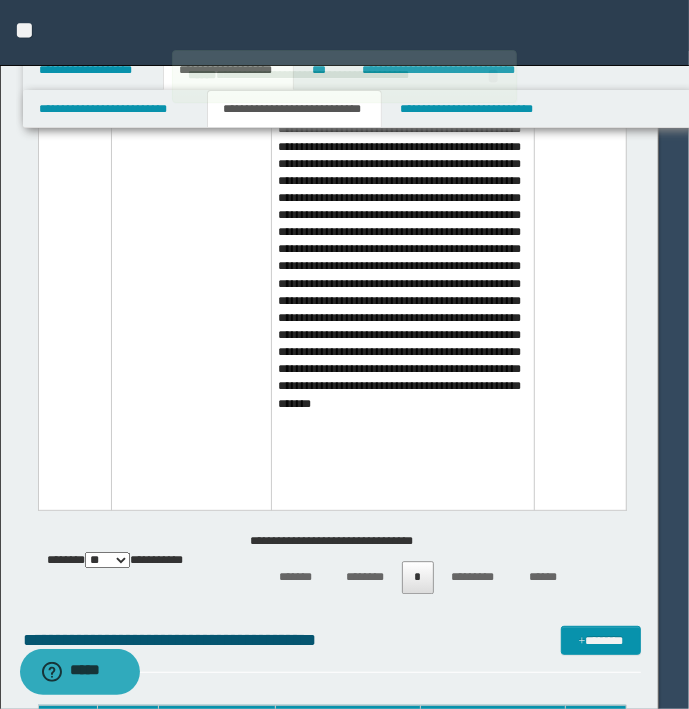 type 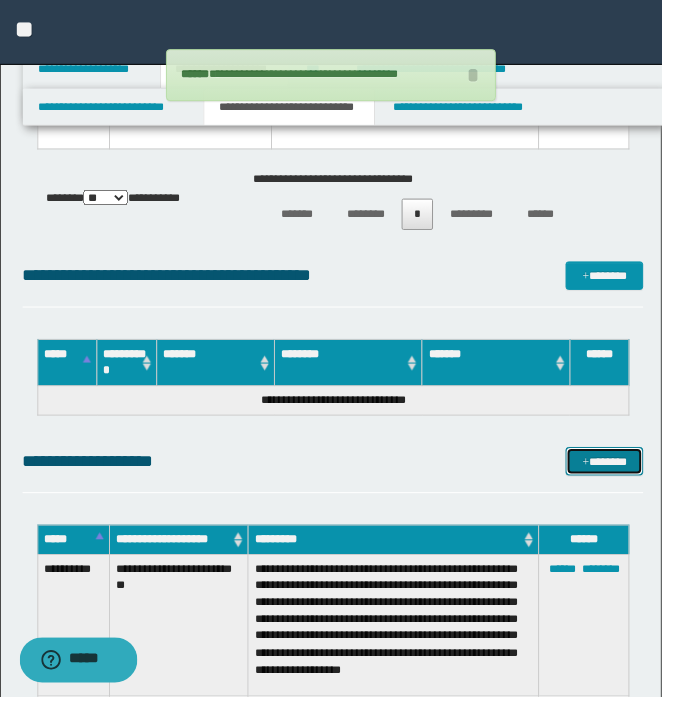 click on "*******" at bounding box center [615, 470] 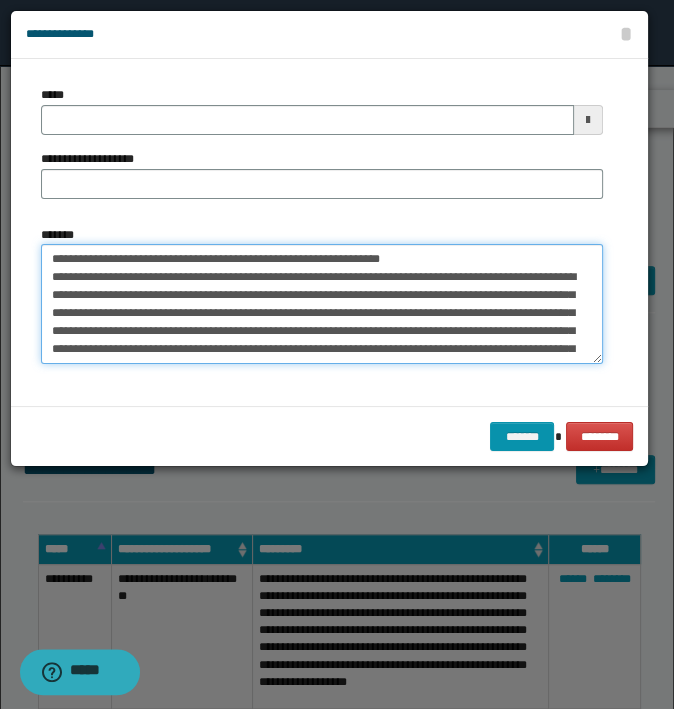 click on "**********" at bounding box center (322, 304) 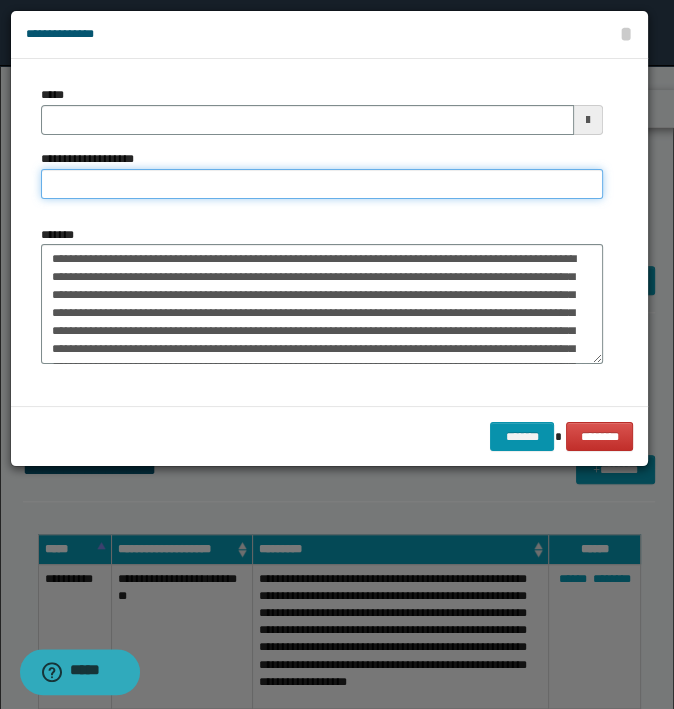 type on "**********" 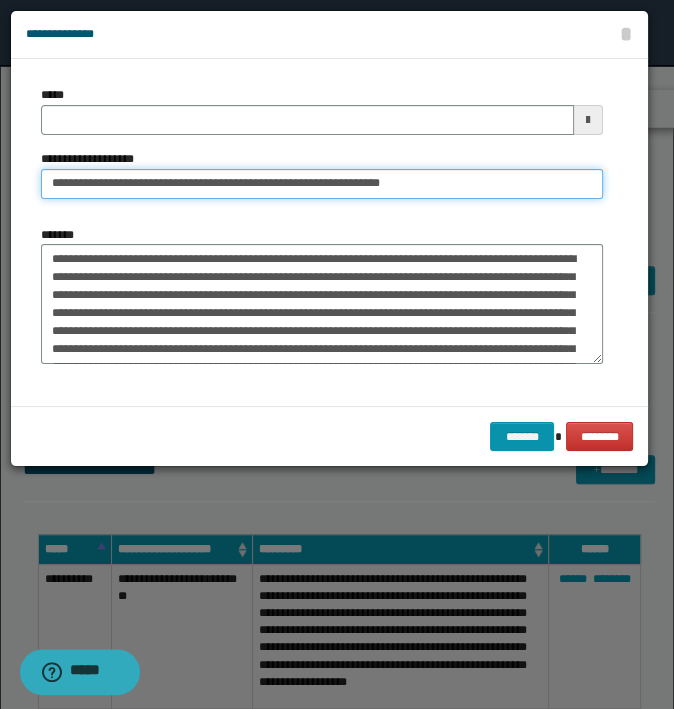 type 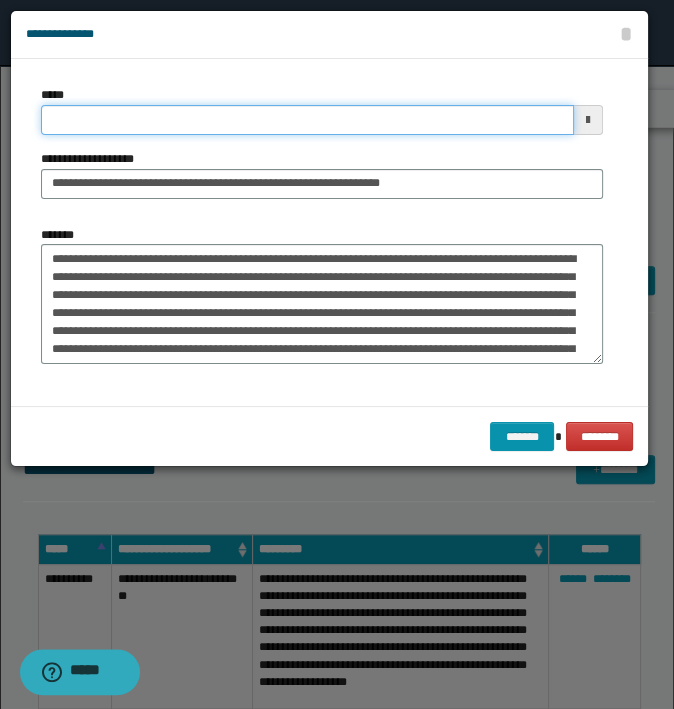 click on "*****" at bounding box center [307, 120] 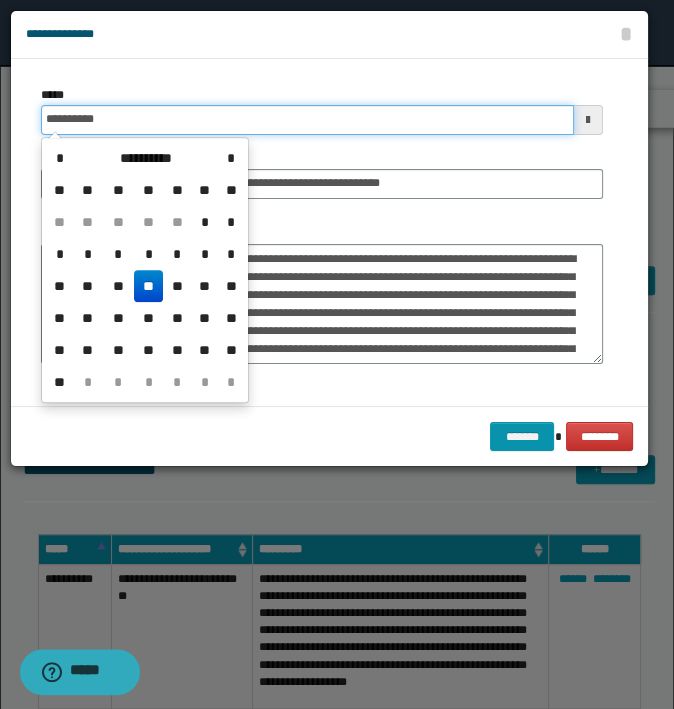 type on "**********" 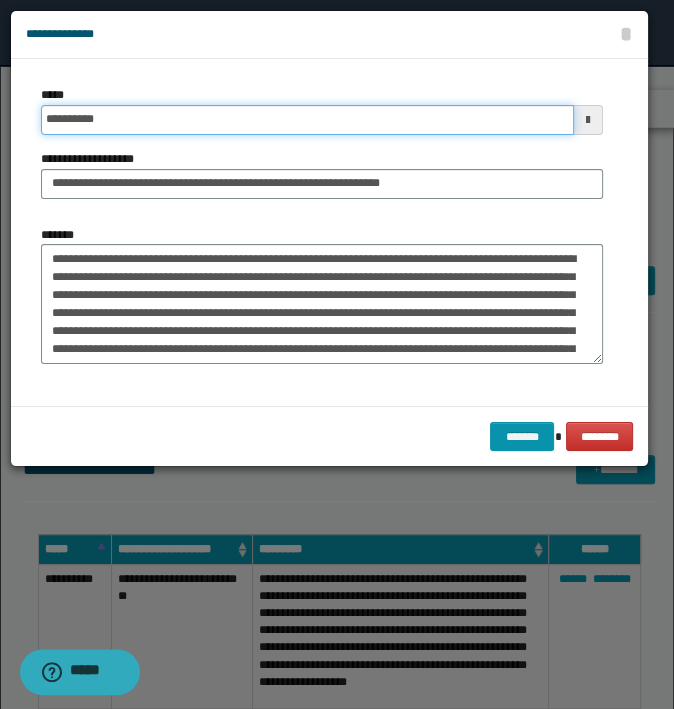 click on "*******" at bounding box center (522, 437) 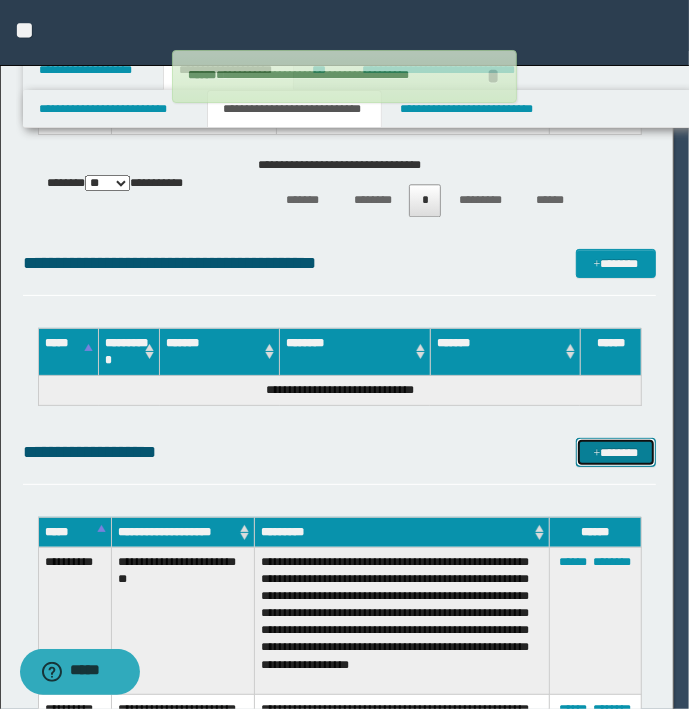 type 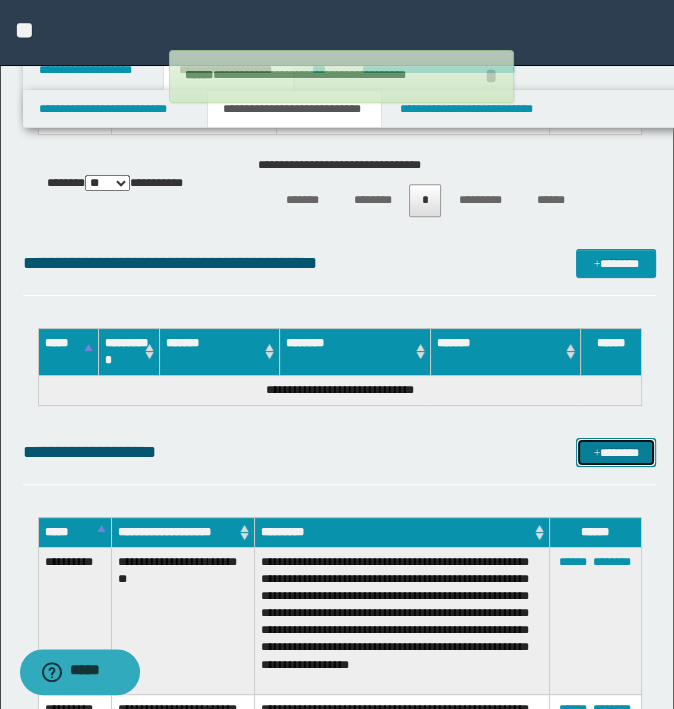 click on "*******" at bounding box center [615, 453] 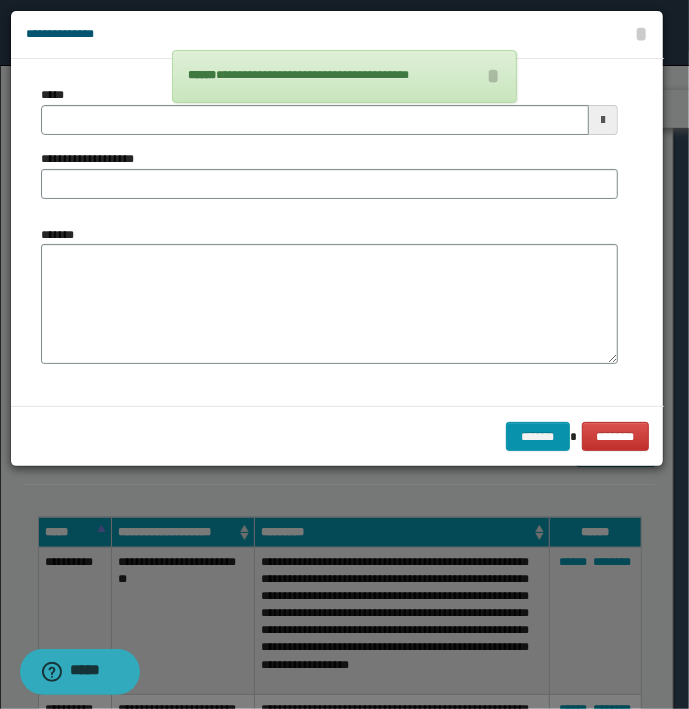type 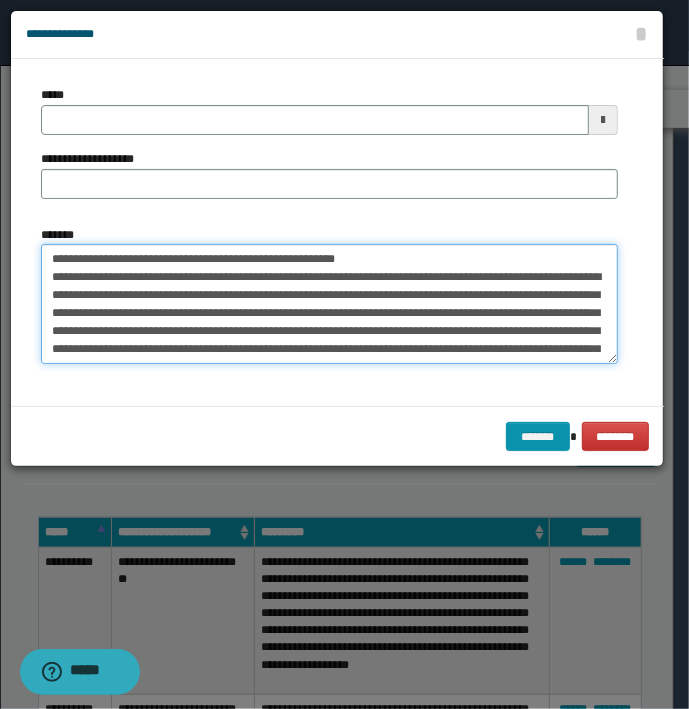 click on "*******" at bounding box center [329, 304] 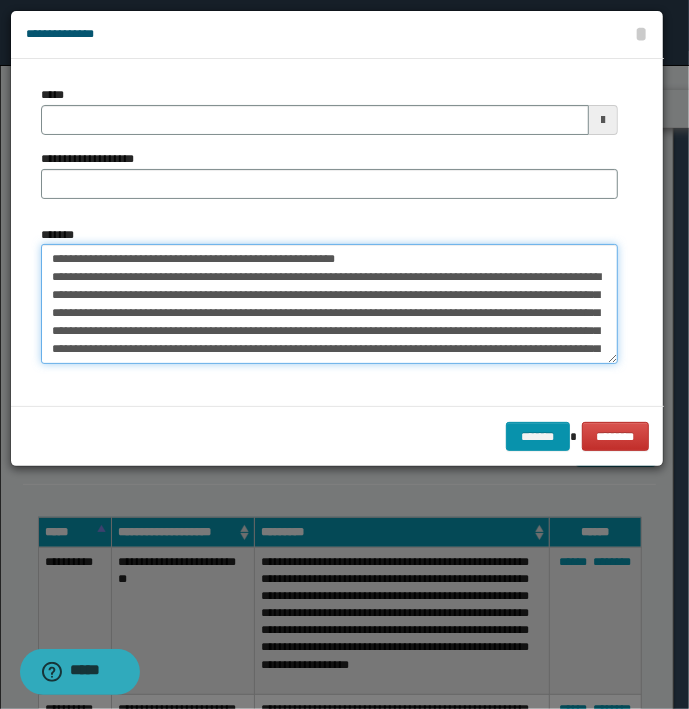 type on "**********" 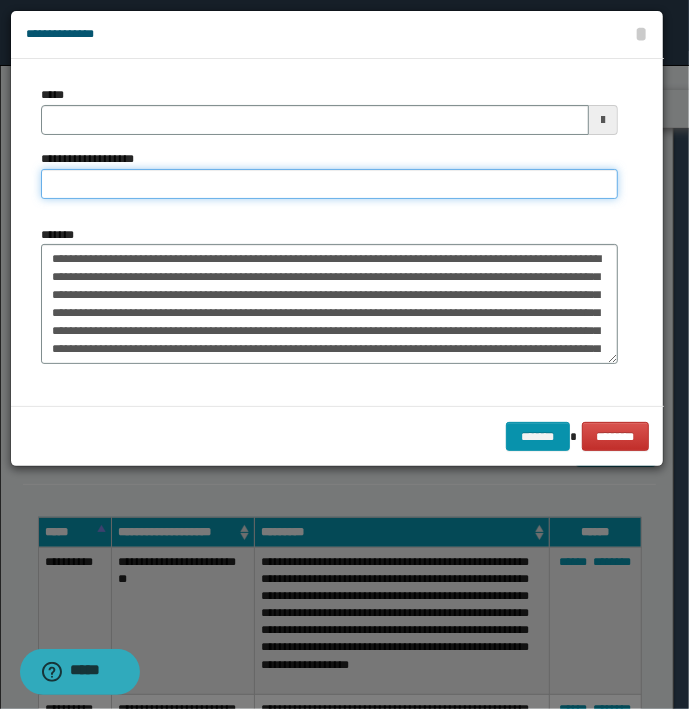 type on "**********" 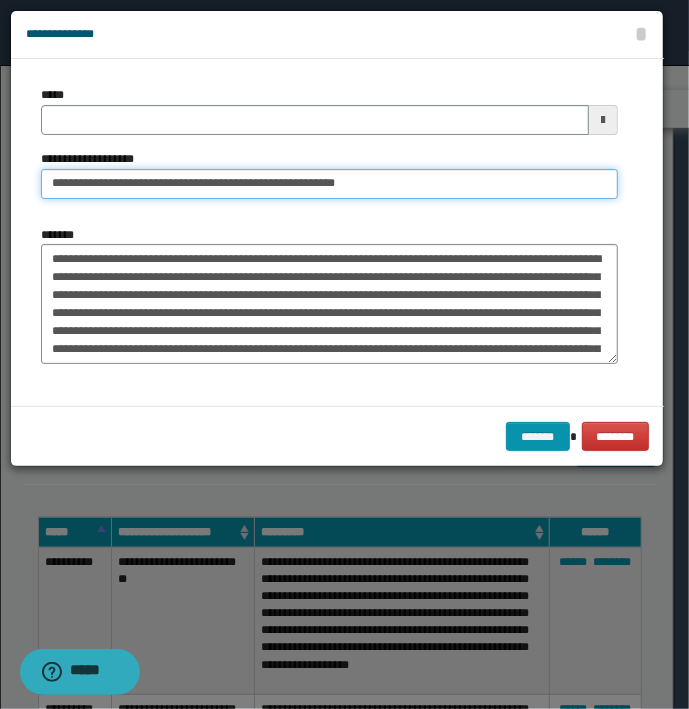 type 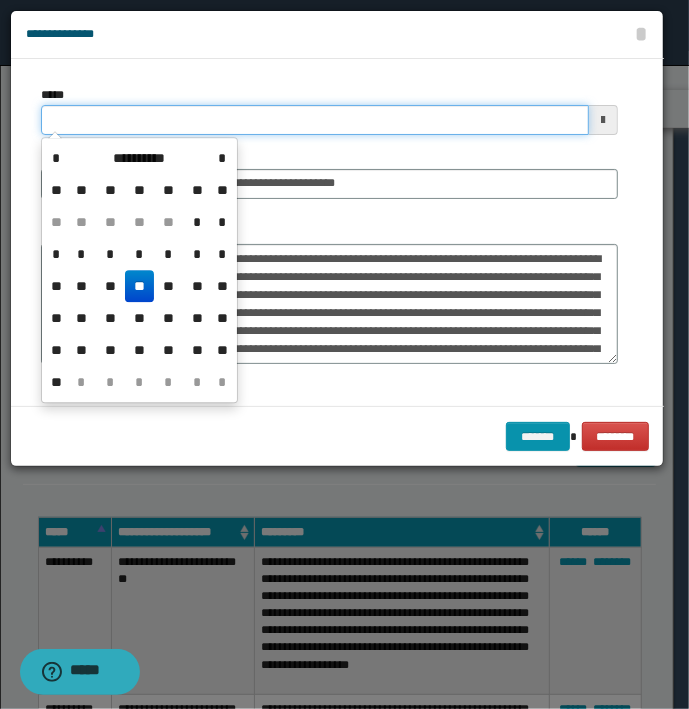 click on "*****" at bounding box center [315, 120] 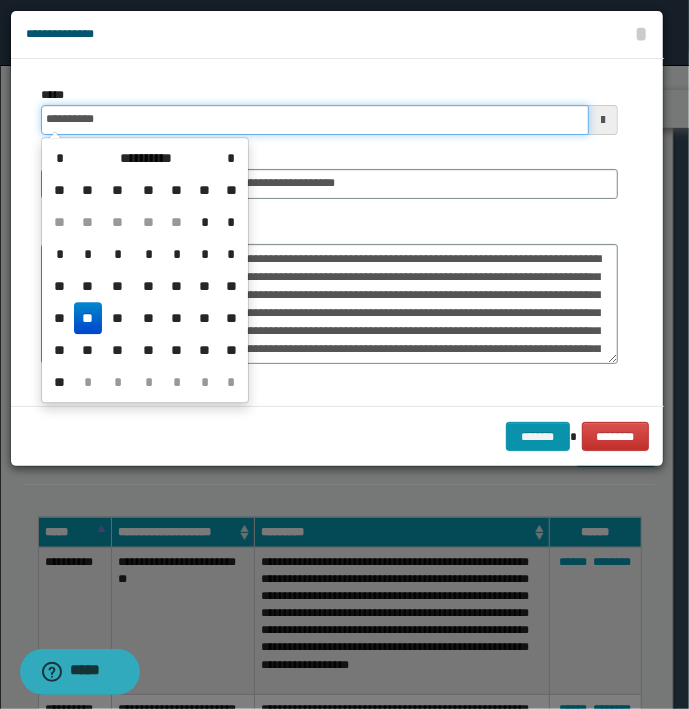 type on "**********" 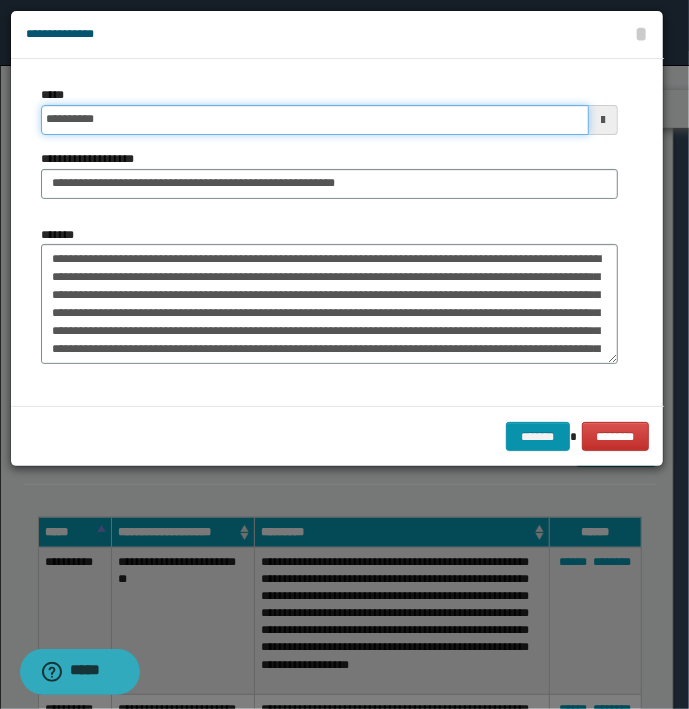 click on "*******" at bounding box center [538, 437] 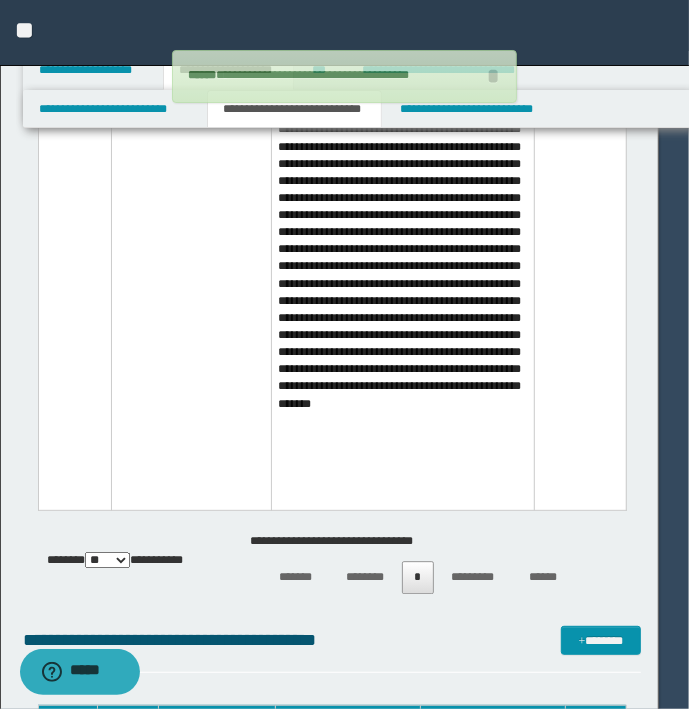 type 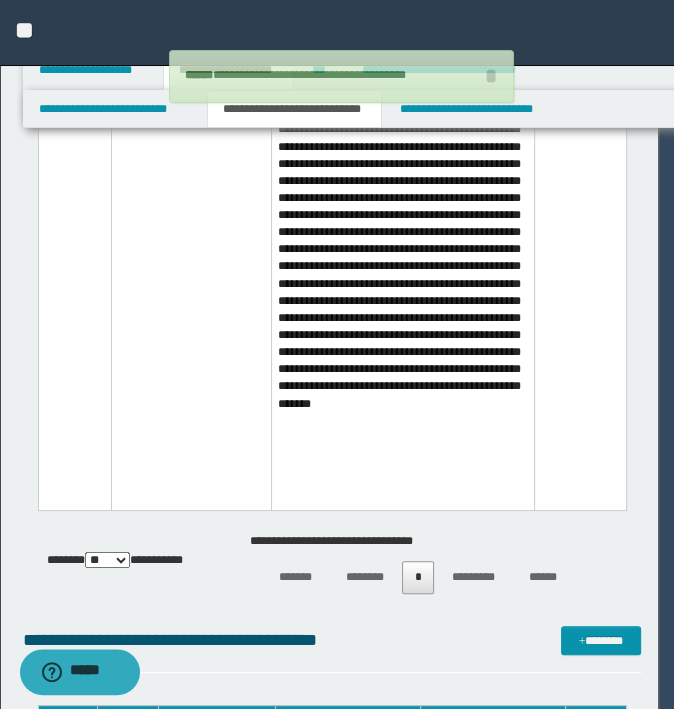 click on "*******" at bounding box center [600, 829] 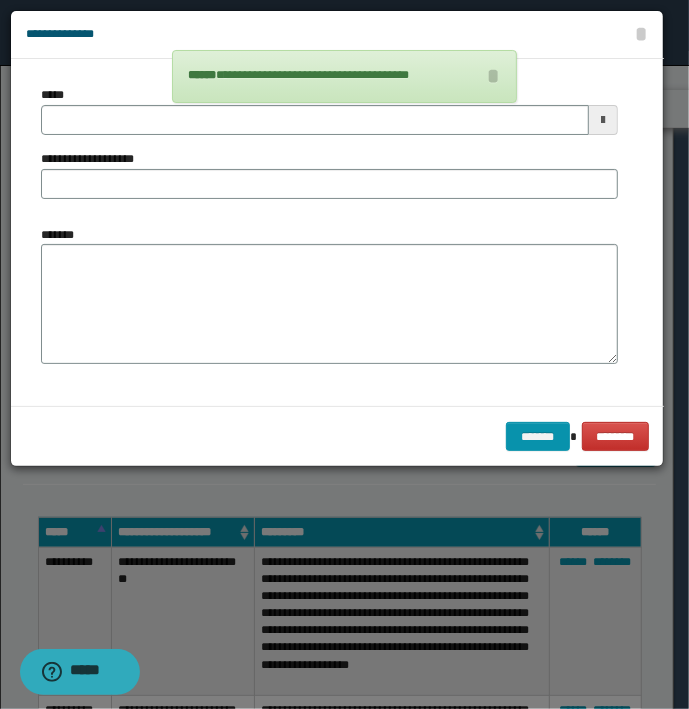 type 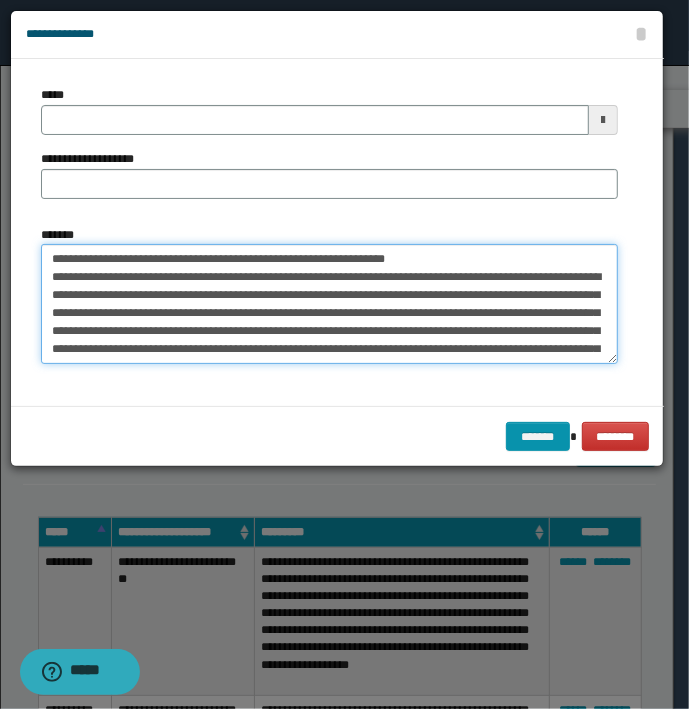 click on "*******" at bounding box center [329, 304] 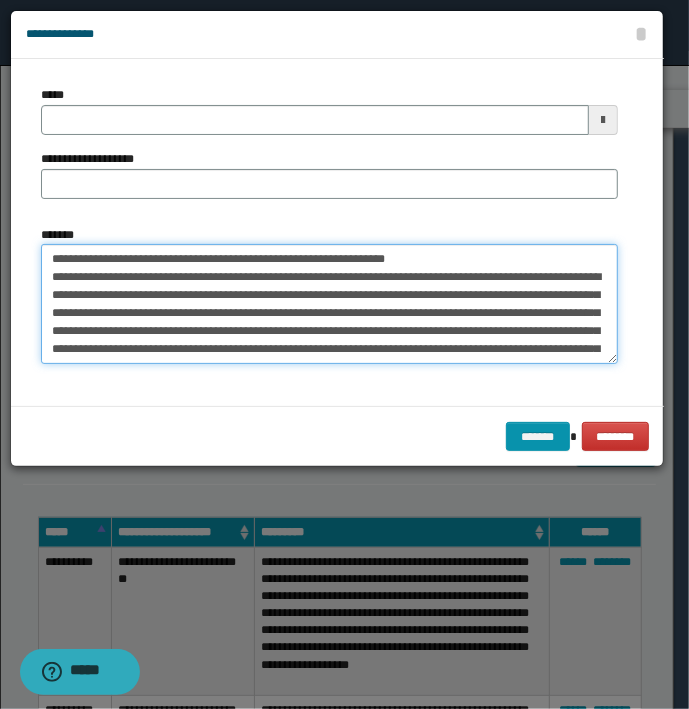 drag, startPoint x: 468, startPoint y: 248, endPoint x: -5, endPoint y: 240, distance: 473.06766 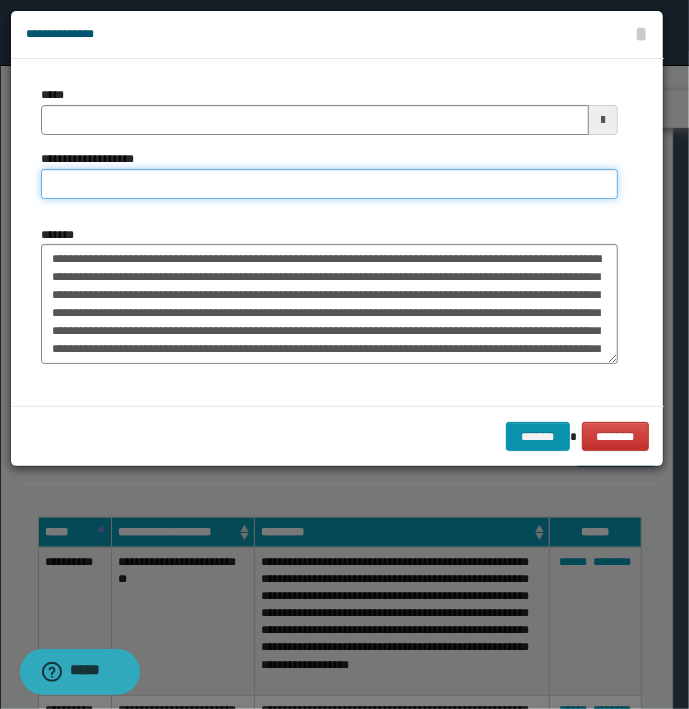 type on "**********" 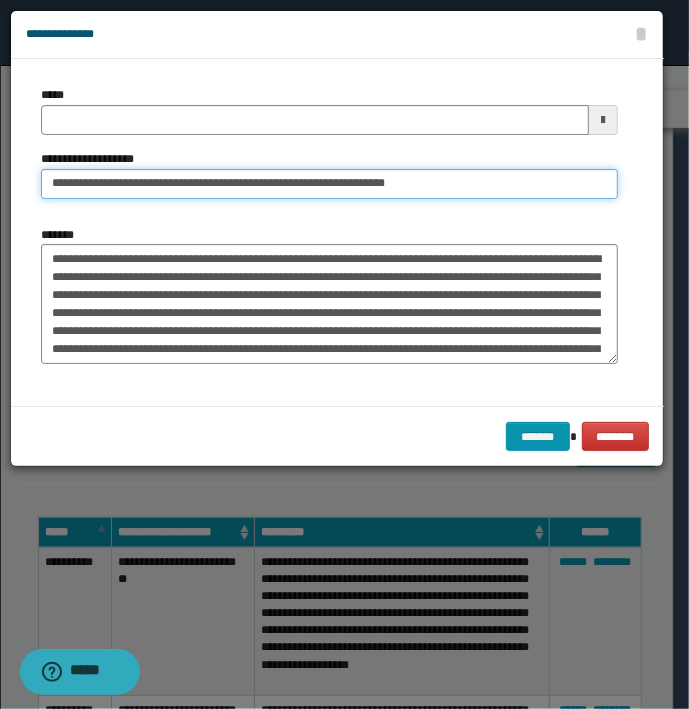 type 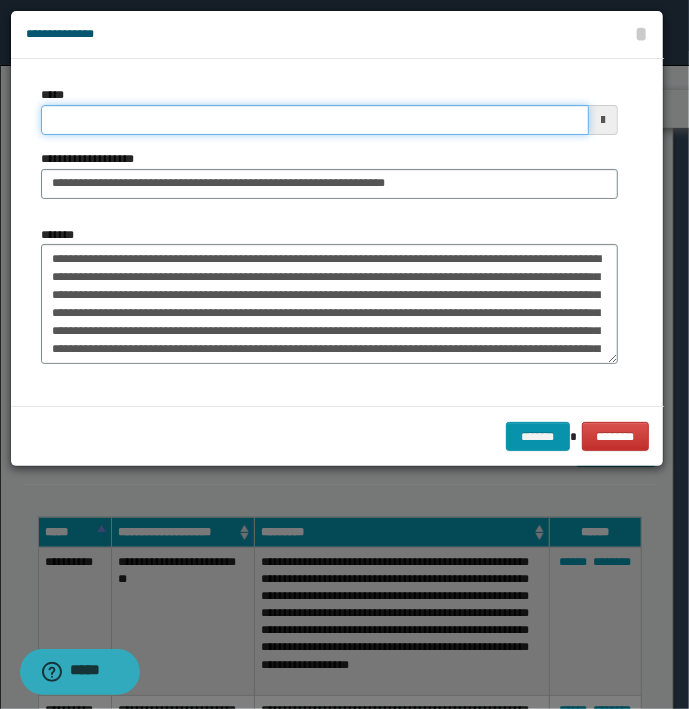 click on "*****" at bounding box center (315, 120) 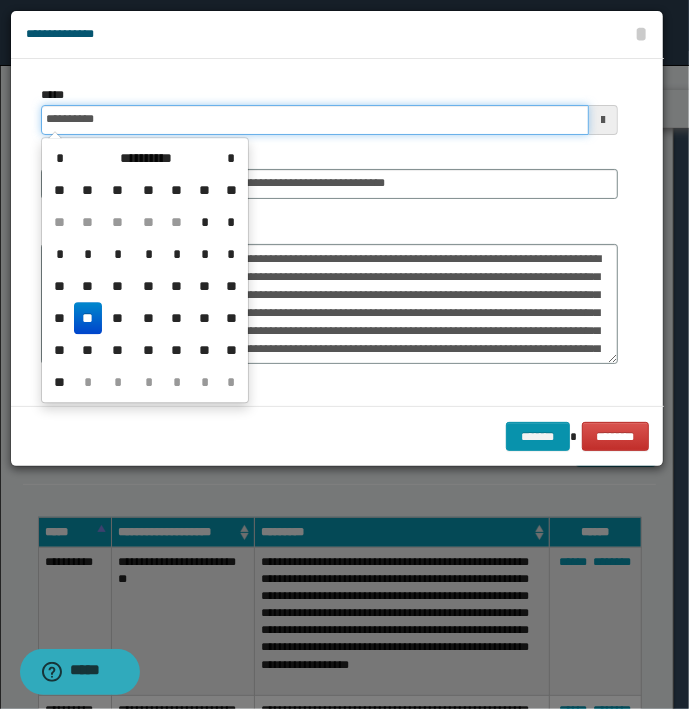 type on "**********" 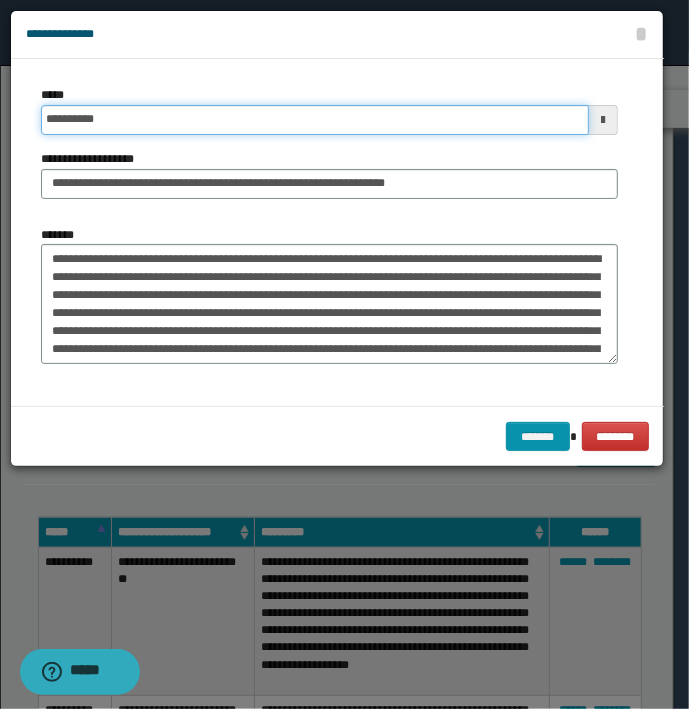 click on "*******" at bounding box center [538, 437] 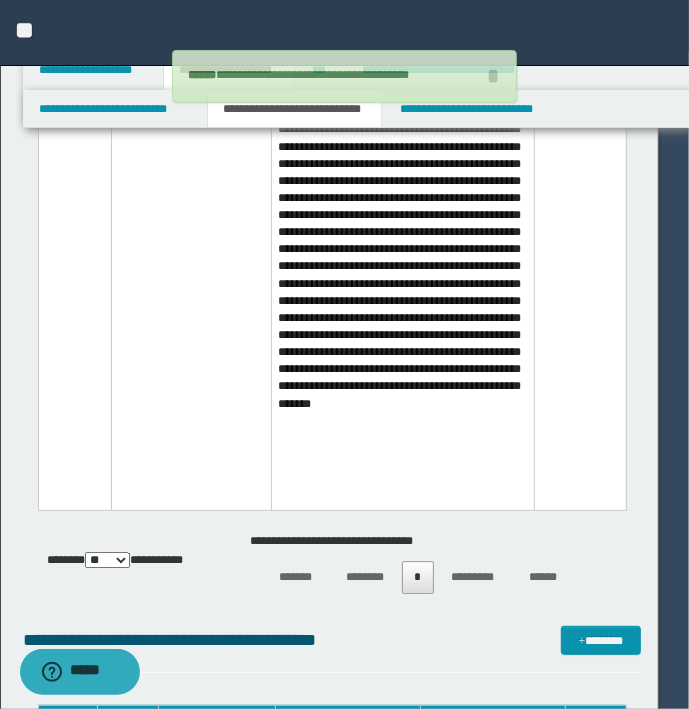 type 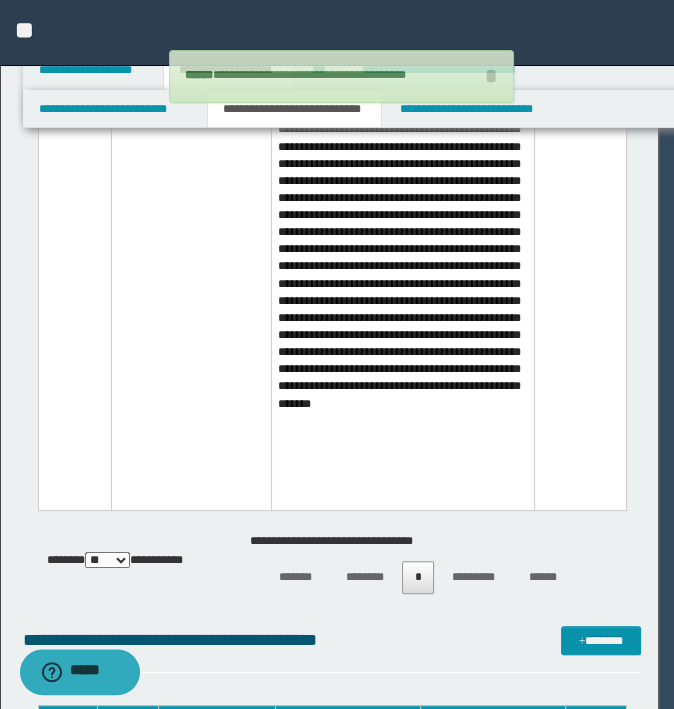 click on "*******" at bounding box center (600, 829) 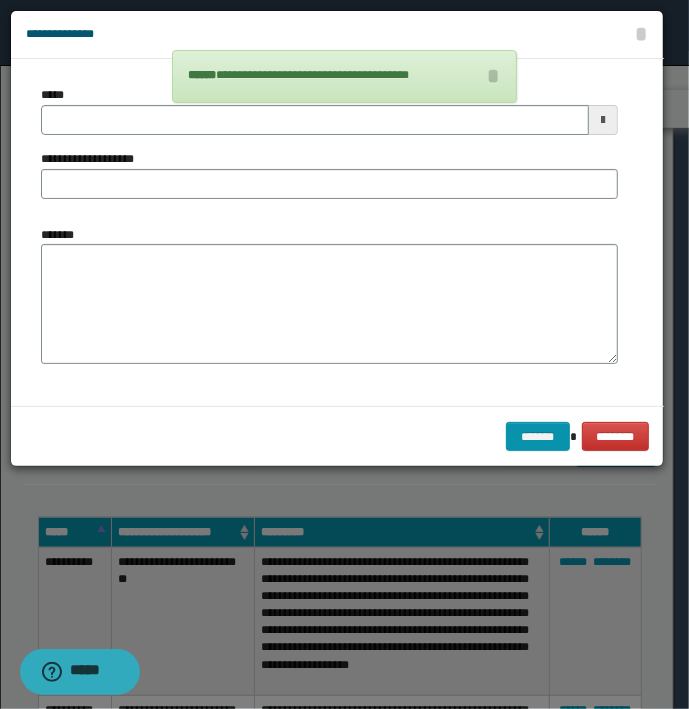 type 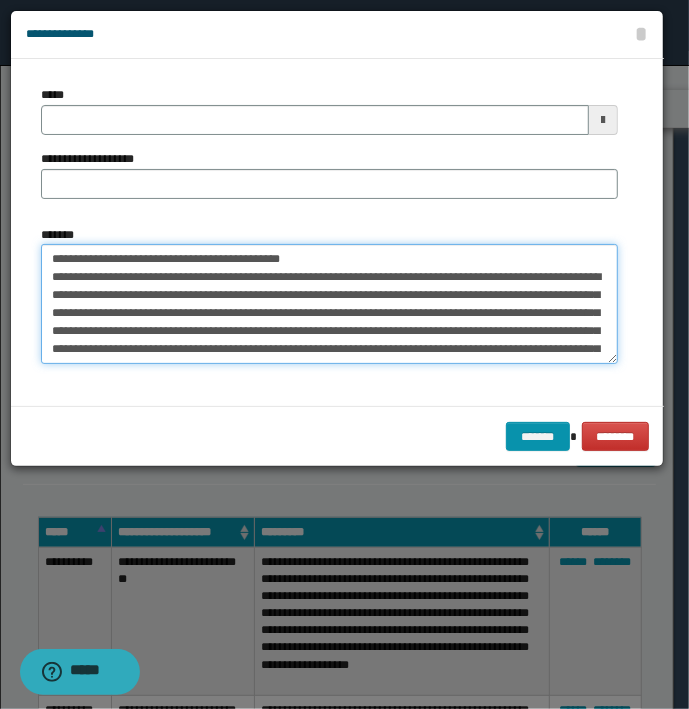 click on "*******" at bounding box center (329, 304) 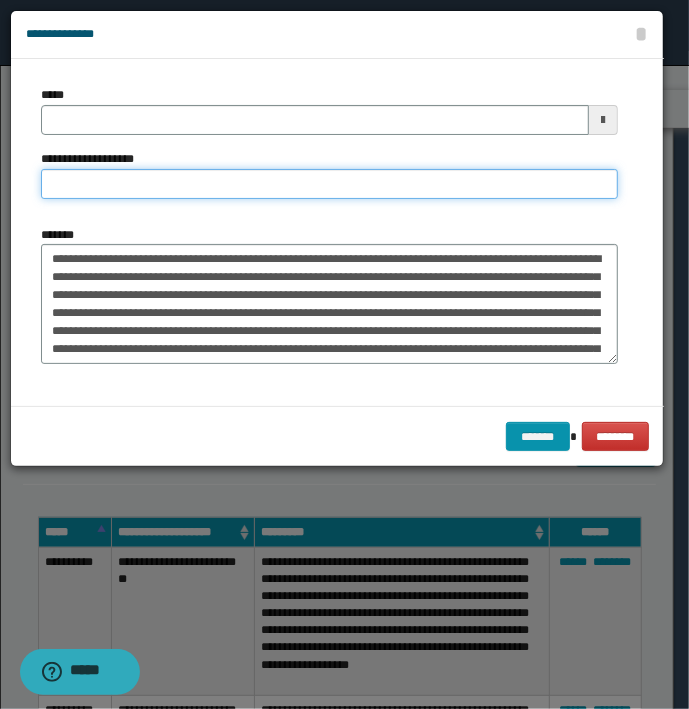 type on "**********" 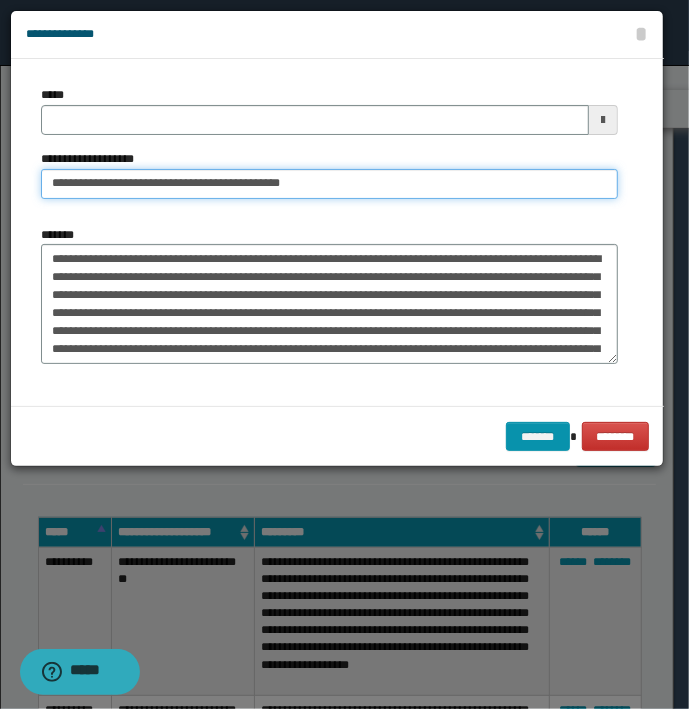type 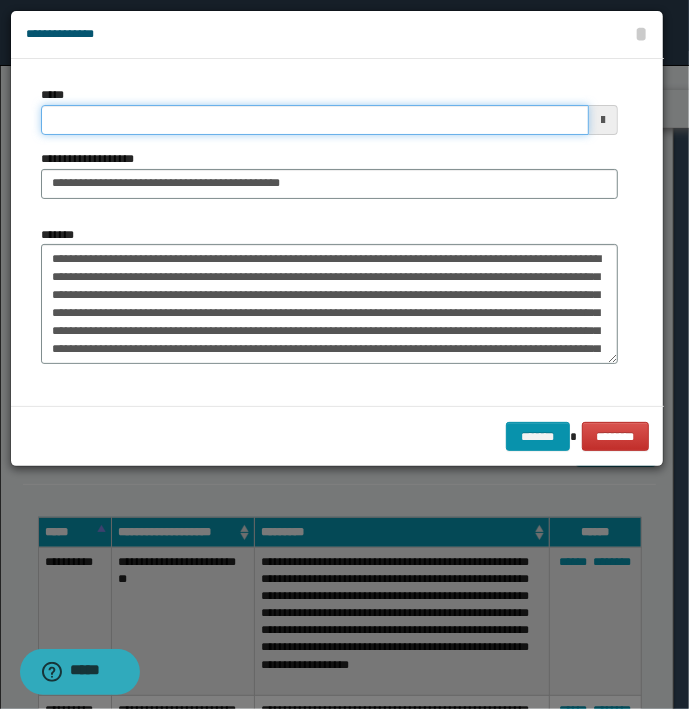 click on "*****" at bounding box center (315, 120) 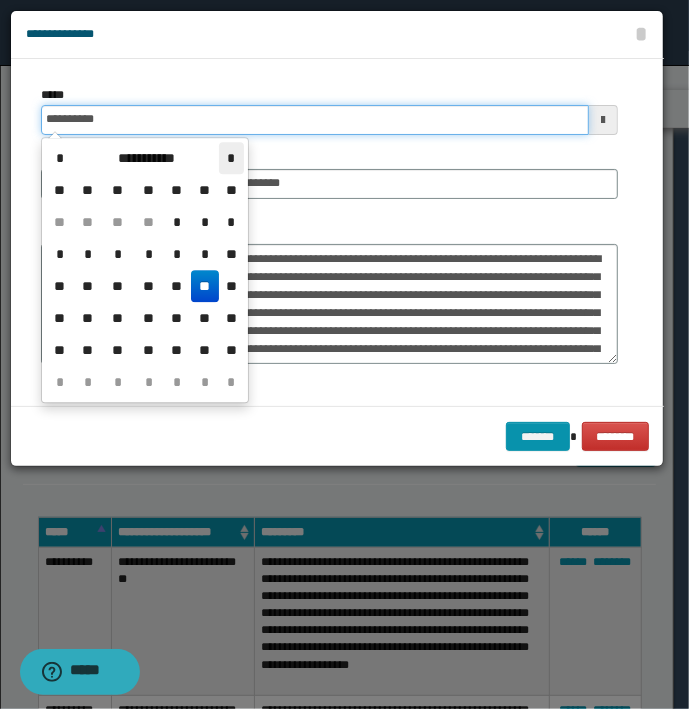type on "**********" 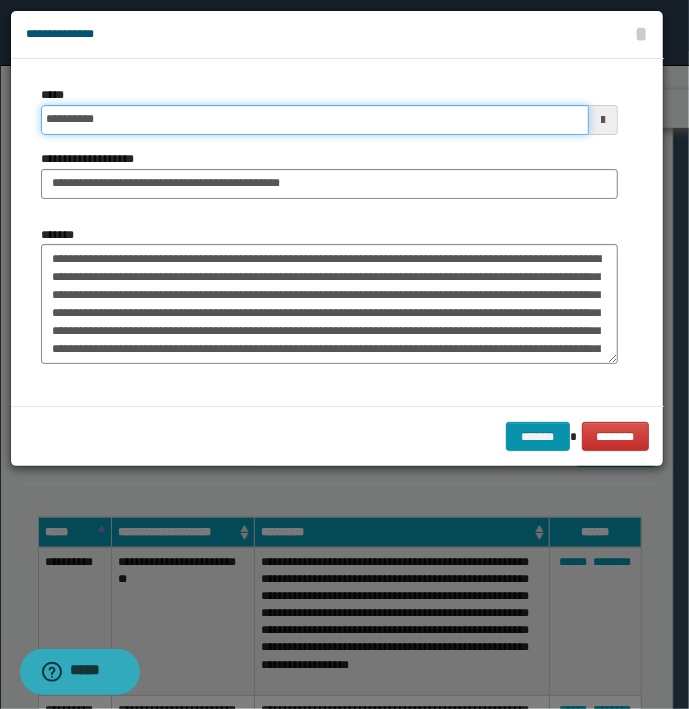 click on "*******" at bounding box center (538, 437) 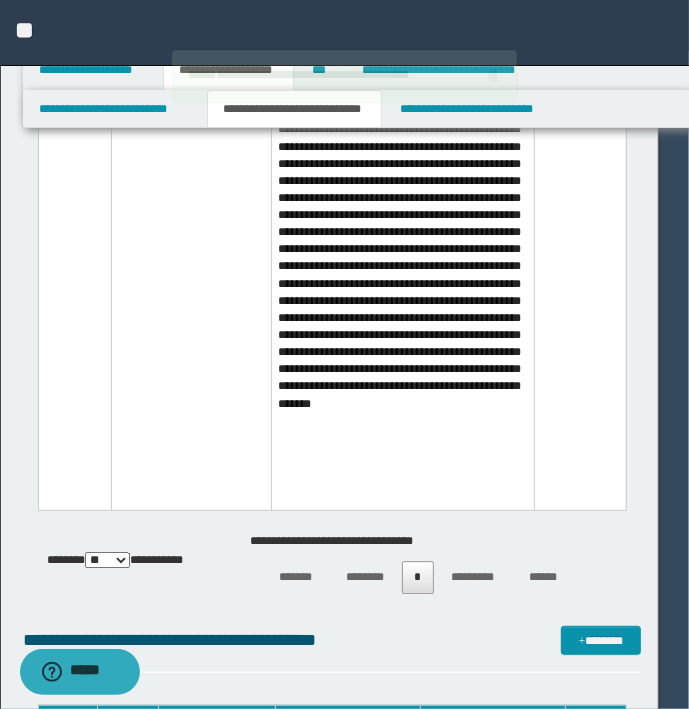 type 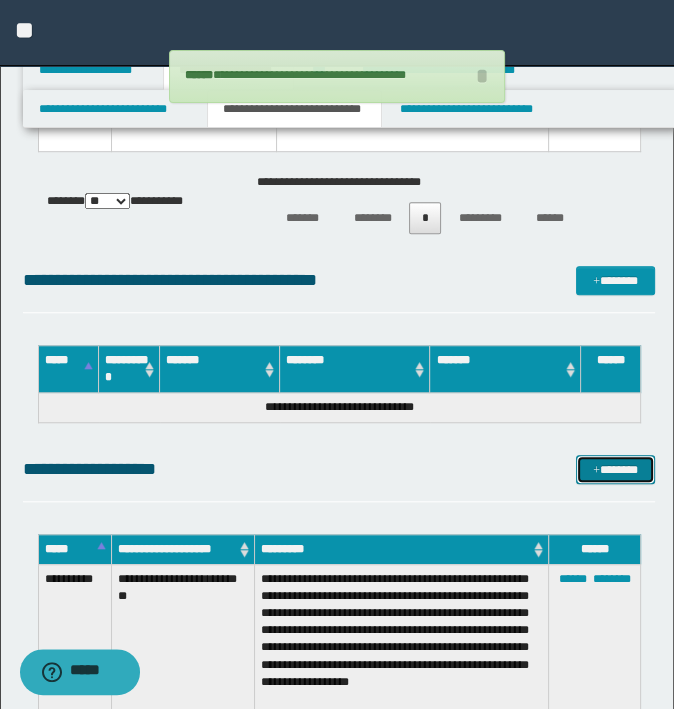 click on "*******" at bounding box center [615, 470] 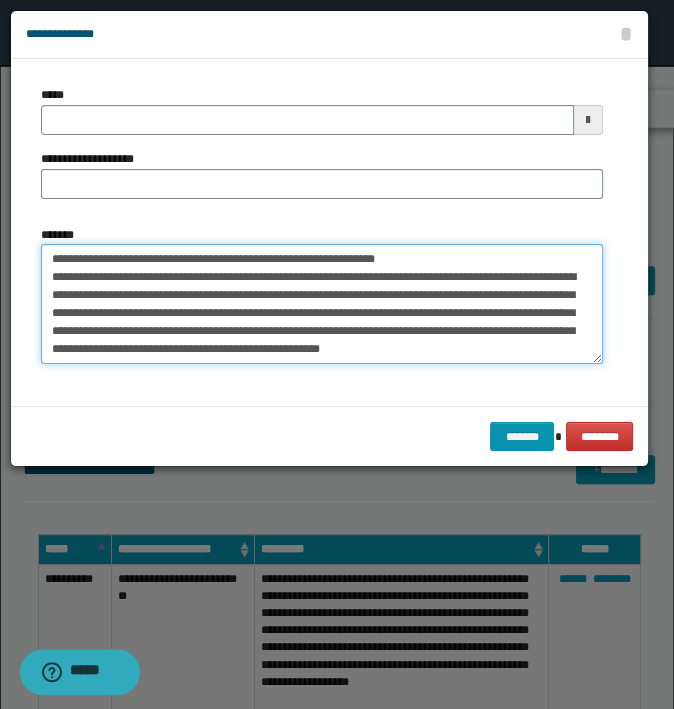 click on "**********" at bounding box center (322, 304) 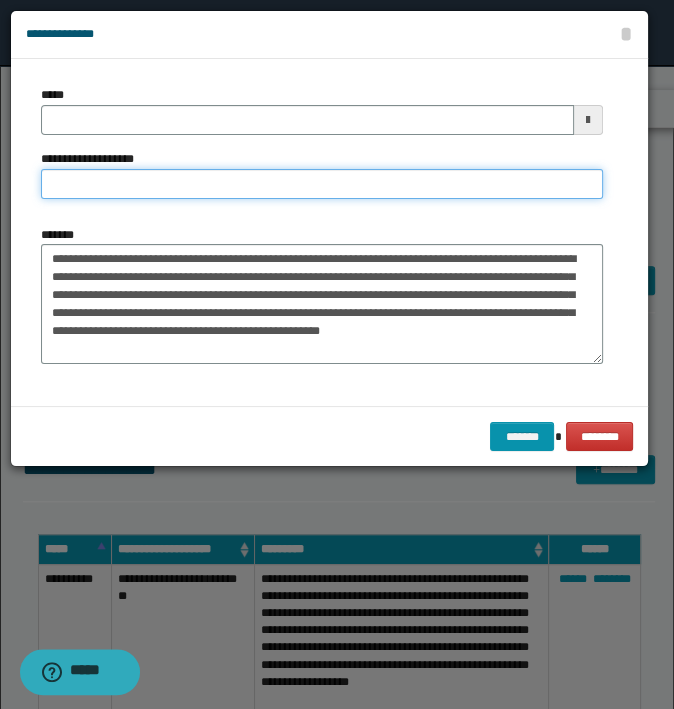 type on "**********" 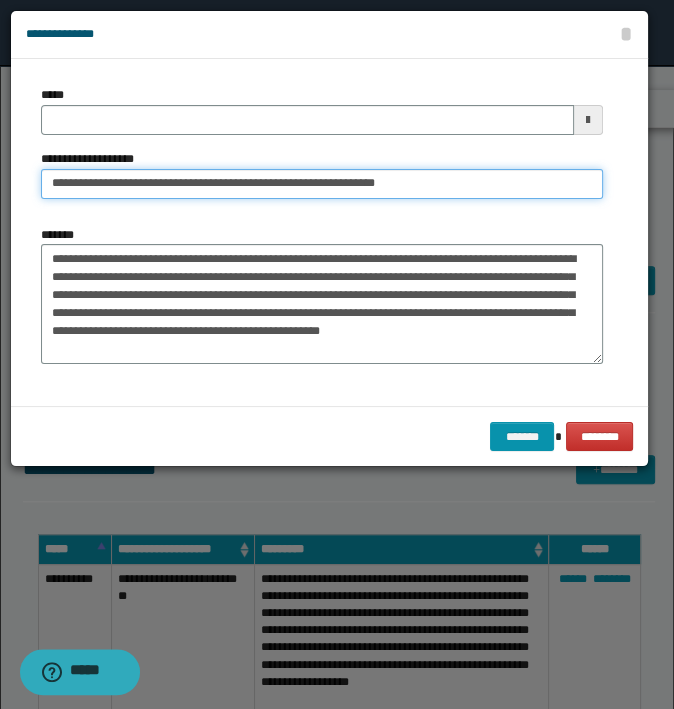 type 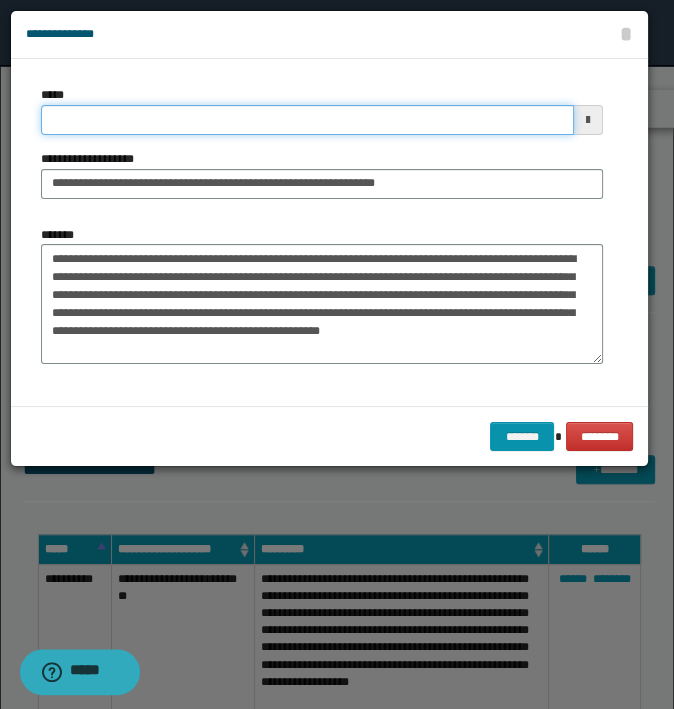 click on "*****" at bounding box center (307, 120) 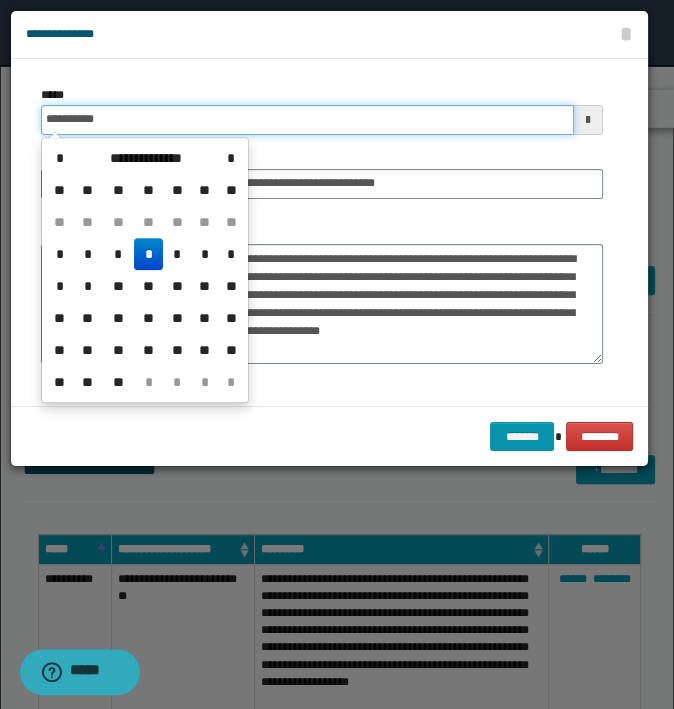 type on "**********" 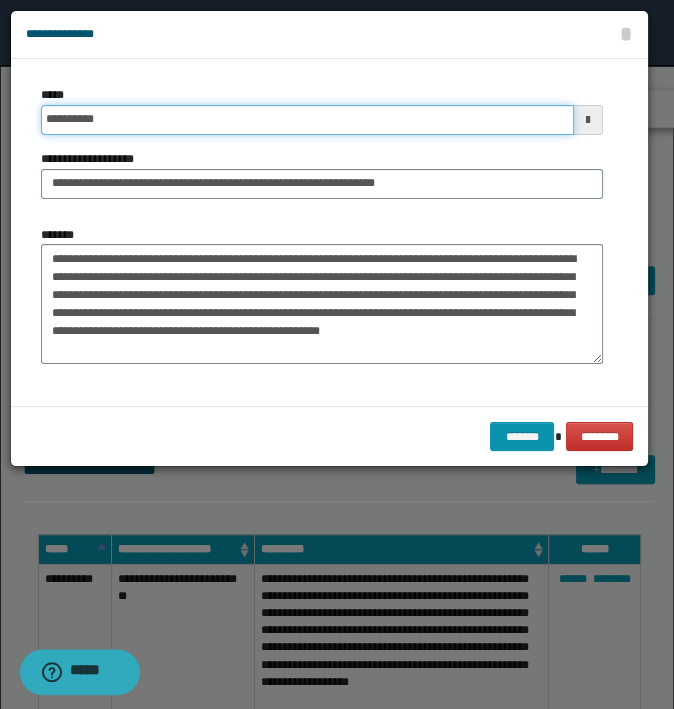 click on "*******" at bounding box center [522, 437] 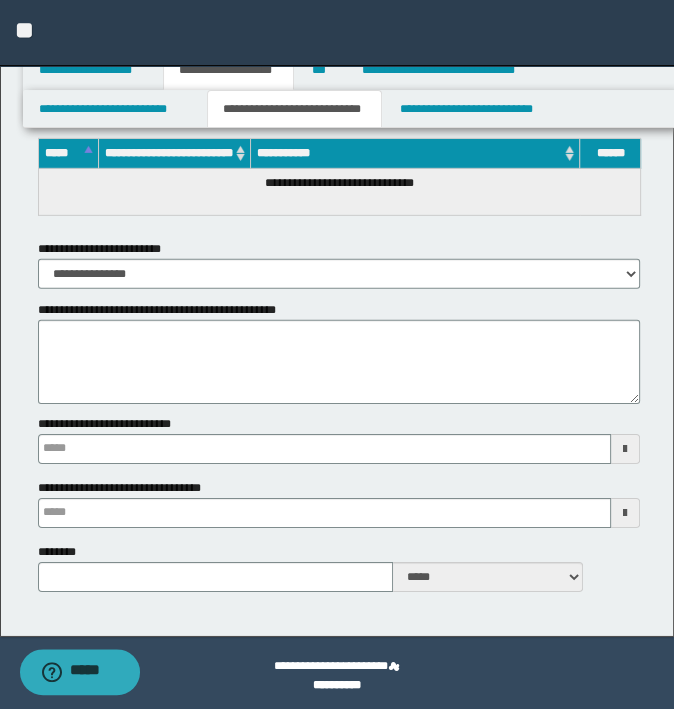 scroll, scrollTop: 16621, scrollLeft: 0, axis: vertical 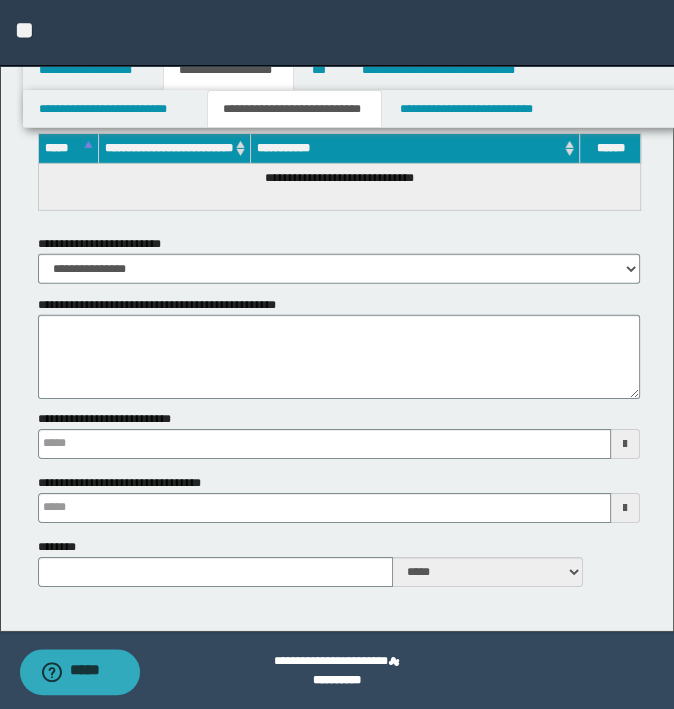 type 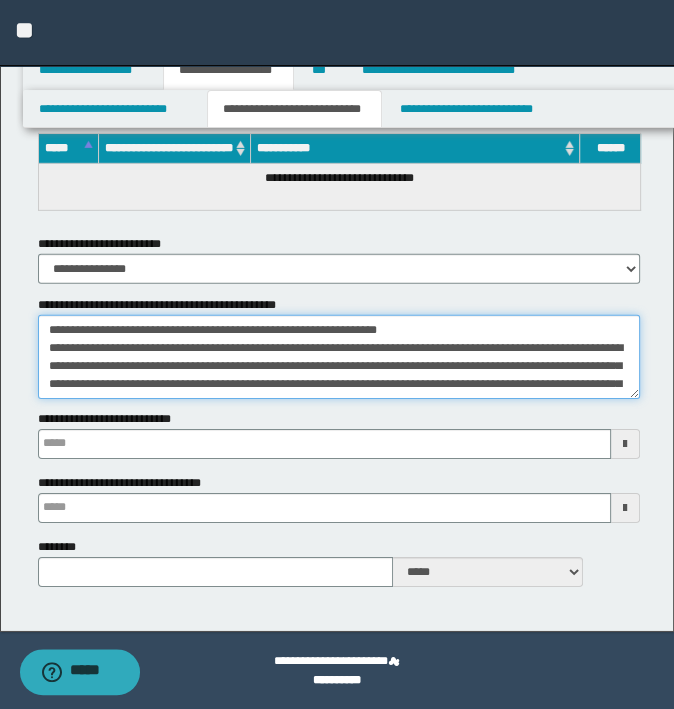 click on "**********" at bounding box center [339, 357] 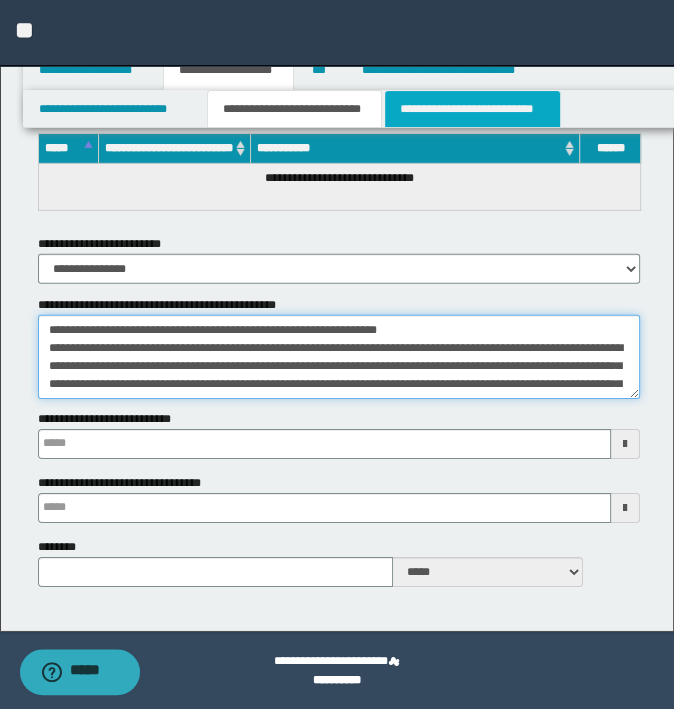 type on "**********" 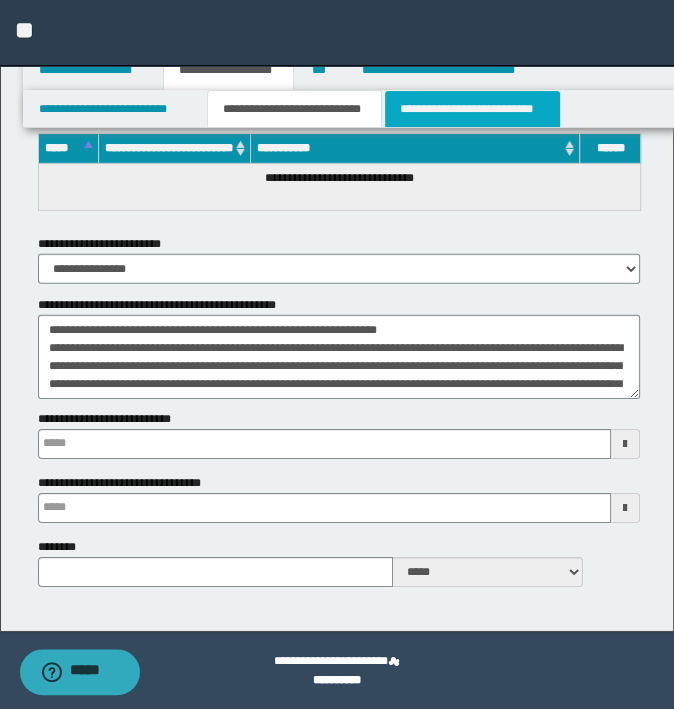 click on "**********" at bounding box center (472, 109) 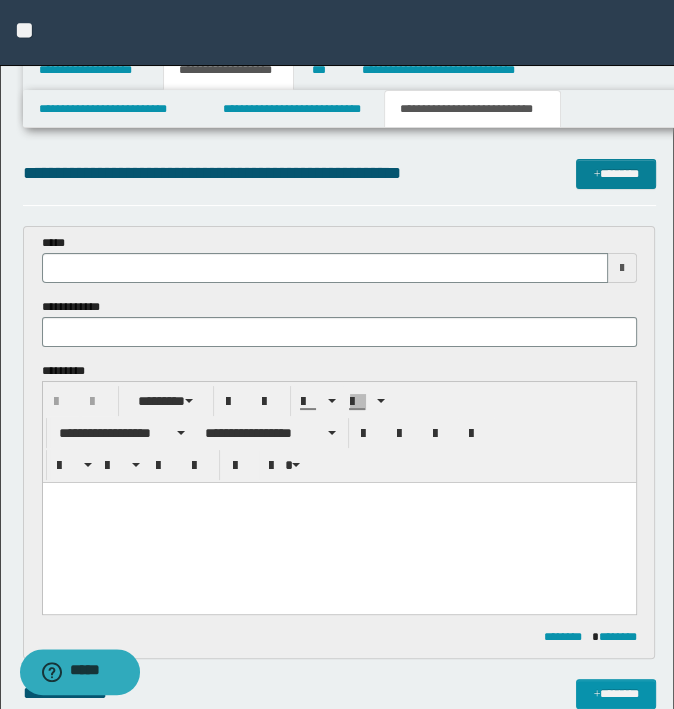 scroll, scrollTop: 0, scrollLeft: 0, axis: both 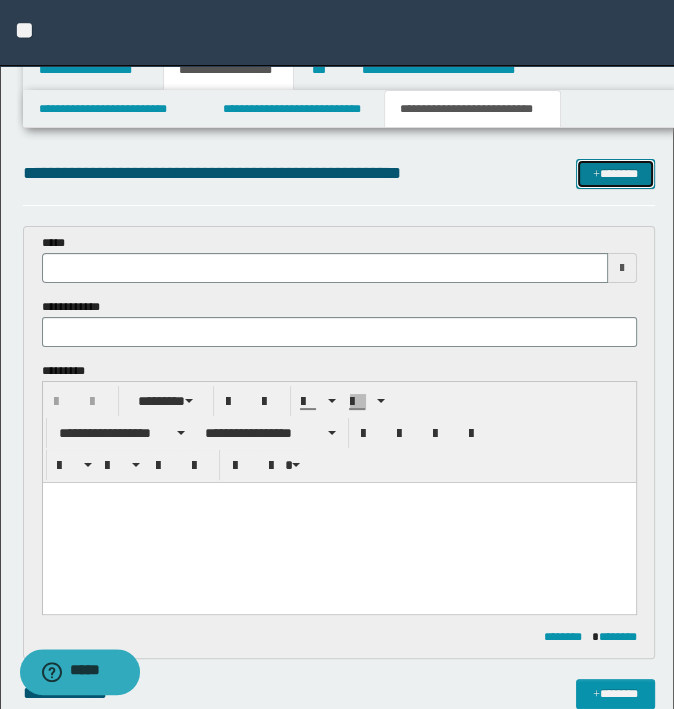 click at bounding box center (596, 175) 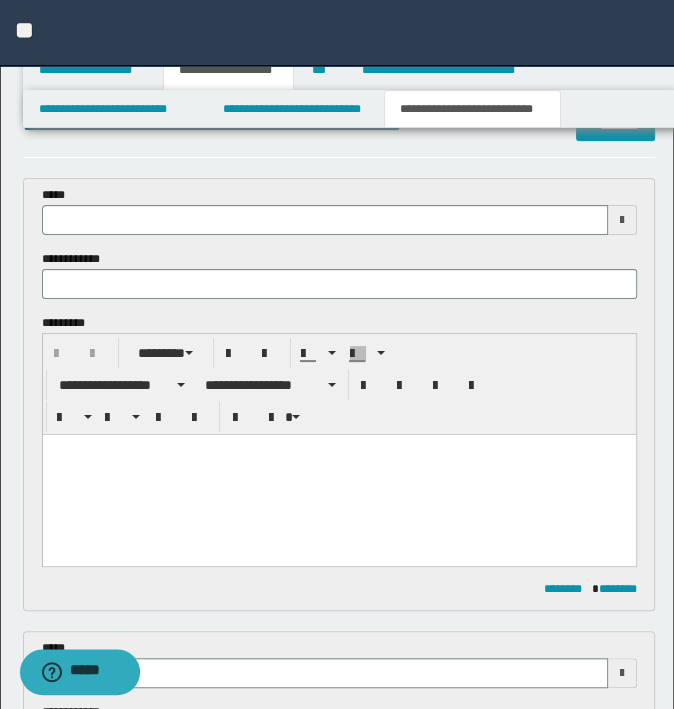 scroll, scrollTop: 0, scrollLeft: 0, axis: both 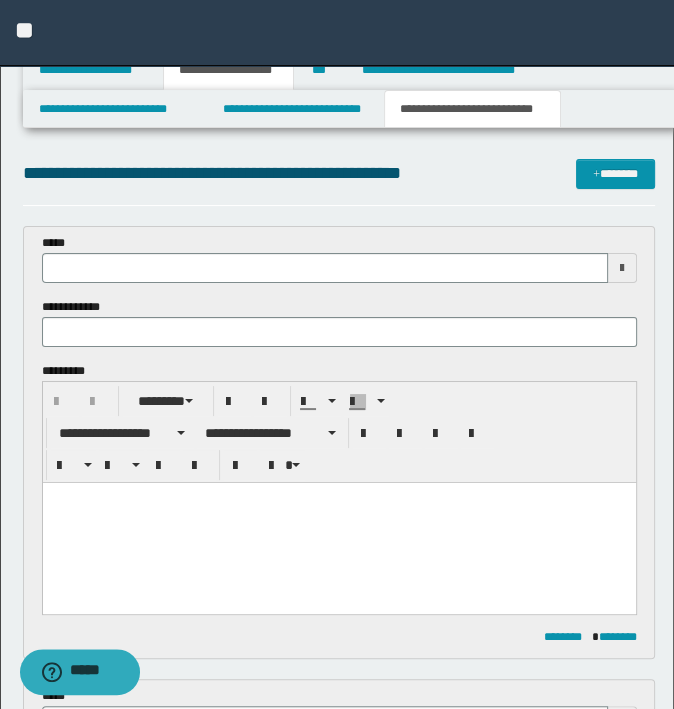 click at bounding box center [338, 522] 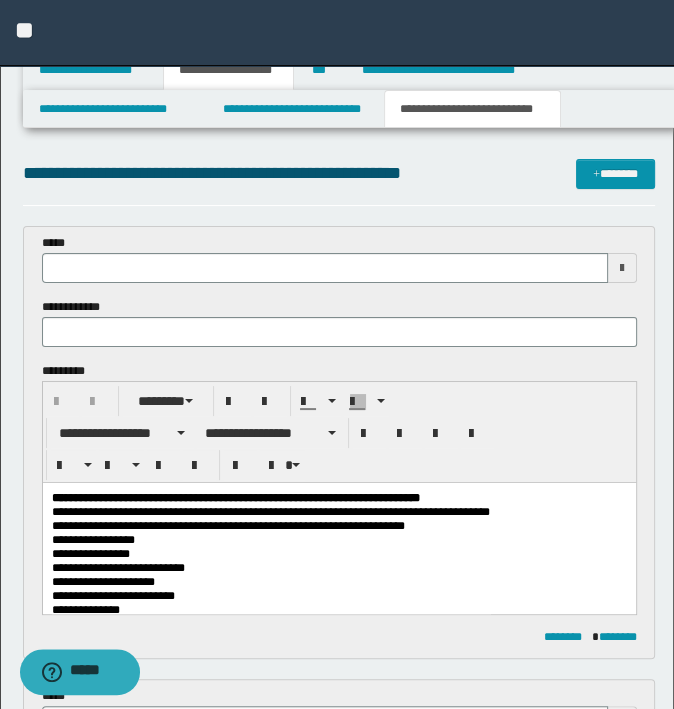 click on "**********" at bounding box center (227, 525) 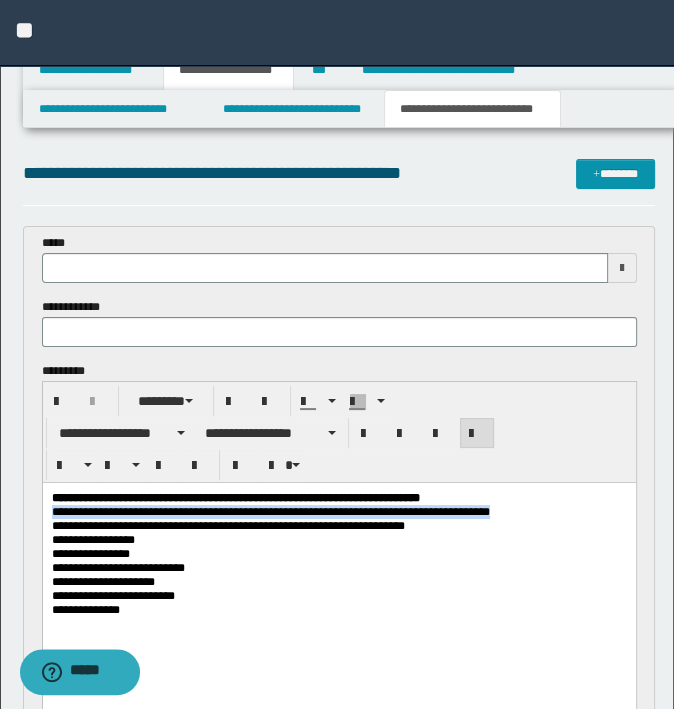 drag, startPoint x: 540, startPoint y: 514, endPoint x: -5, endPoint y: 516, distance: 545.00366 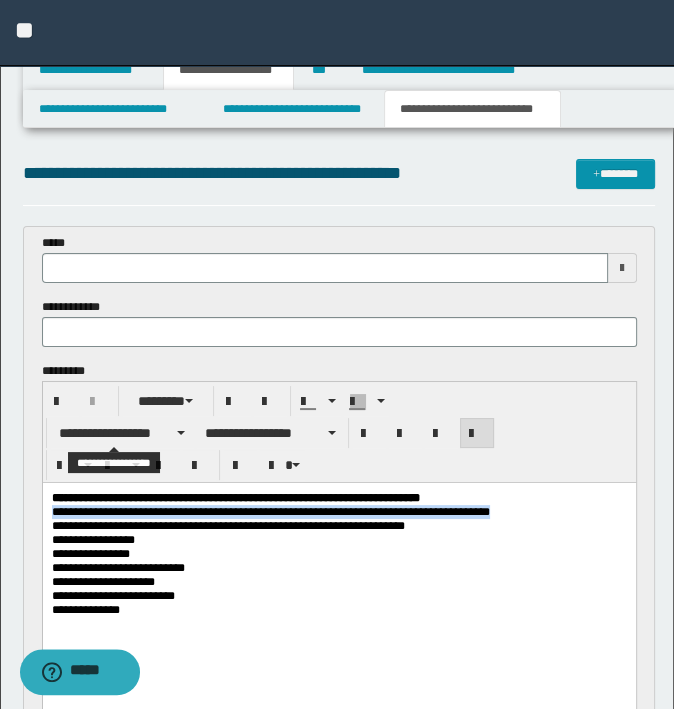type 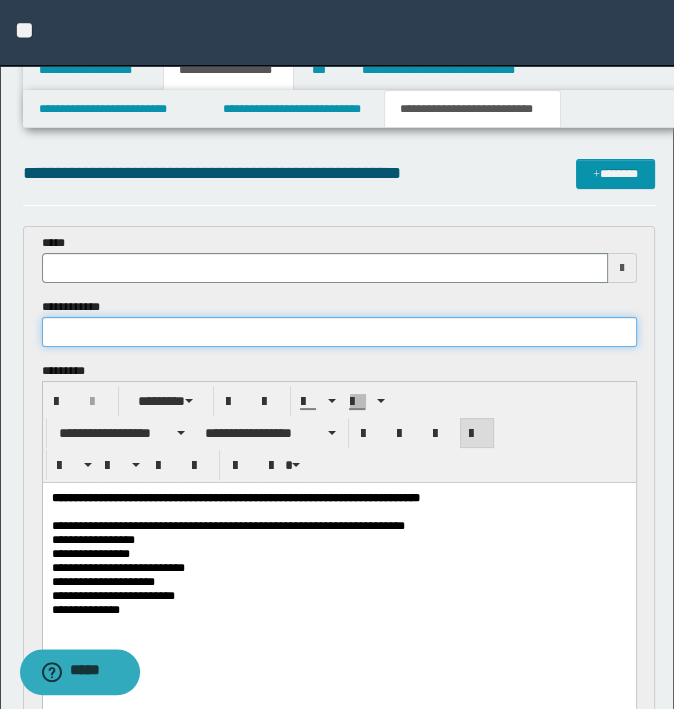 click at bounding box center (339, 332) 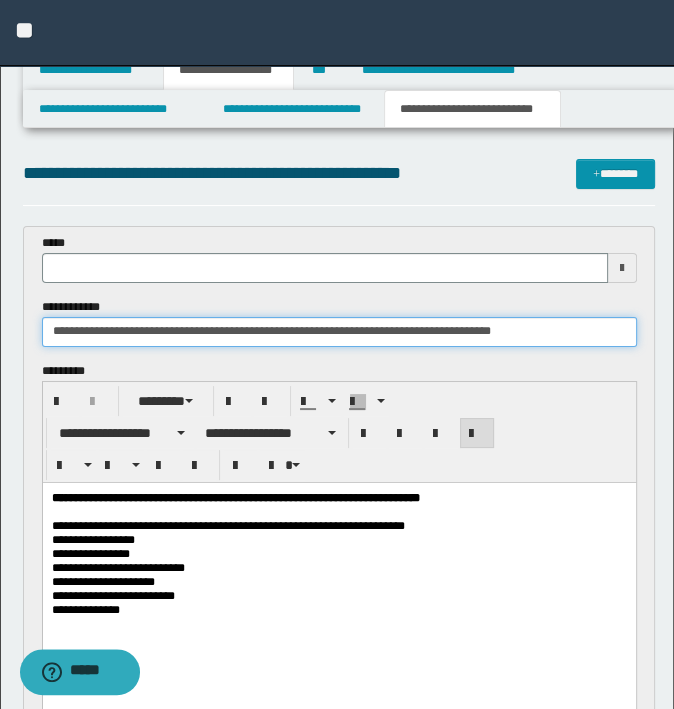 type on "**********" 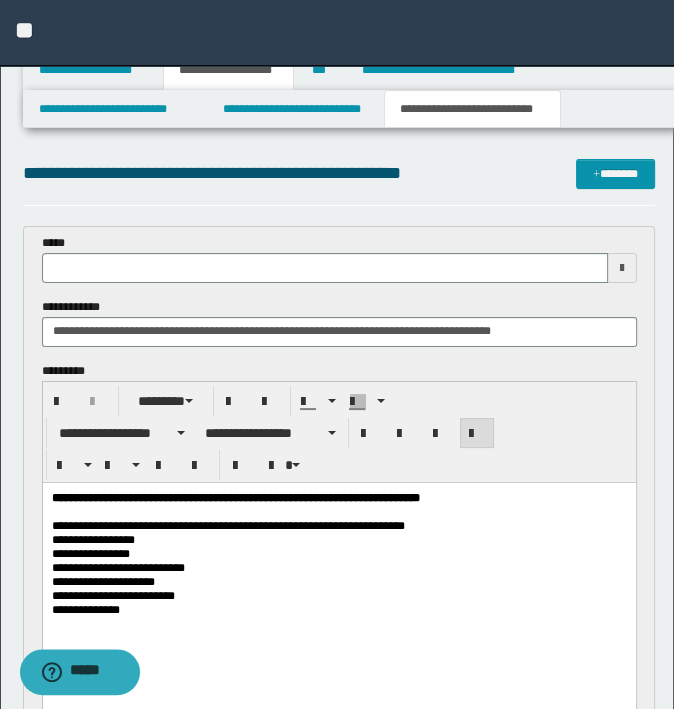 click at bounding box center [338, 511] 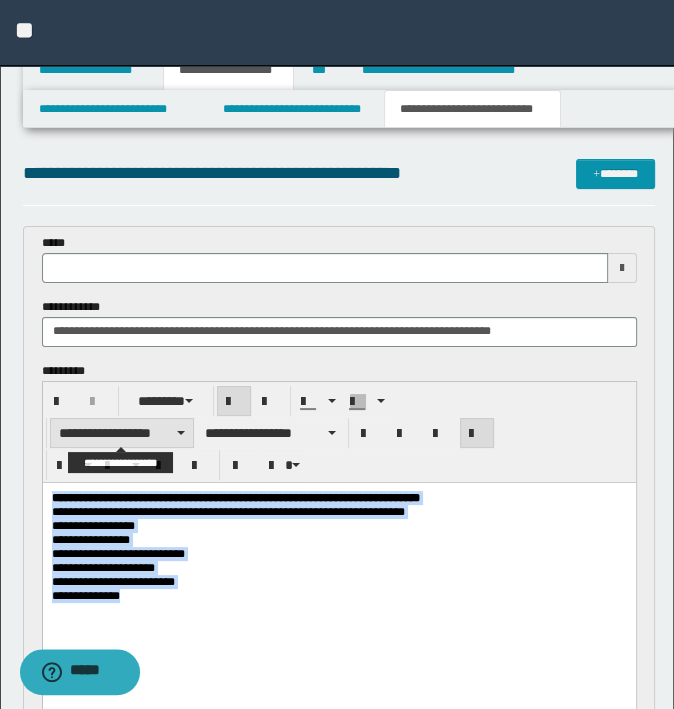 click on "**********" at bounding box center [122, 433] 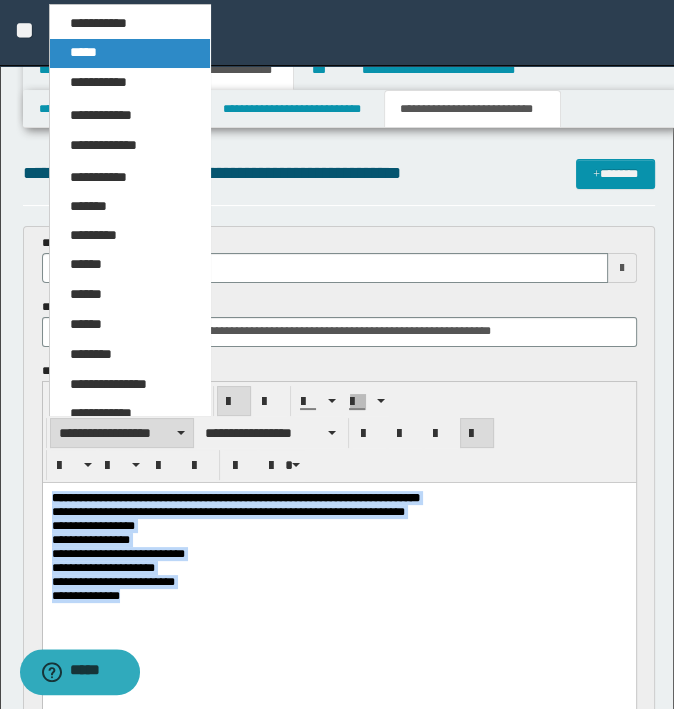 click on "*****" at bounding box center [130, 53] 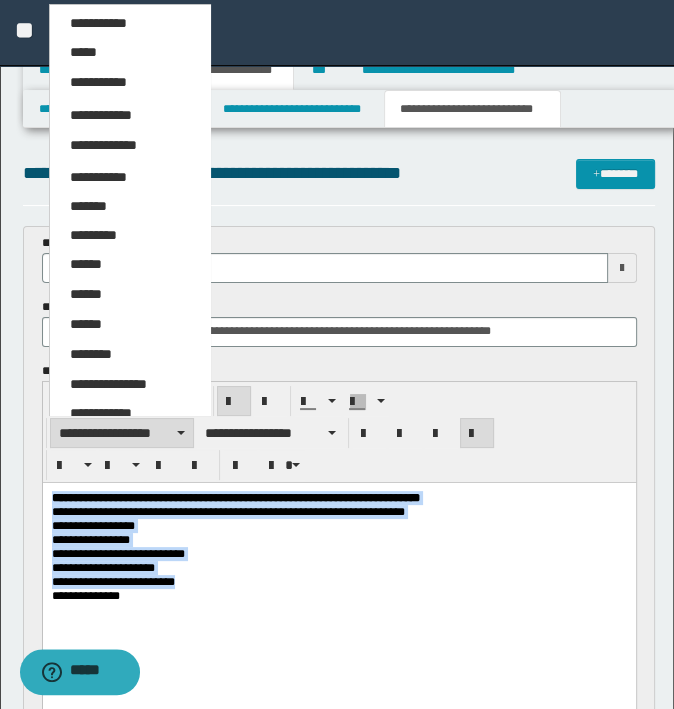 type 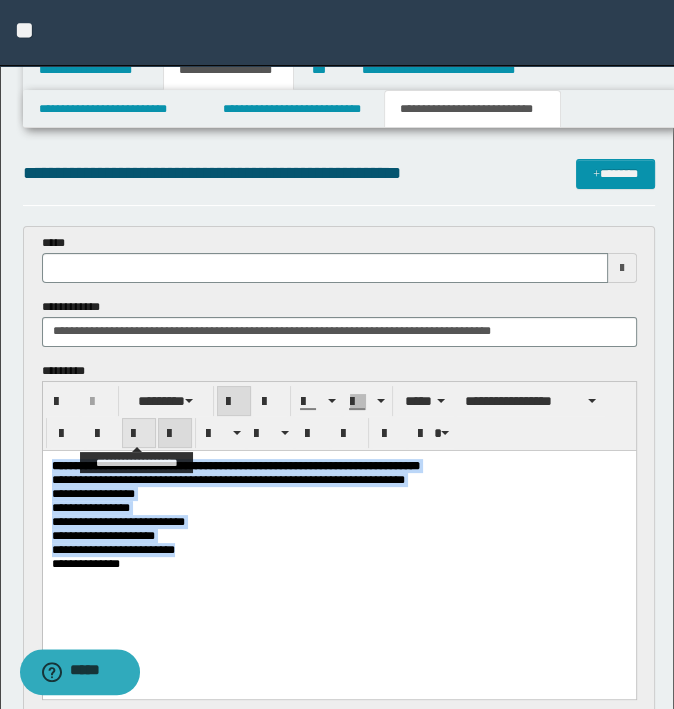click at bounding box center (139, 433) 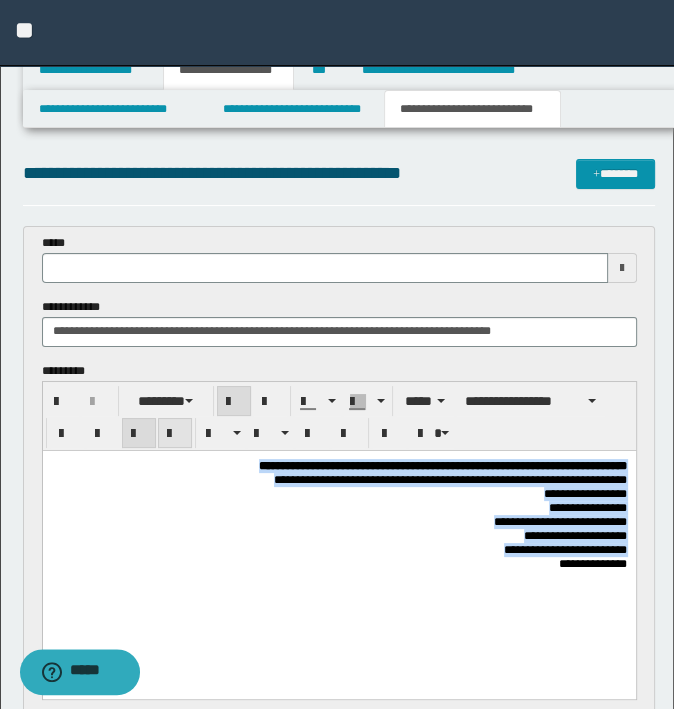 click at bounding box center [175, 434] 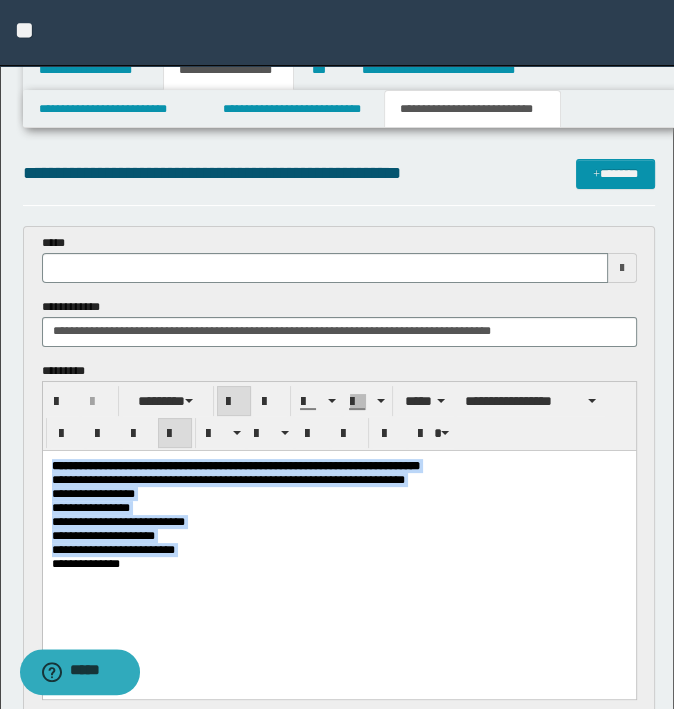 copy on "**********" 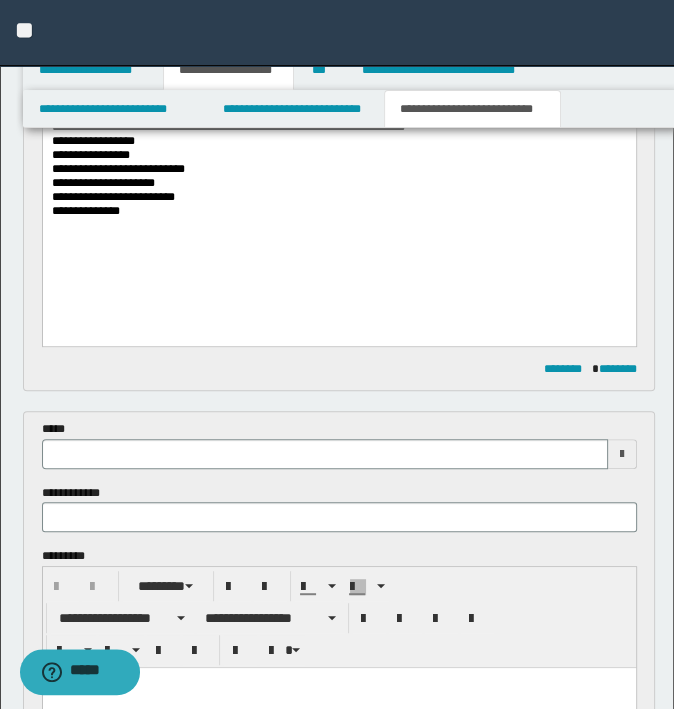 scroll, scrollTop: 600, scrollLeft: 0, axis: vertical 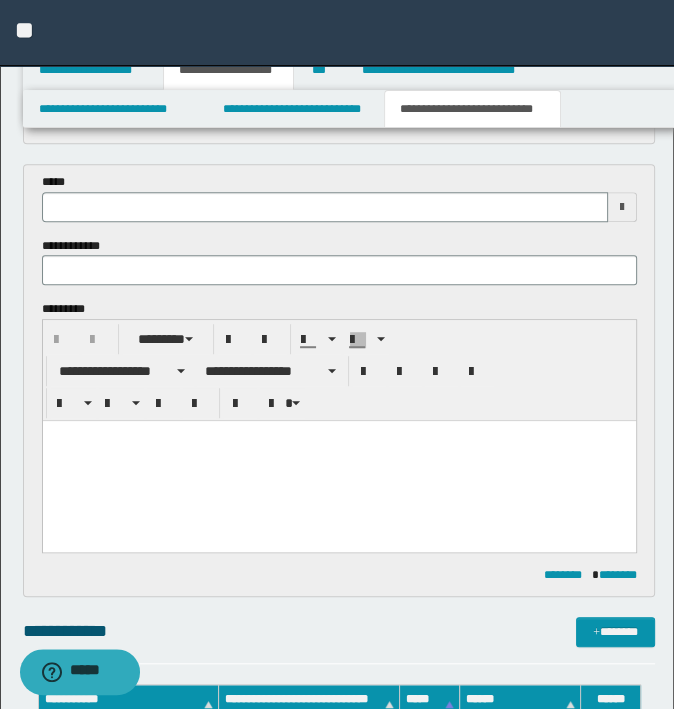 click at bounding box center [338, 461] 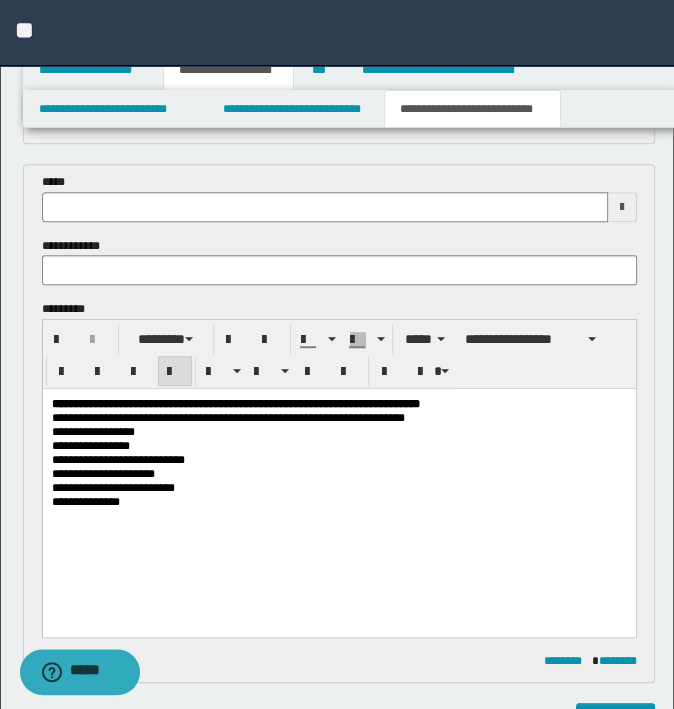 scroll, scrollTop: 0, scrollLeft: 0, axis: both 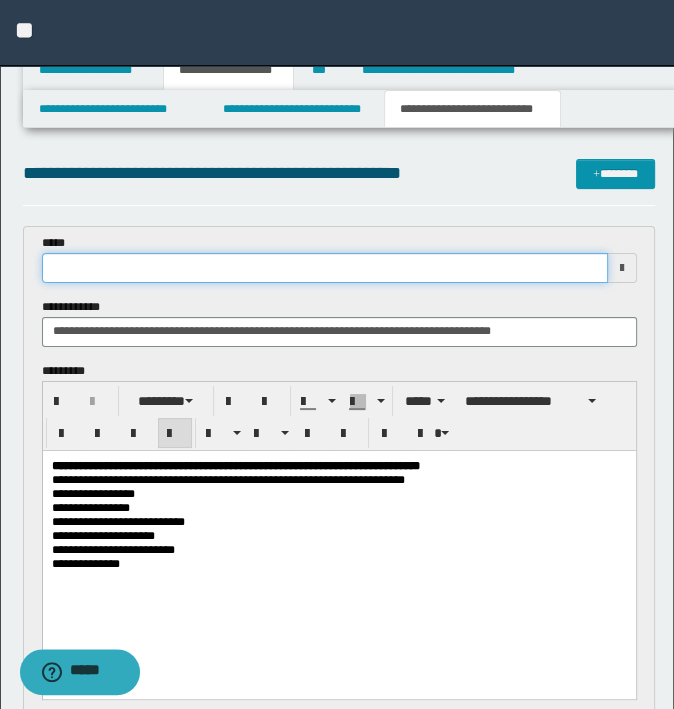 click at bounding box center [325, 268] 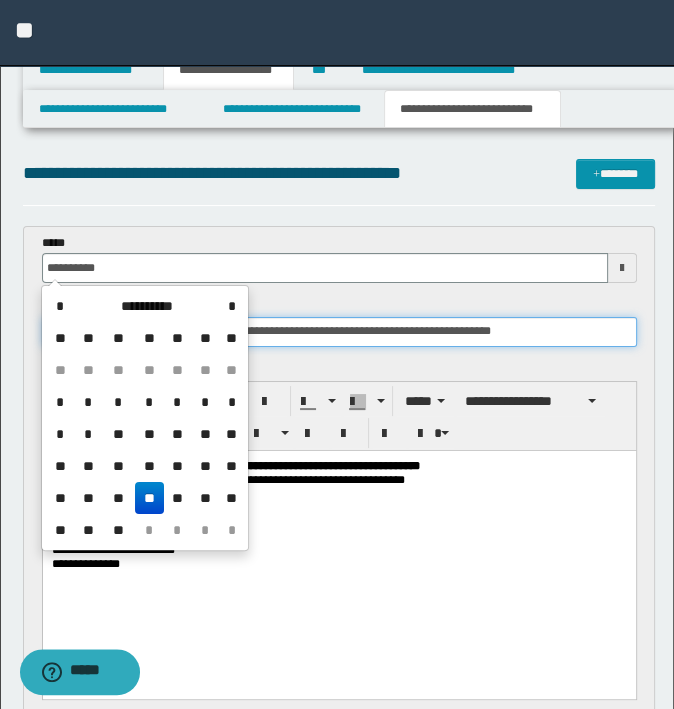 type on "**********" 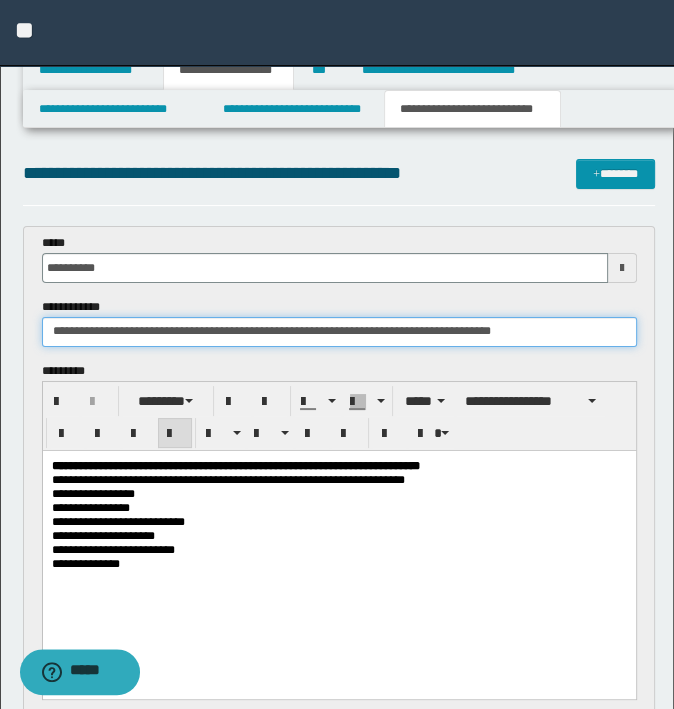 click on "**********" at bounding box center [339, 332] 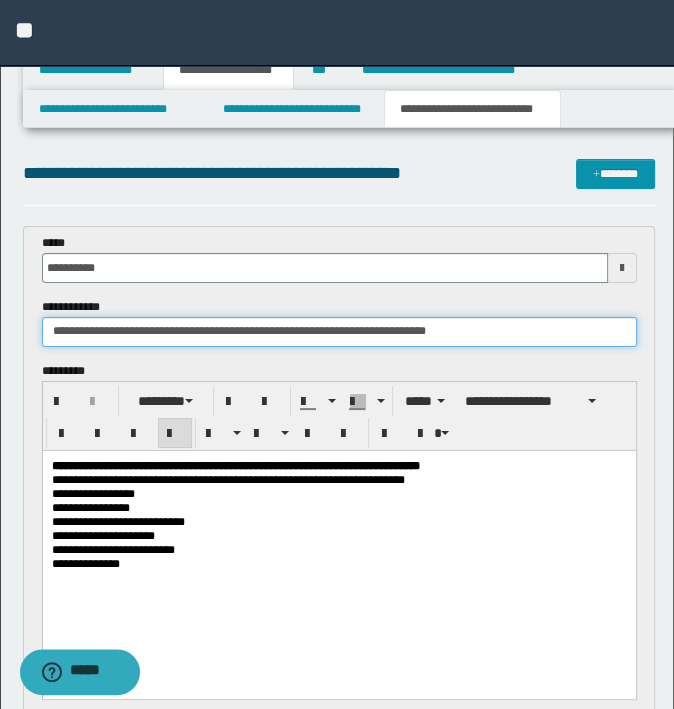 drag, startPoint x: 293, startPoint y: 334, endPoint x: 162, endPoint y: 332, distance: 131.01526 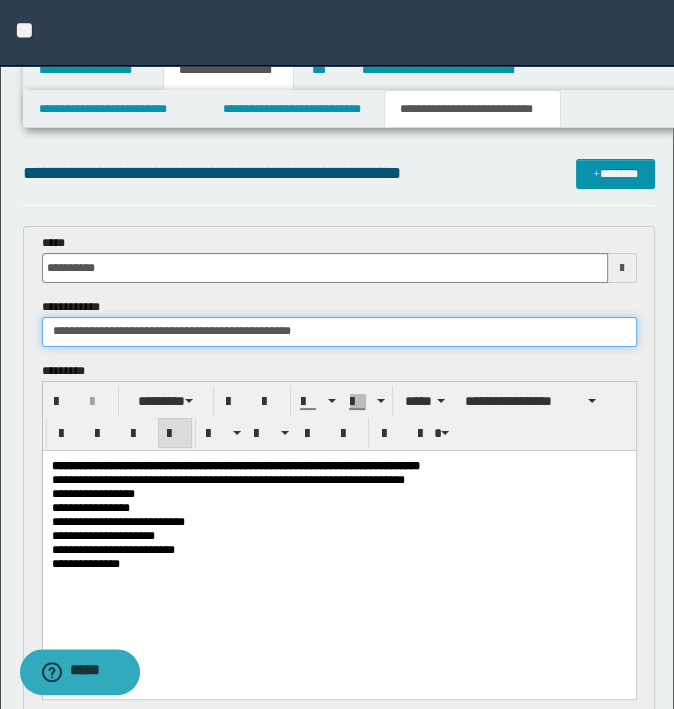 type on "**********" 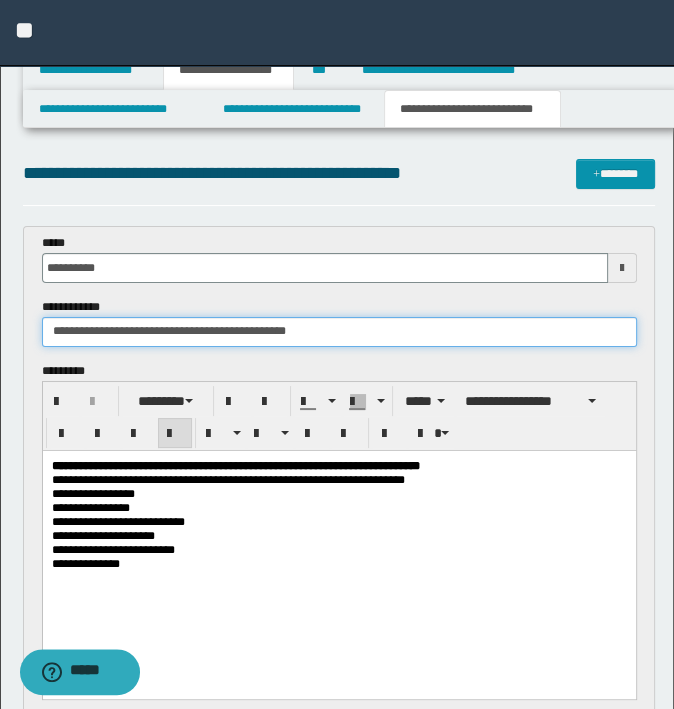 scroll, scrollTop: 400, scrollLeft: 0, axis: vertical 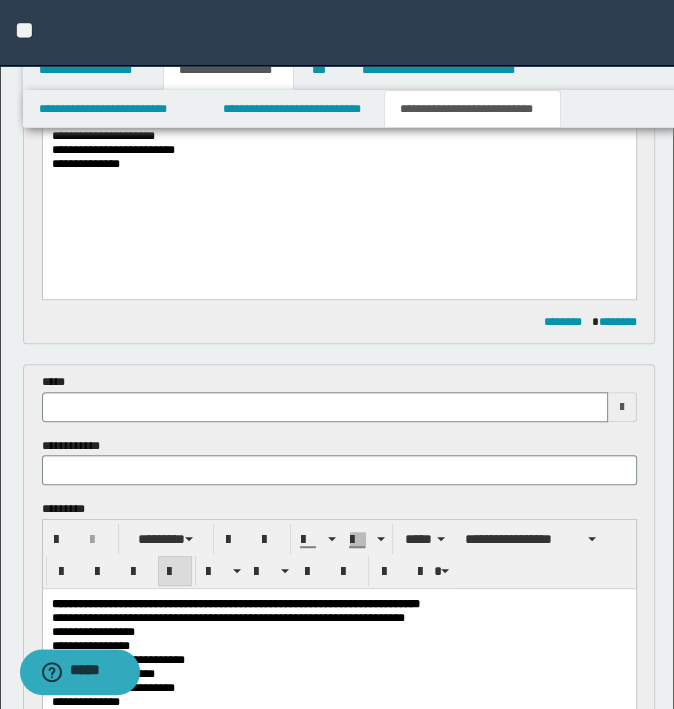 type 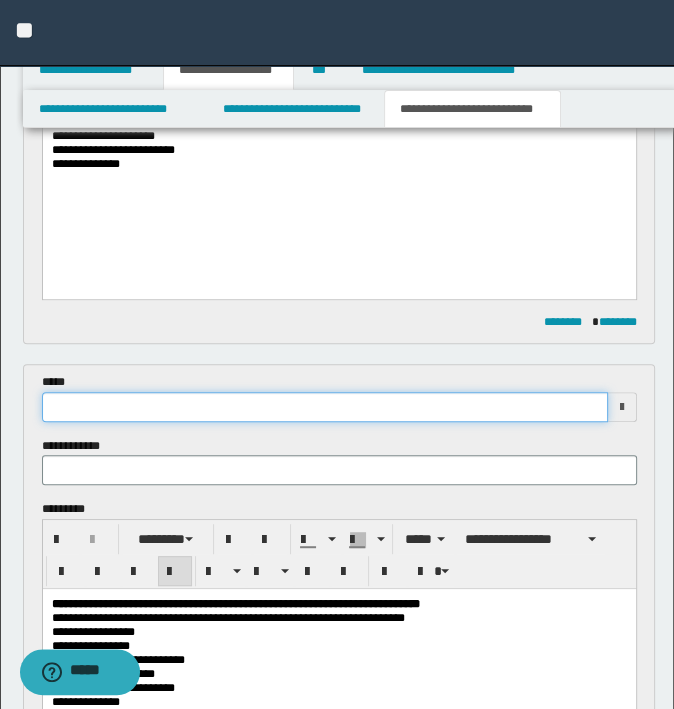 click at bounding box center [325, 407] 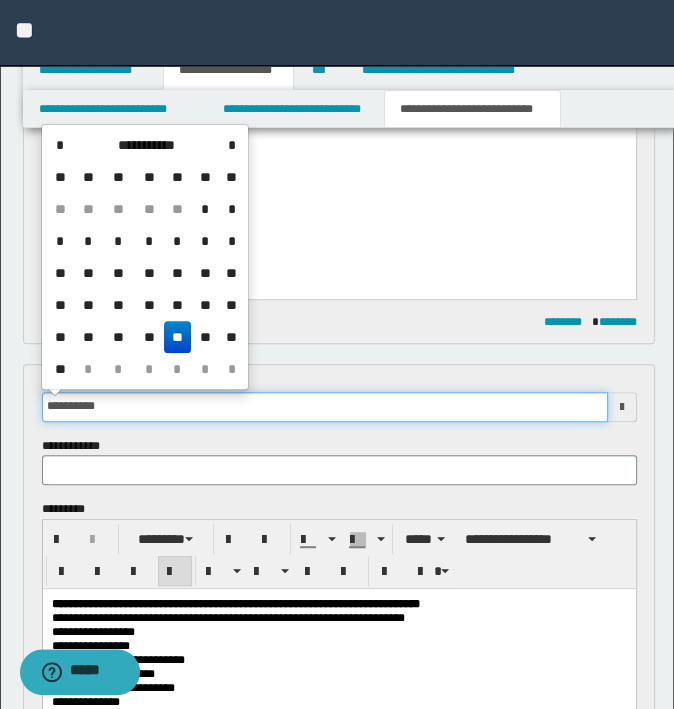 type on "**********" 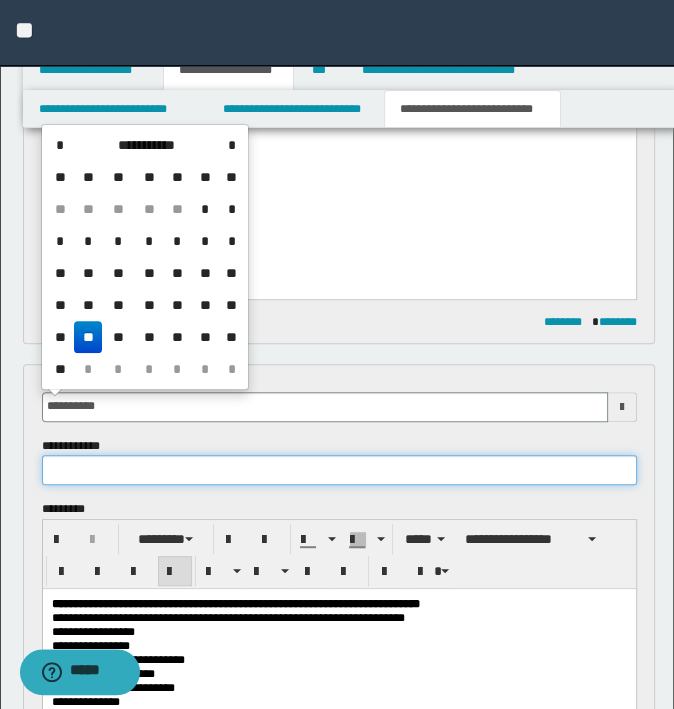 type on "**********" 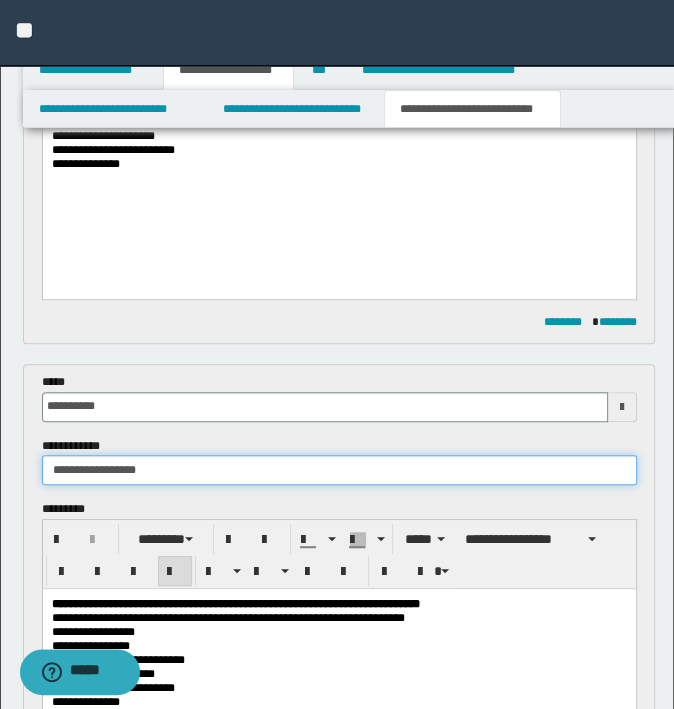click on "**********" at bounding box center [339, 470] 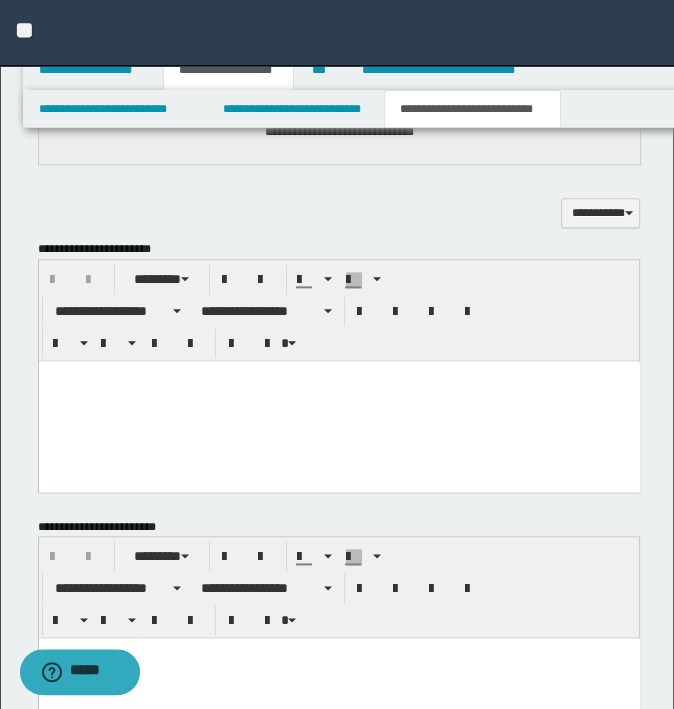 scroll, scrollTop: 1760, scrollLeft: 0, axis: vertical 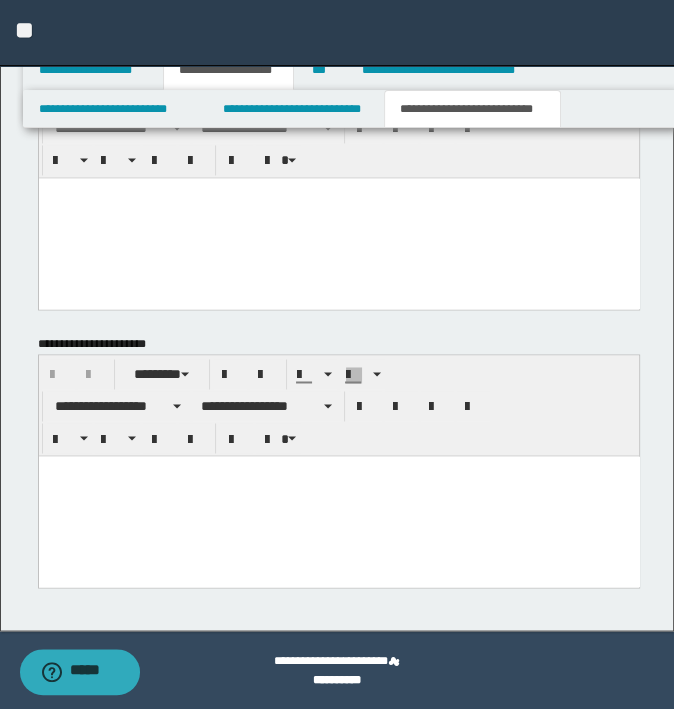 type on "**********" 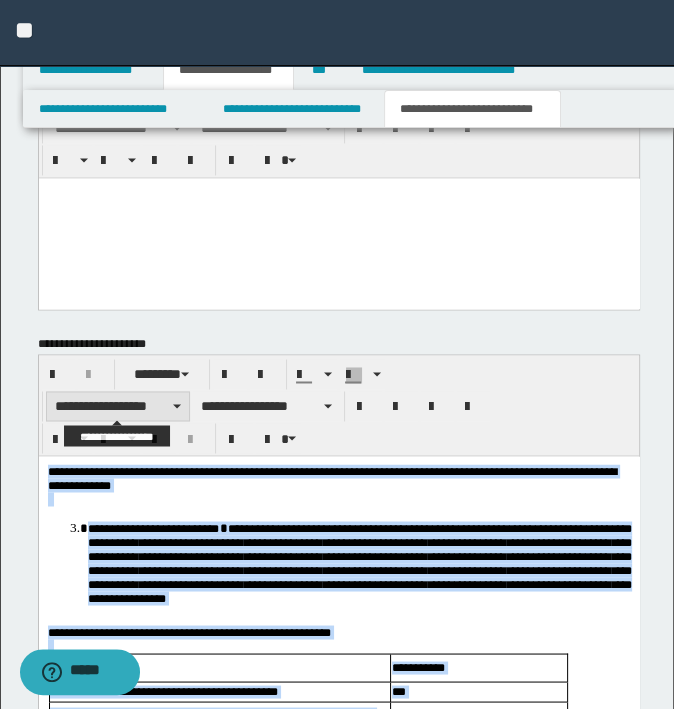 click on "**********" at bounding box center (118, 406) 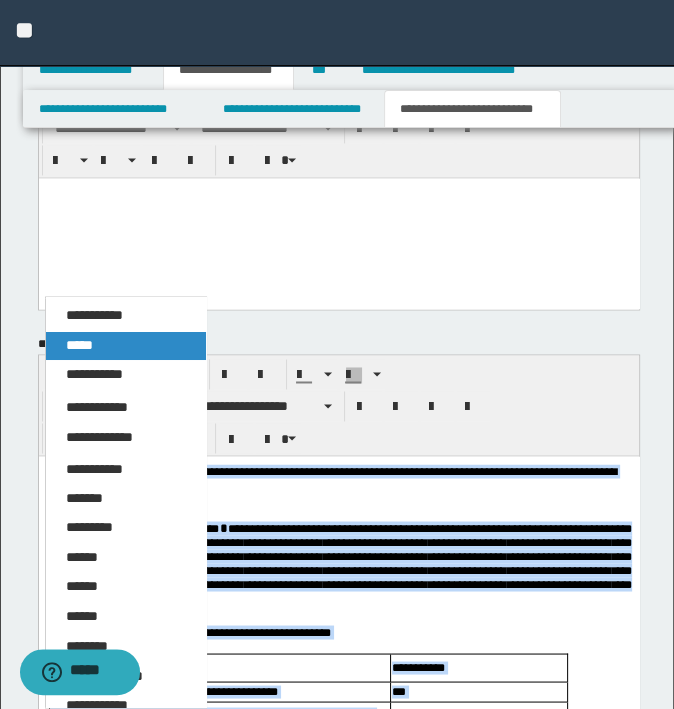 click on "*****" at bounding box center [126, 346] 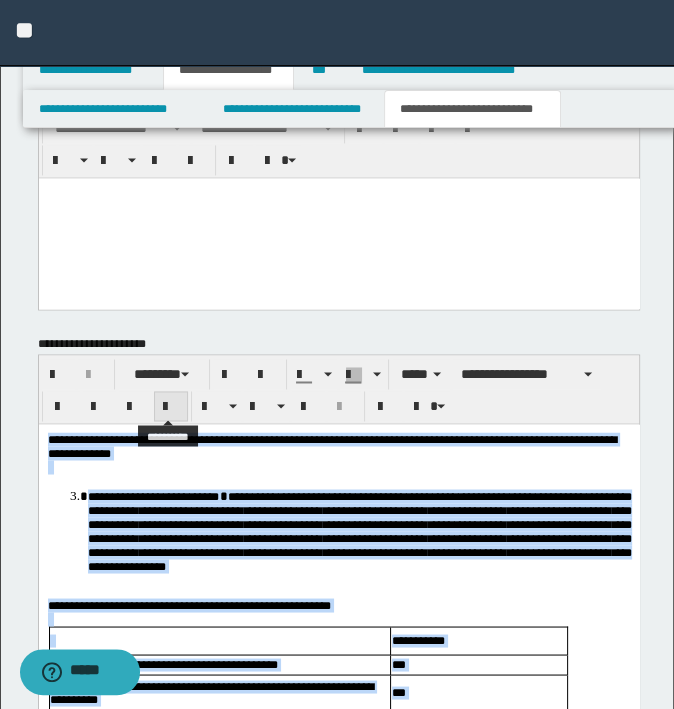 click at bounding box center [171, 406] 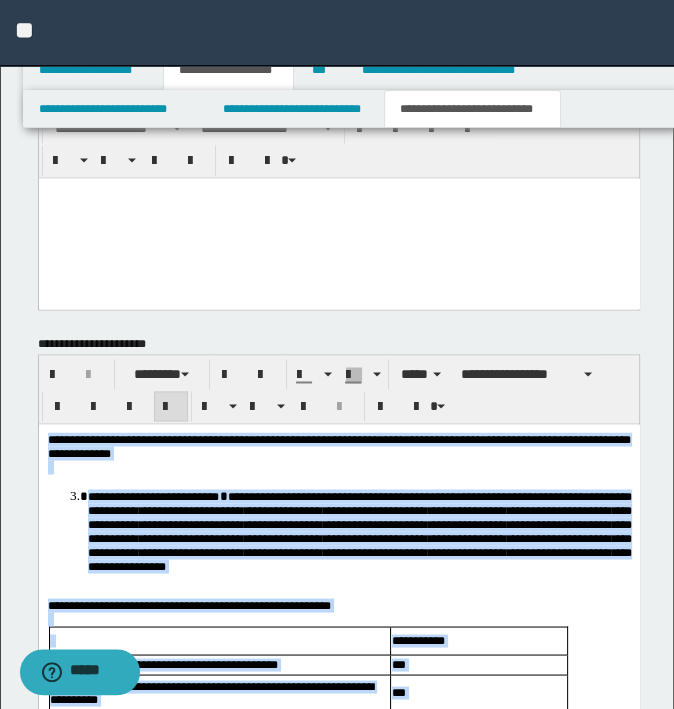 click on "**********" at bounding box center (359, 531) 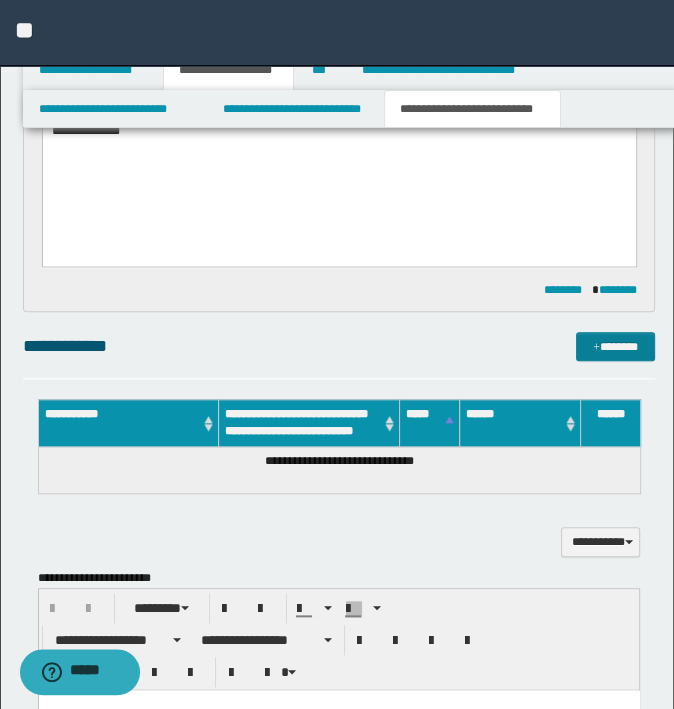 scroll, scrollTop: 960, scrollLeft: 0, axis: vertical 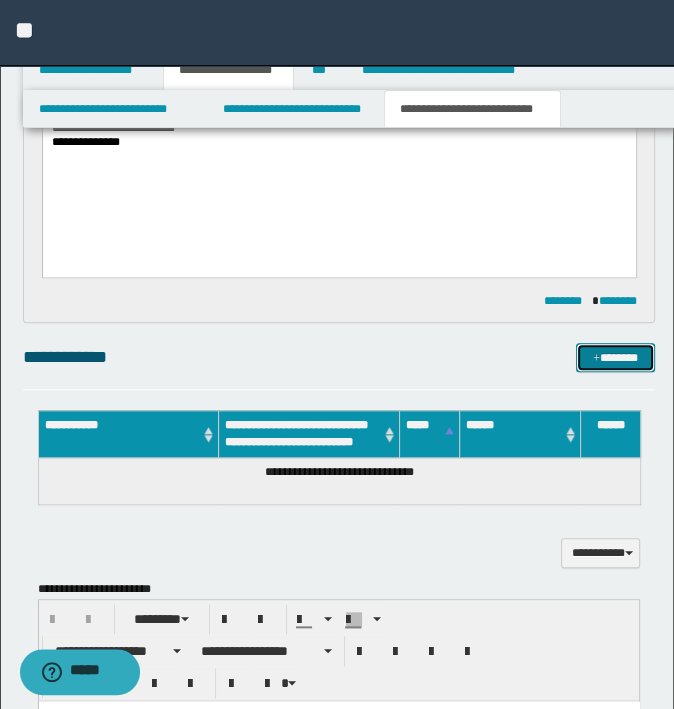 click at bounding box center (596, 359) 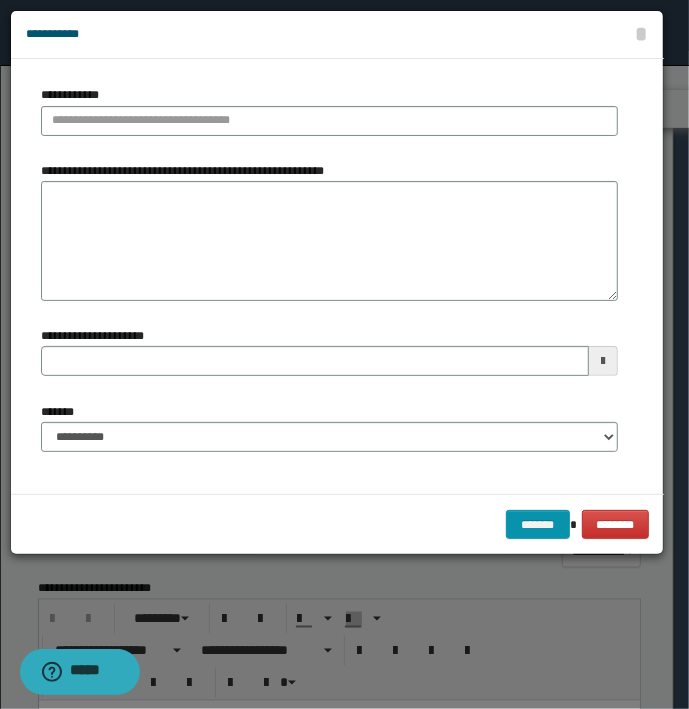 click on "**********" at bounding box center [329, 118] 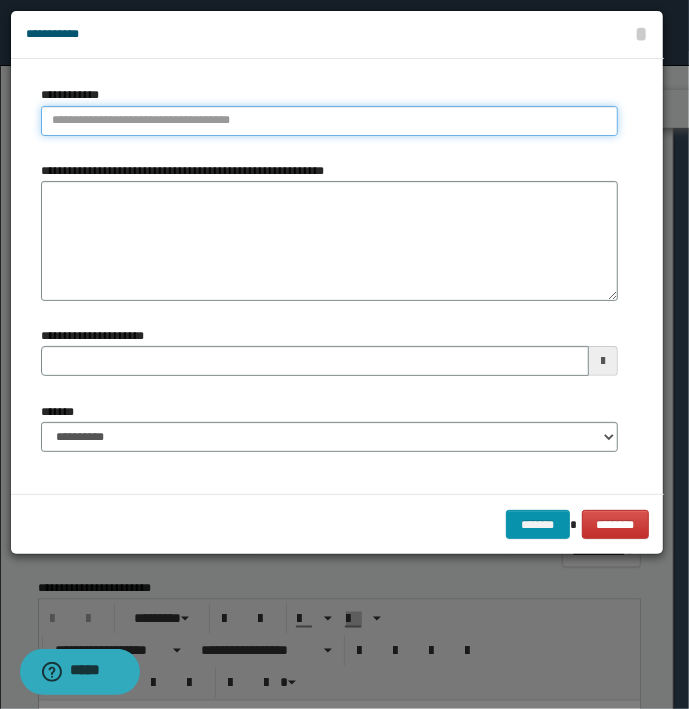 click on "**********" at bounding box center (329, 121) 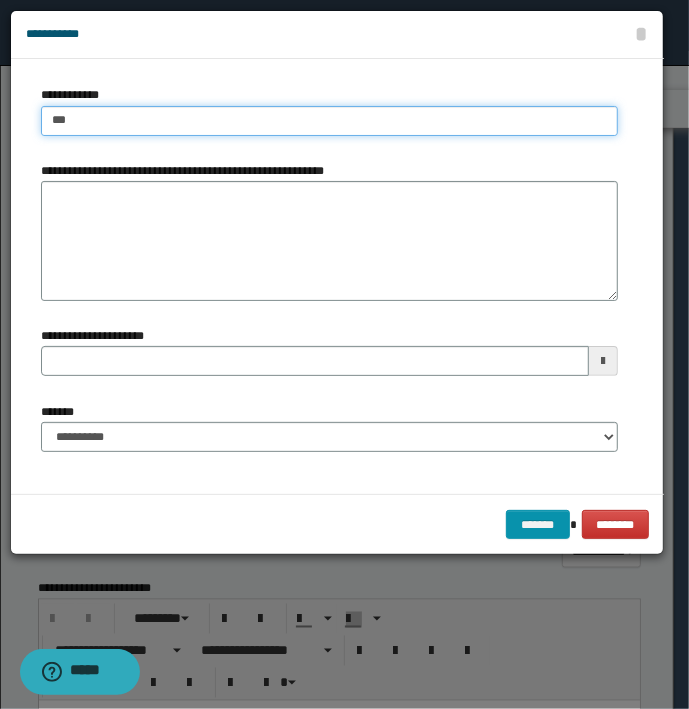 type on "****" 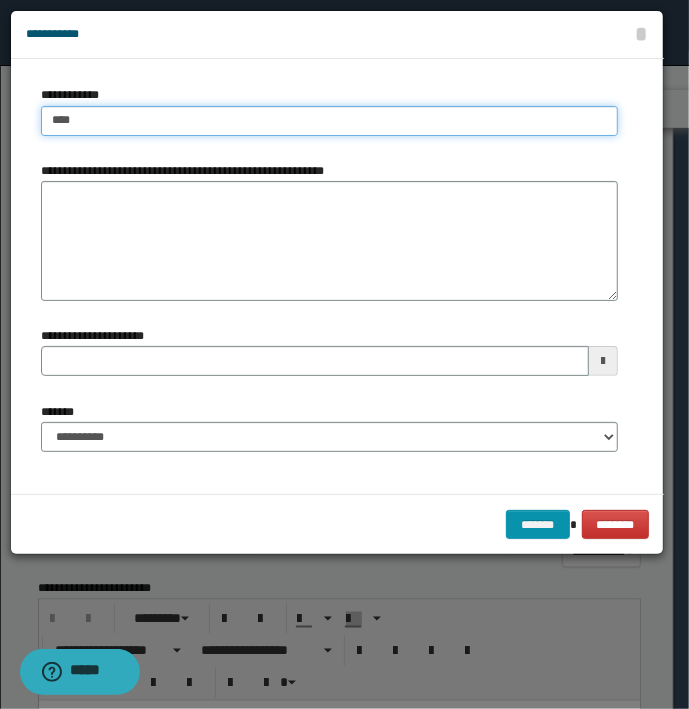 type on "****" 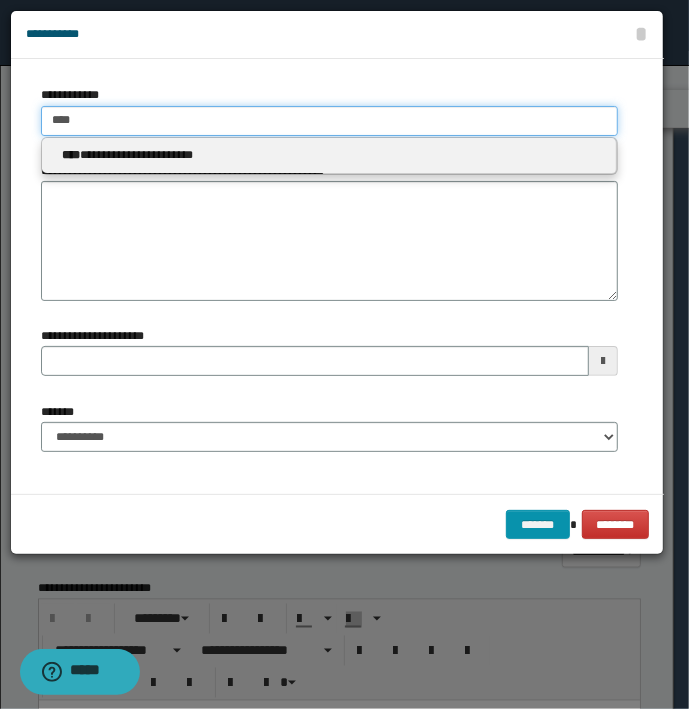 type 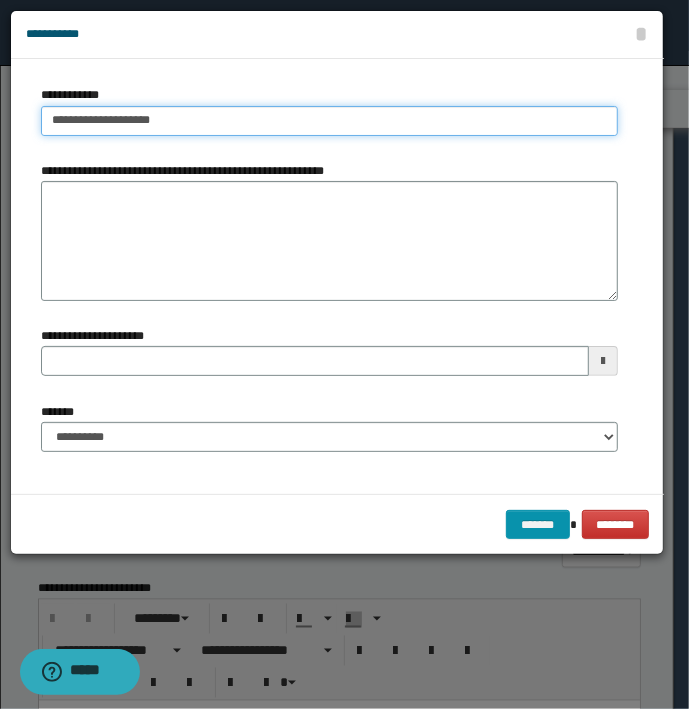 type on "**********" 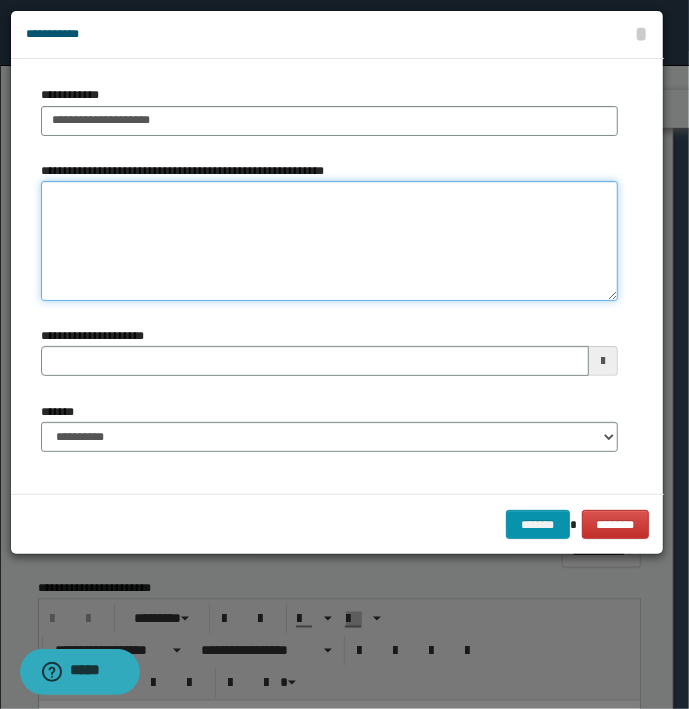 type on "**********" 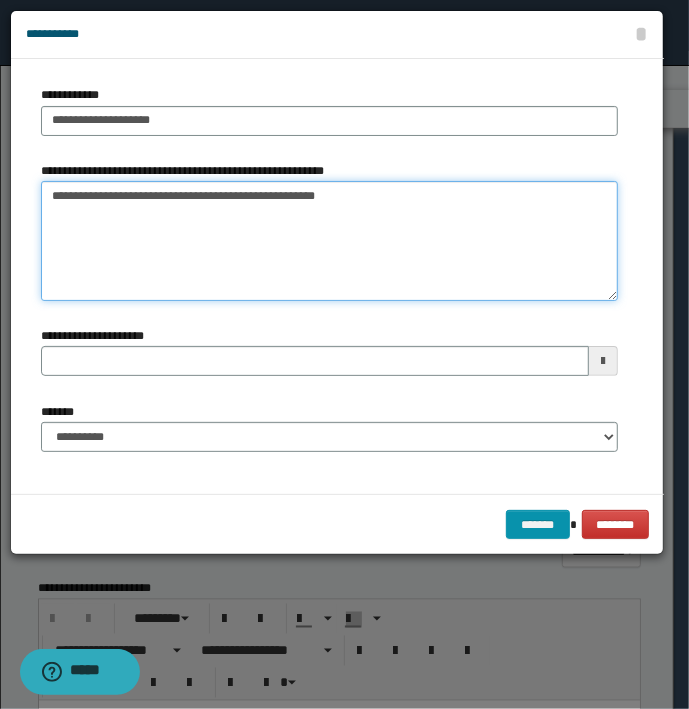 click on "**********" at bounding box center [329, 241] 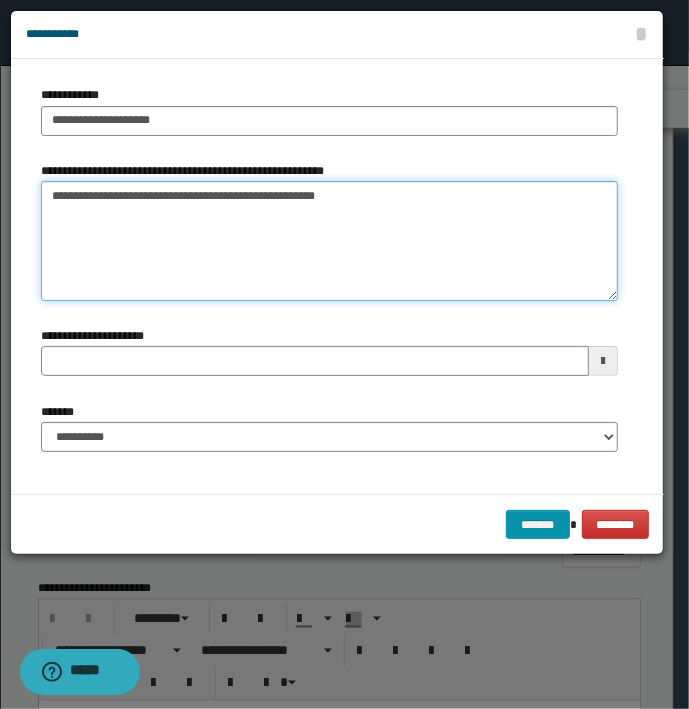 type on "**********" 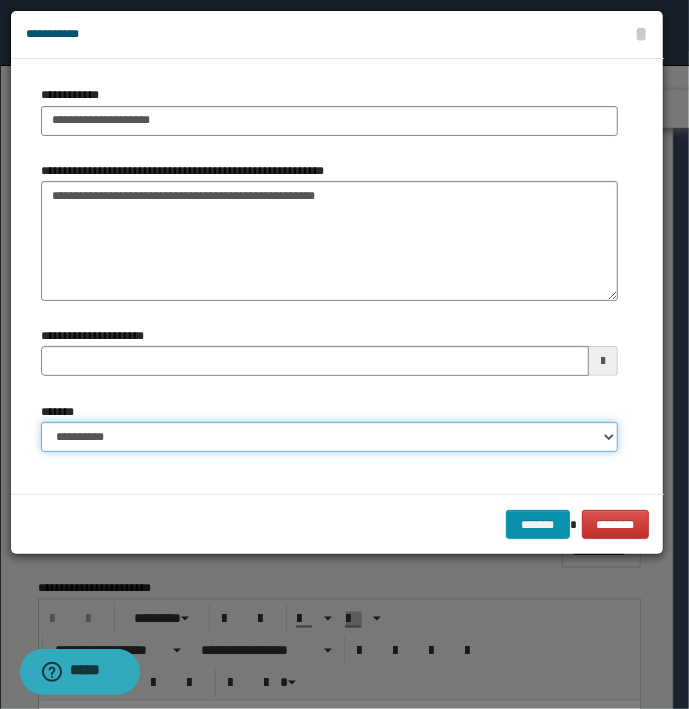 click on "**********" at bounding box center [329, 437] 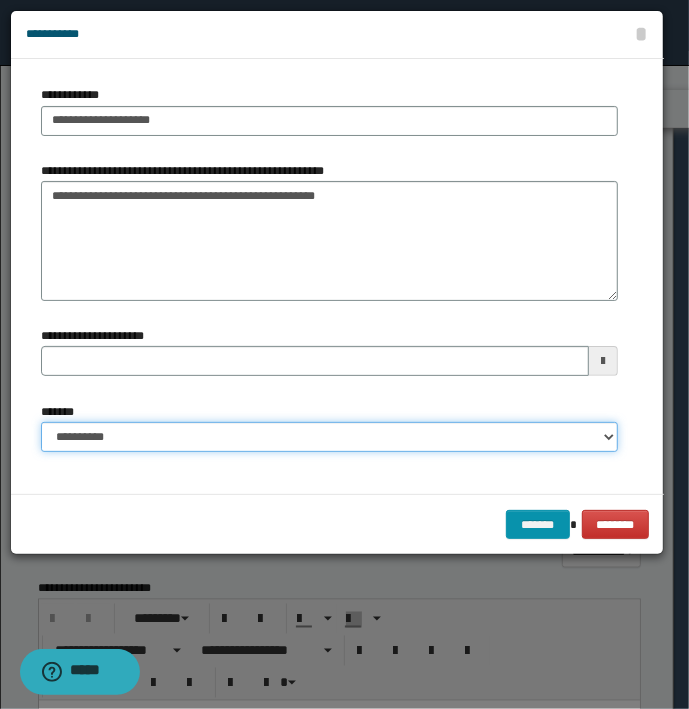 select on "*" 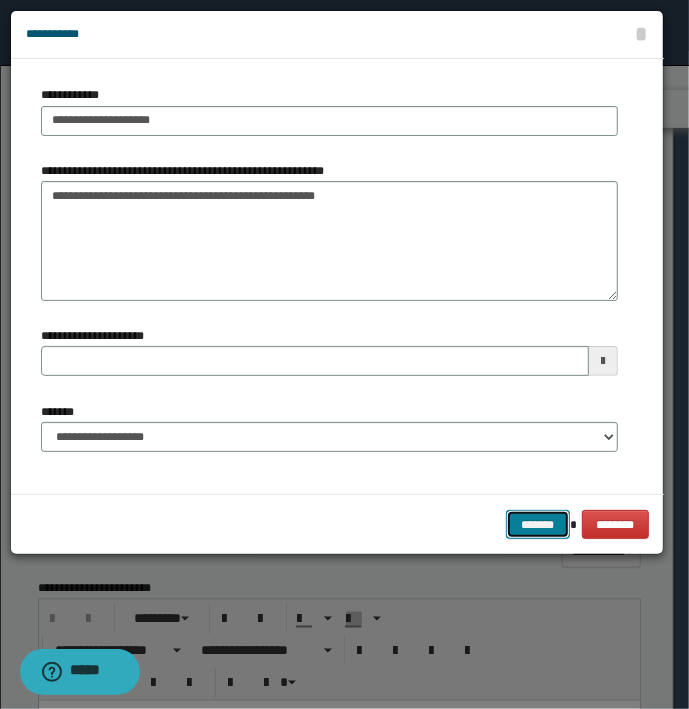 click on "*******" at bounding box center [538, 525] 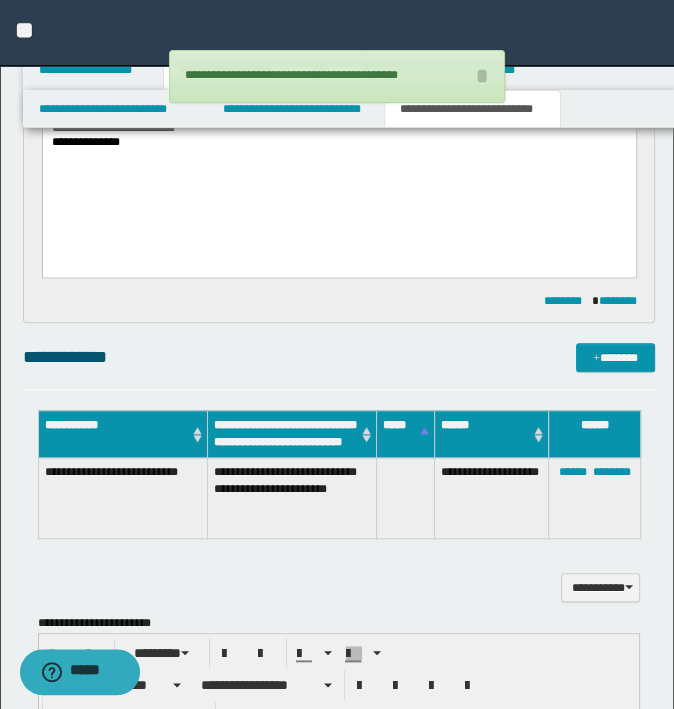 click on "**********" at bounding box center [339, 688] 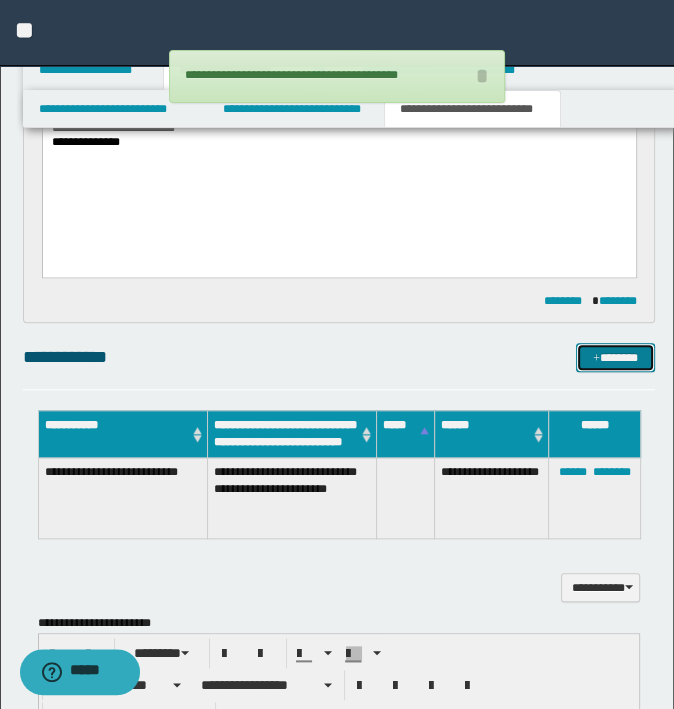 click on "*******" at bounding box center (615, 358) 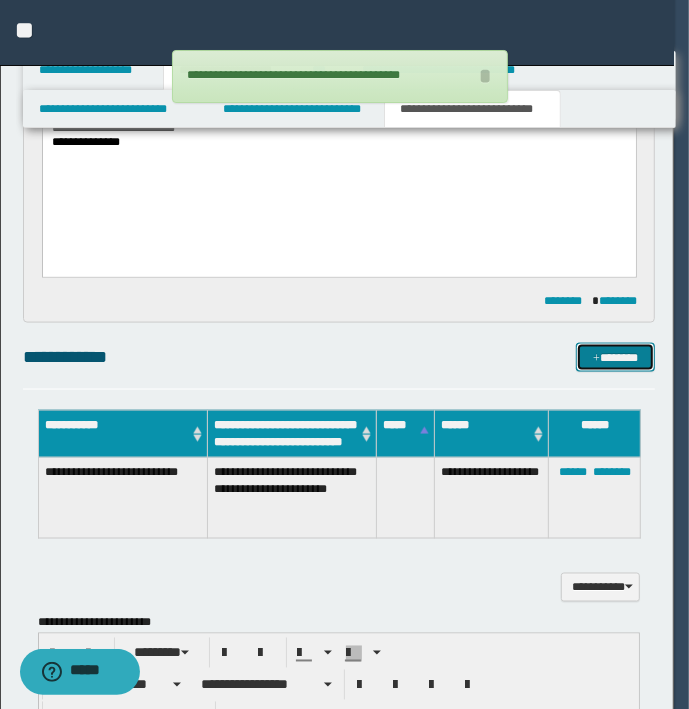 type 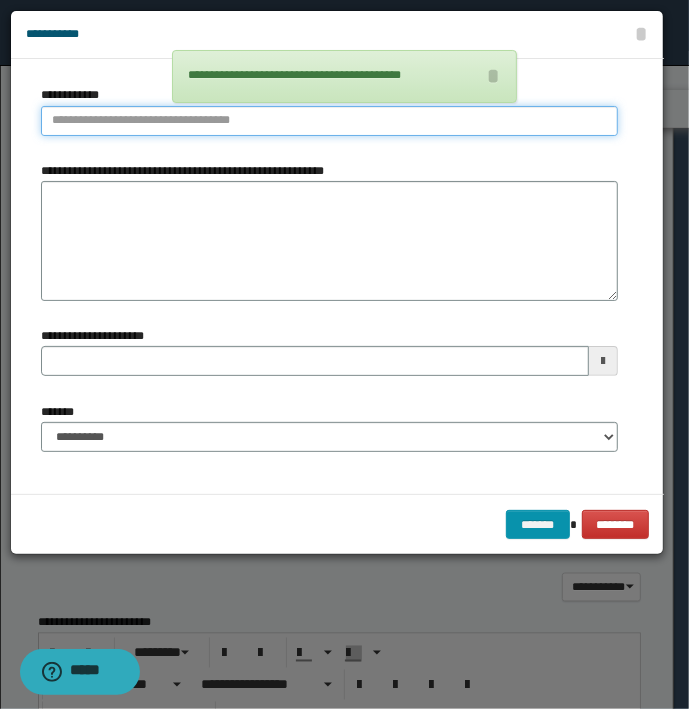 type on "**********" 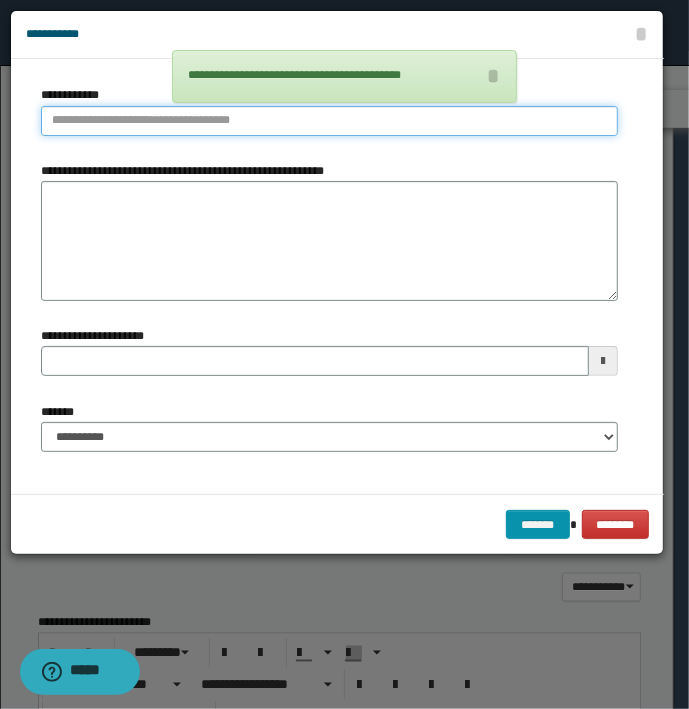 click on "**********" at bounding box center (329, 121) 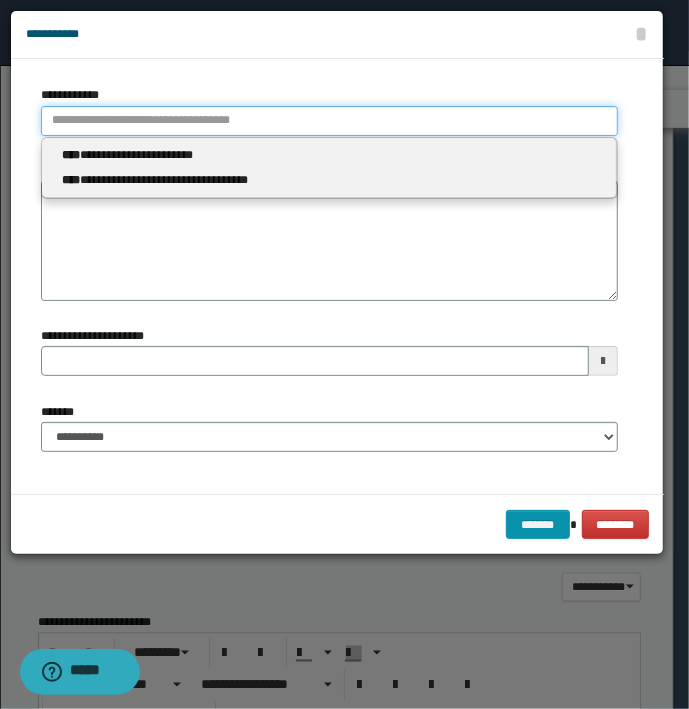 type 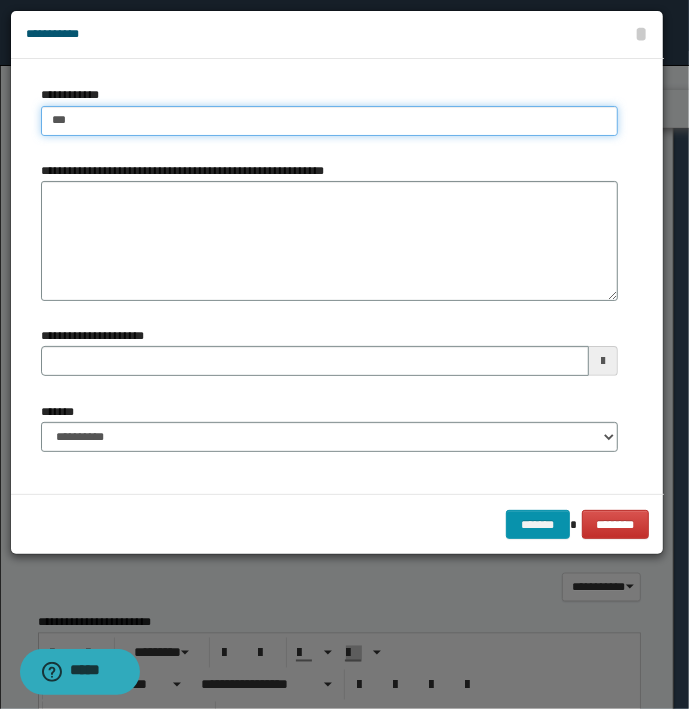type on "****" 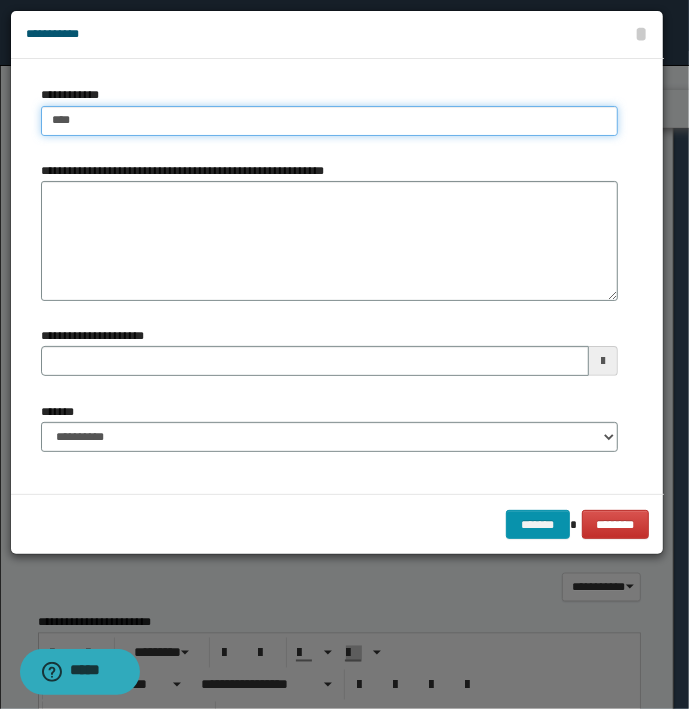 type on "****" 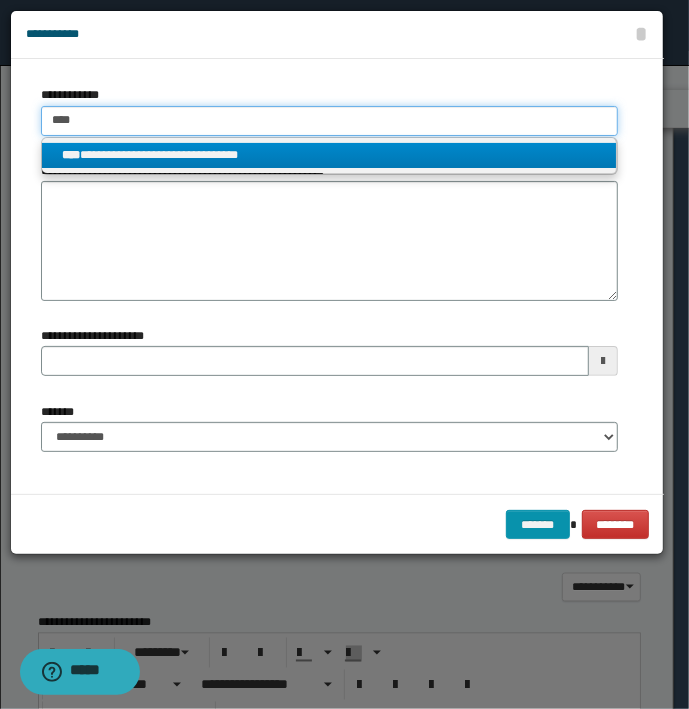 type on "****" 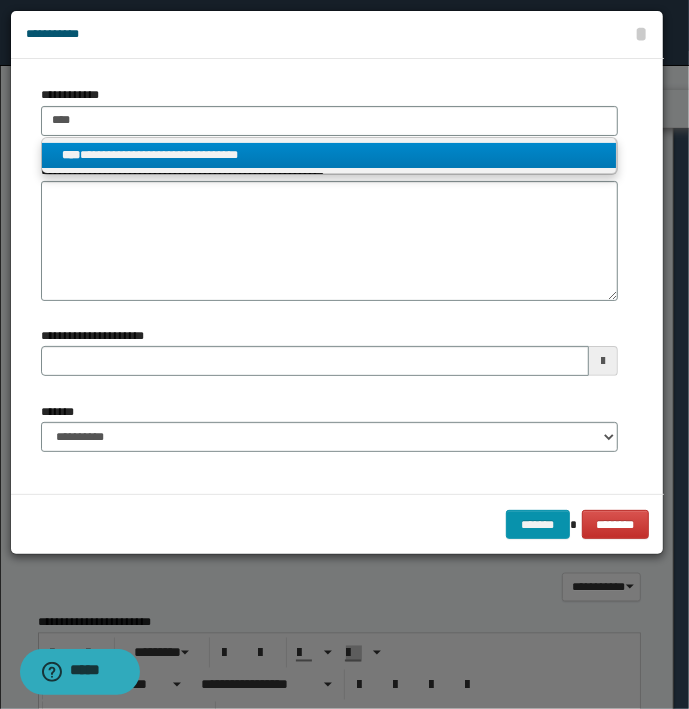 click on "**********" at bounding box center [329, 156] 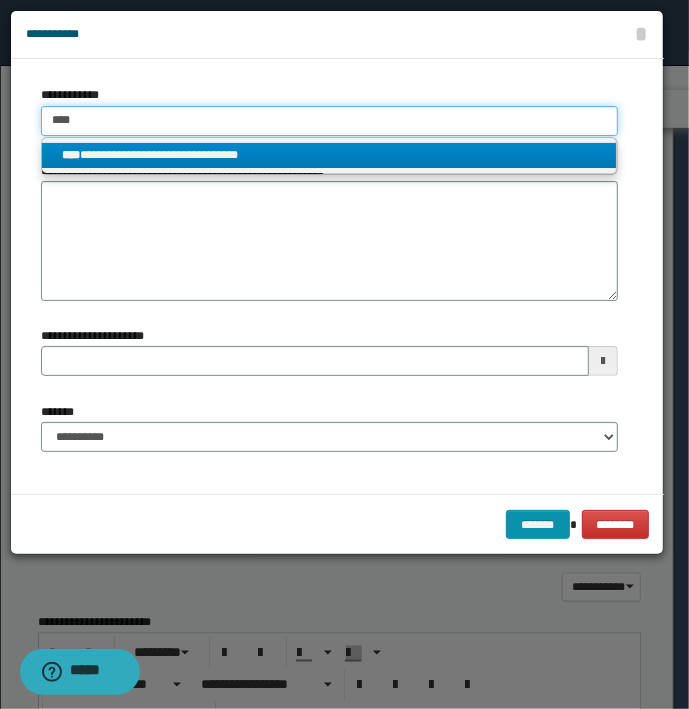 type 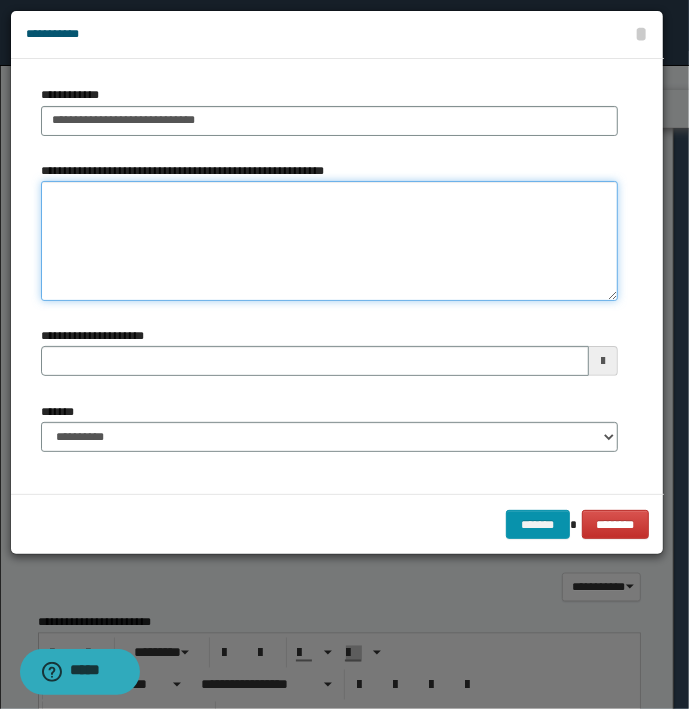 click on "**********" at bounding box center [329, 241] 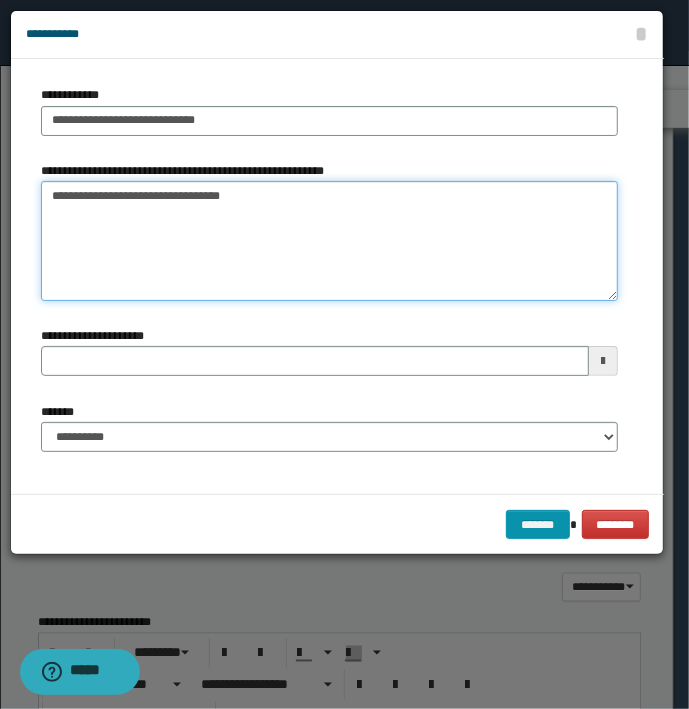 click on "**********" at bounding box center (329, 241) 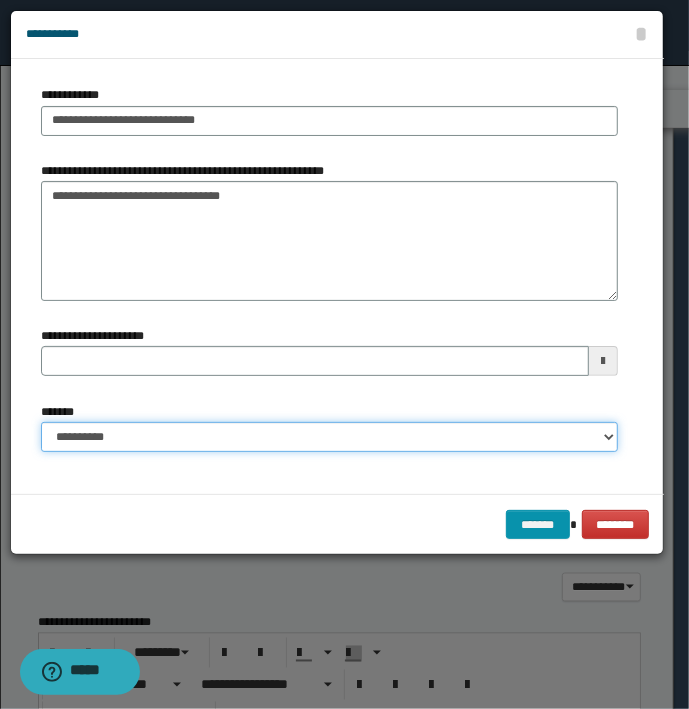 click on "**********" at bounding box center [329, 437] 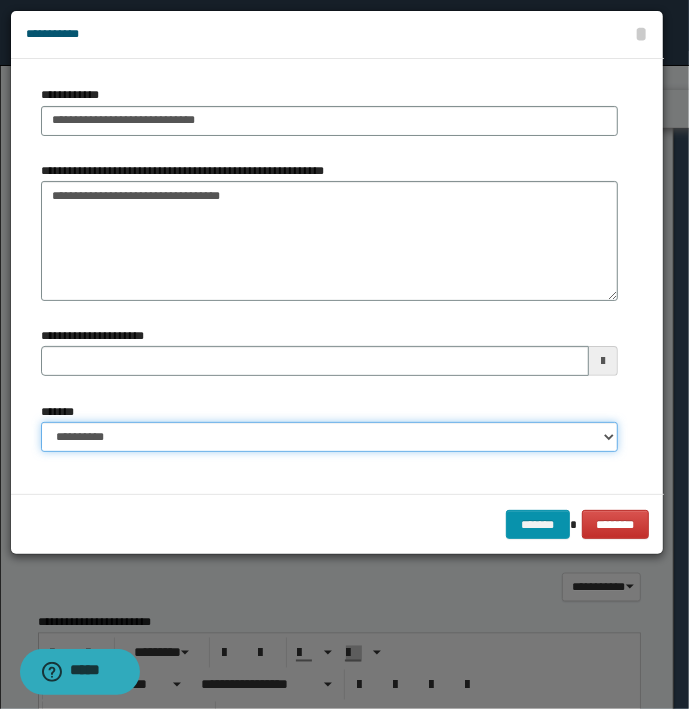 select on "*" 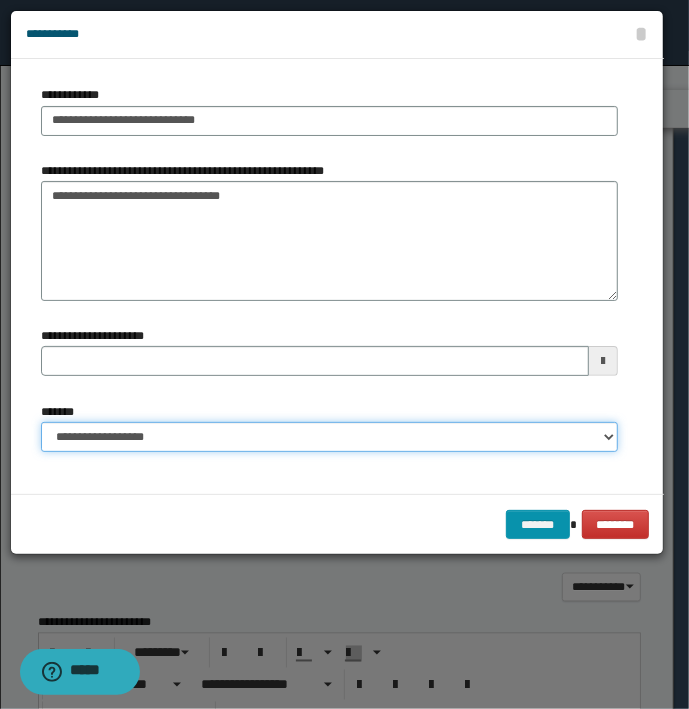 click on "**********" at bounding box center (329, 437) 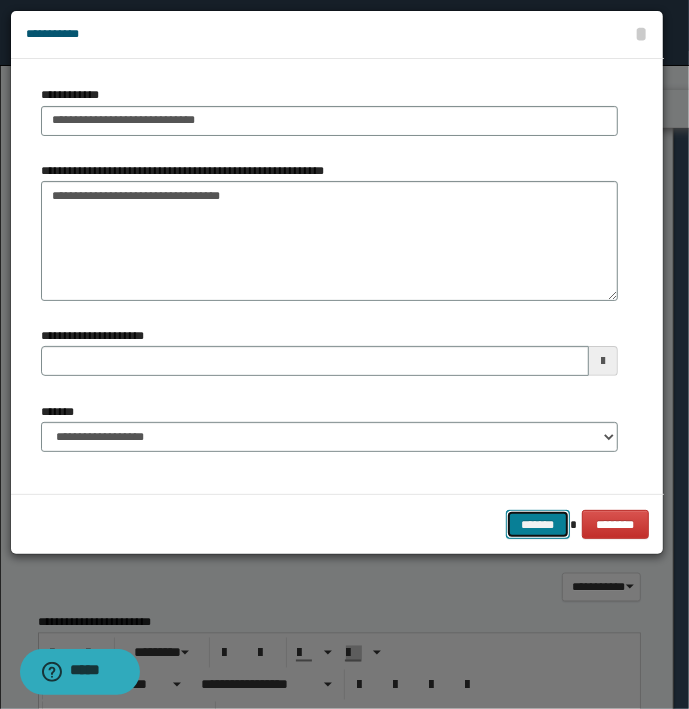click on "*******" at bounding box center [538, 525] 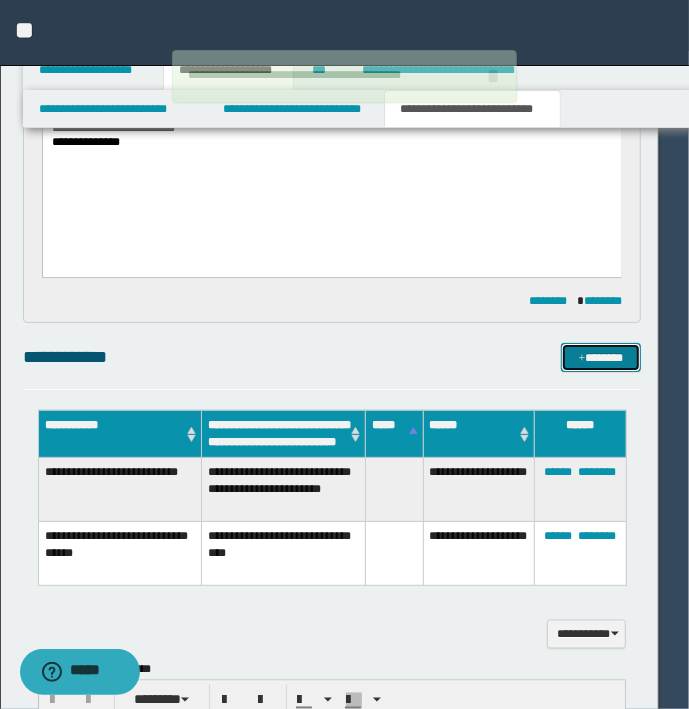 type 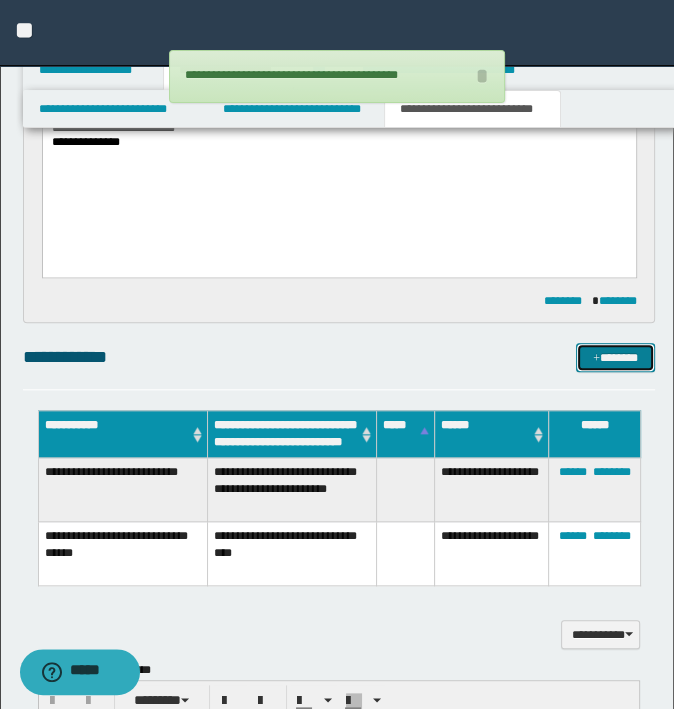 type 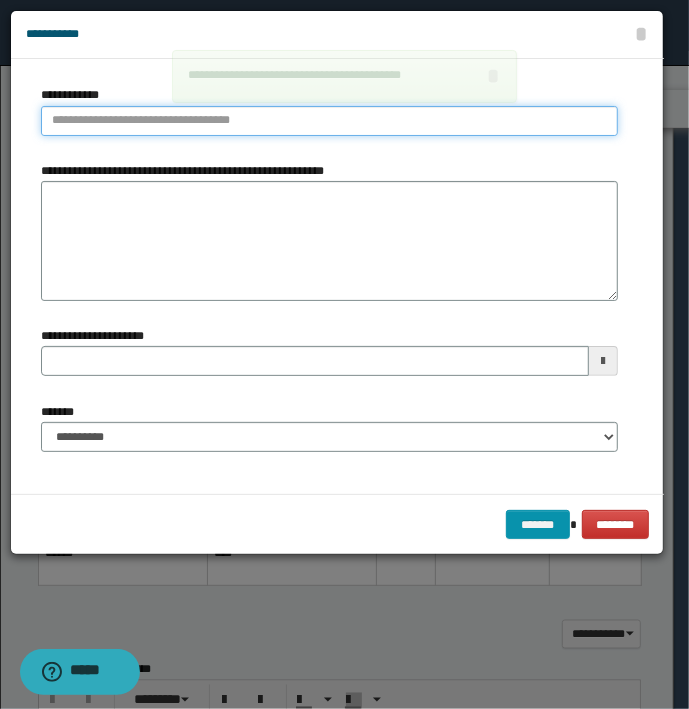 type on "**********" 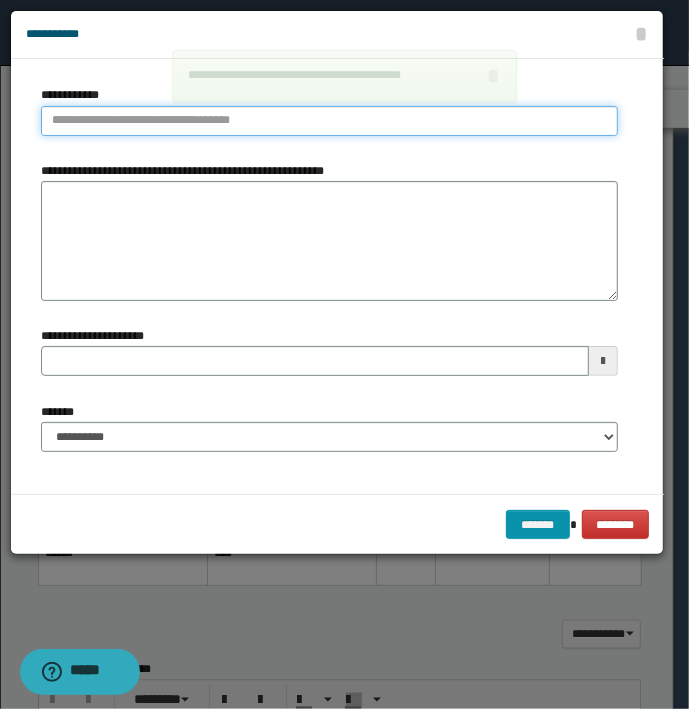 click on "**********" at bounding box center (329, 121) 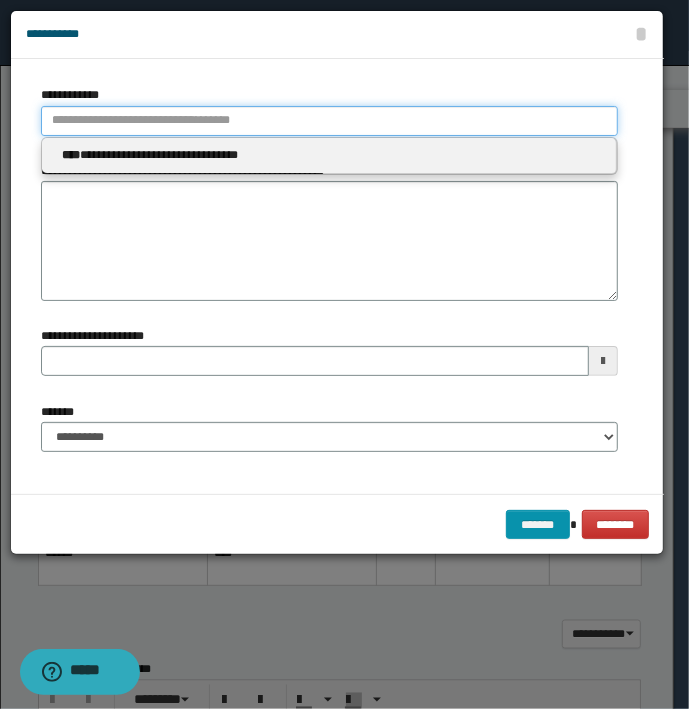 type 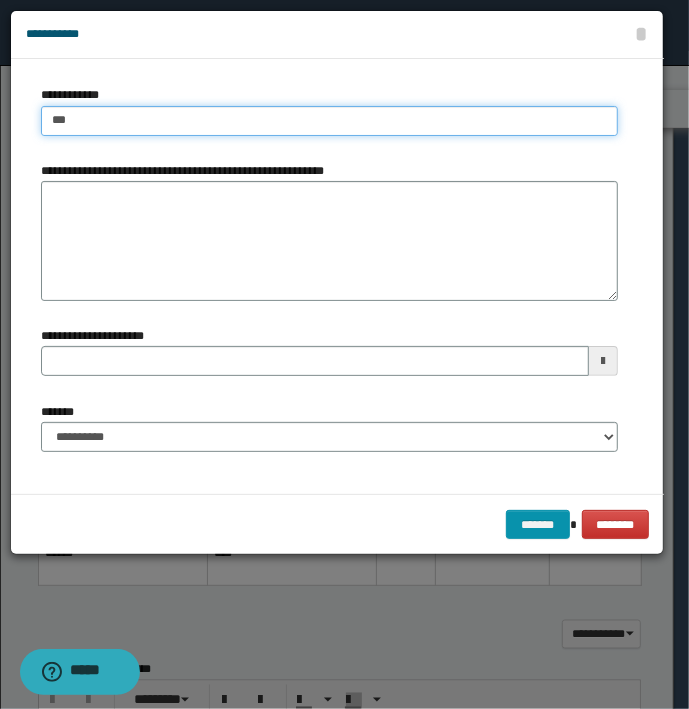 type on "****" 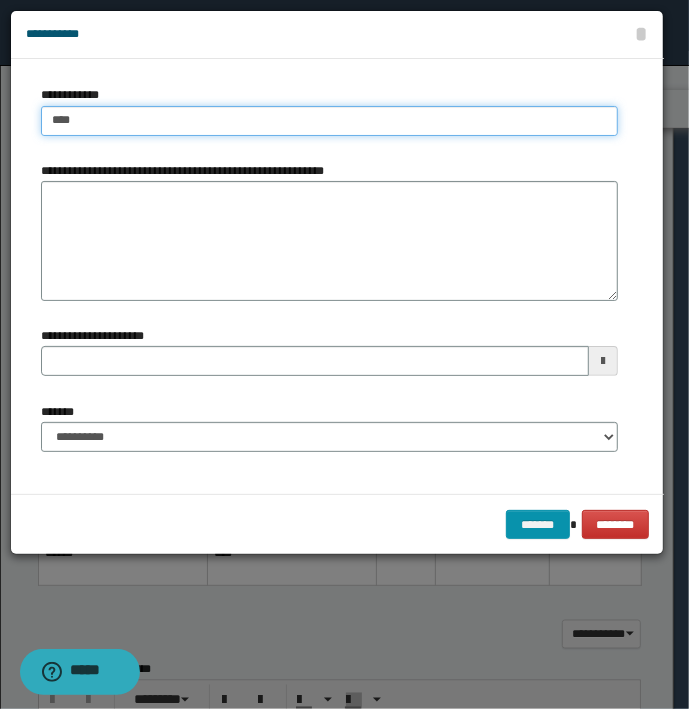 type on "****" 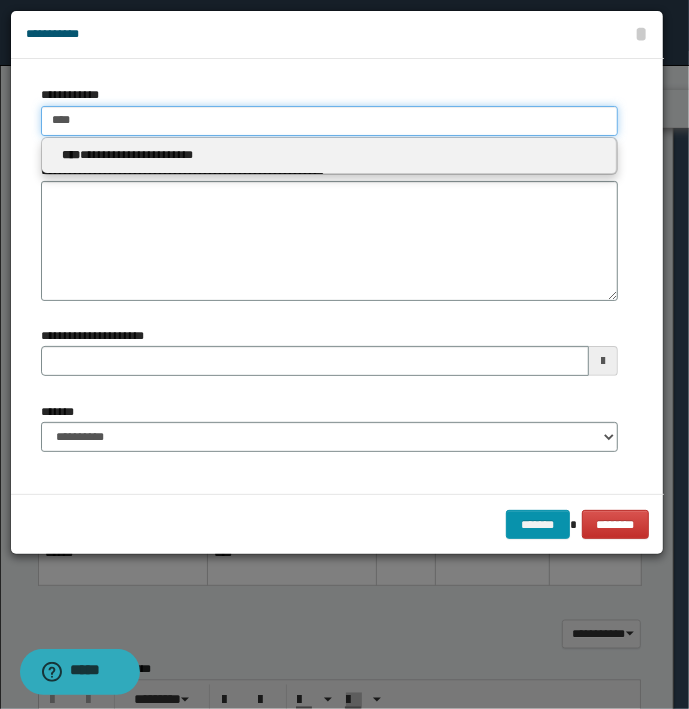 type 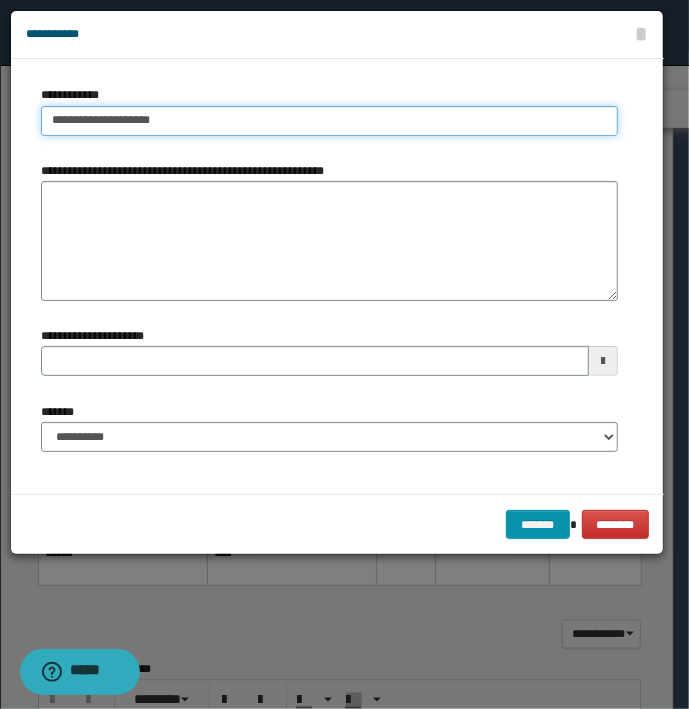 type on "**********" 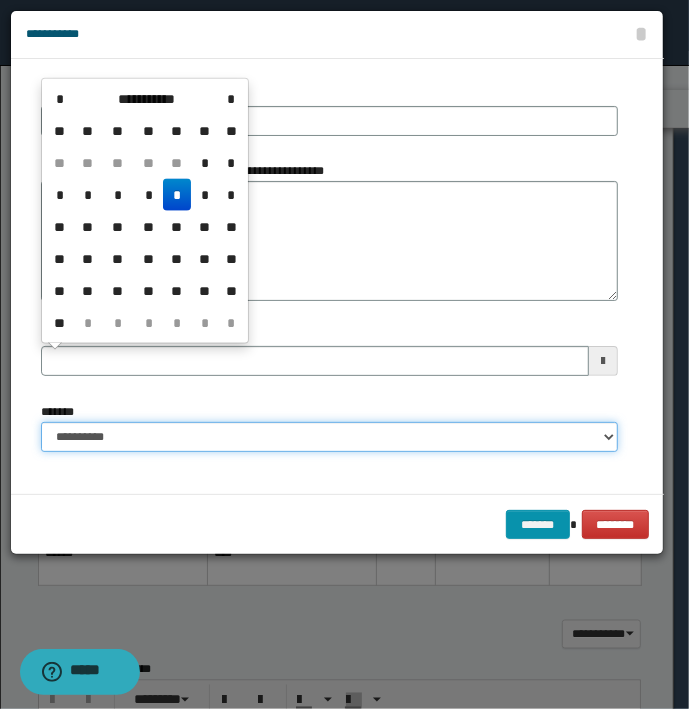 type 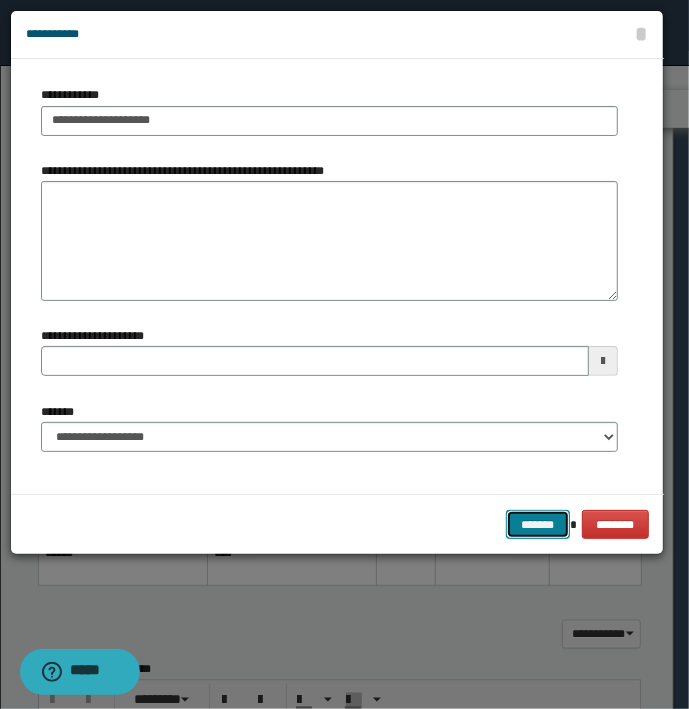 click on "*******" at bounding box center [538, 525] 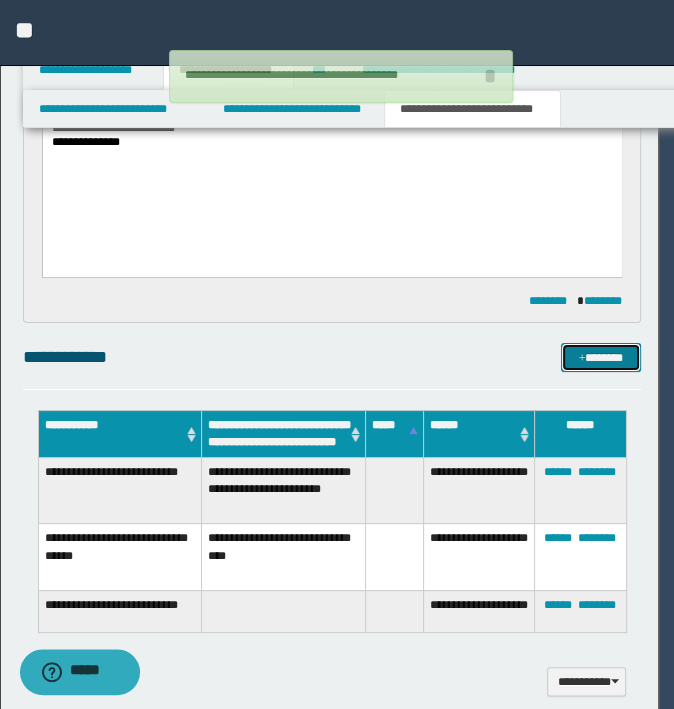 click on "*******" at bounding box center [600, 358] 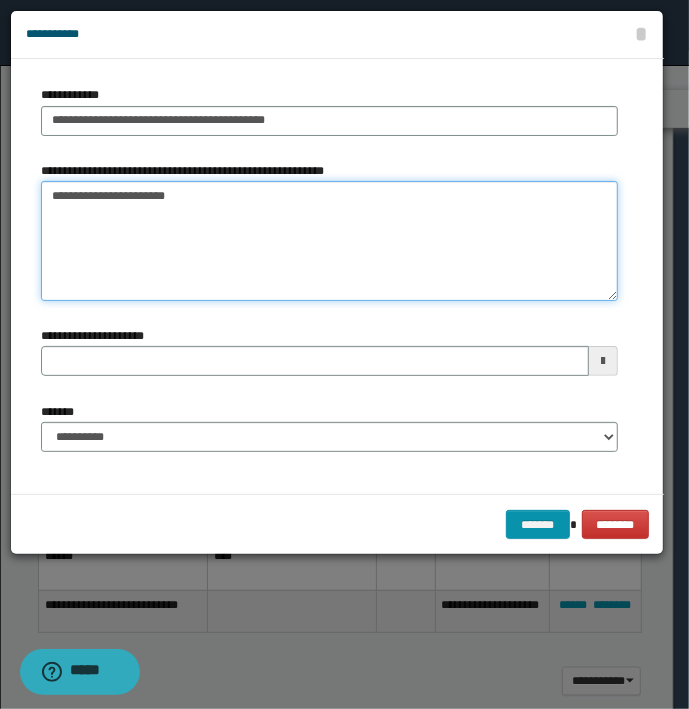 click on "**********" at bounding box center [329, 241] 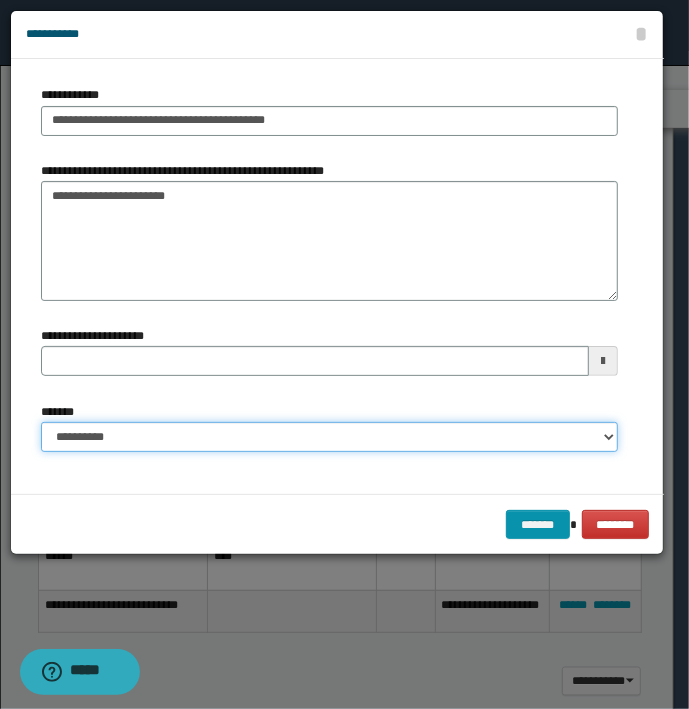 click on "**********" at bounding box center [329, 437] 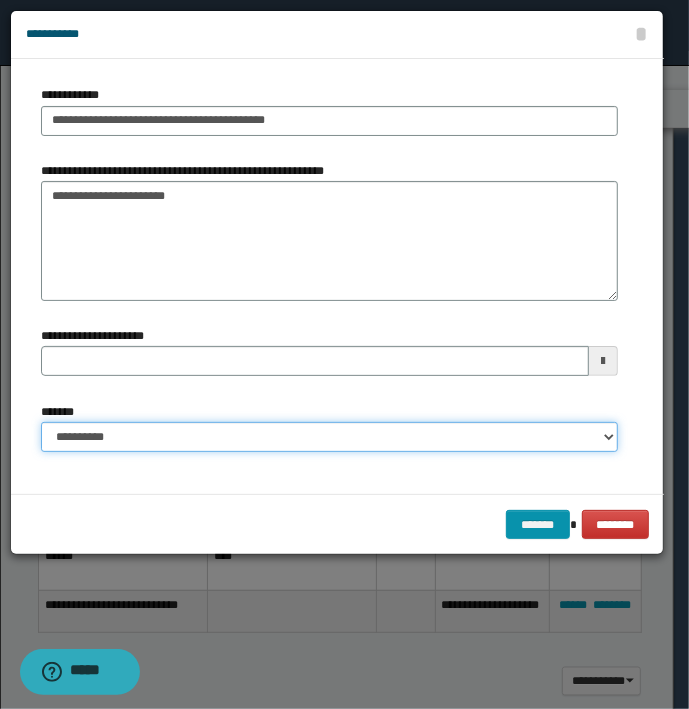 click on "**********" at bounding box center (329, 437) 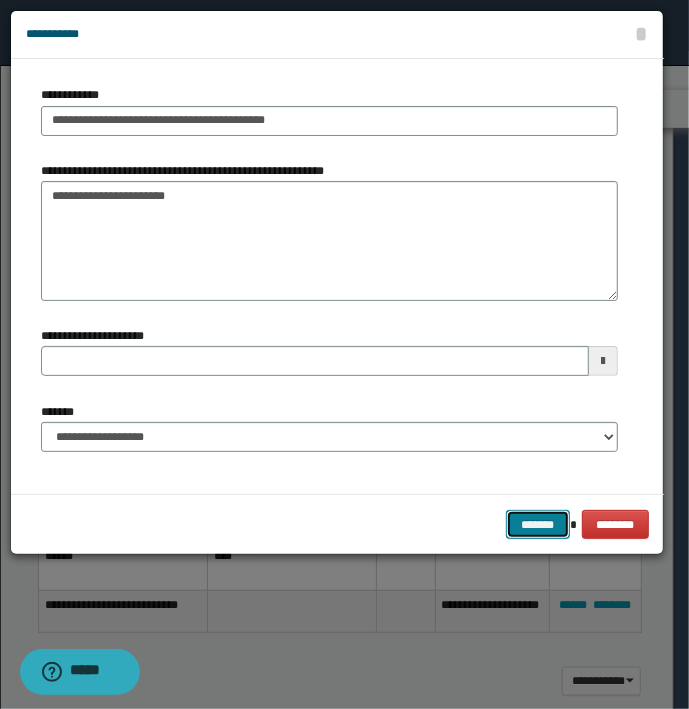click on "*******" at bounding box center [538, 525] 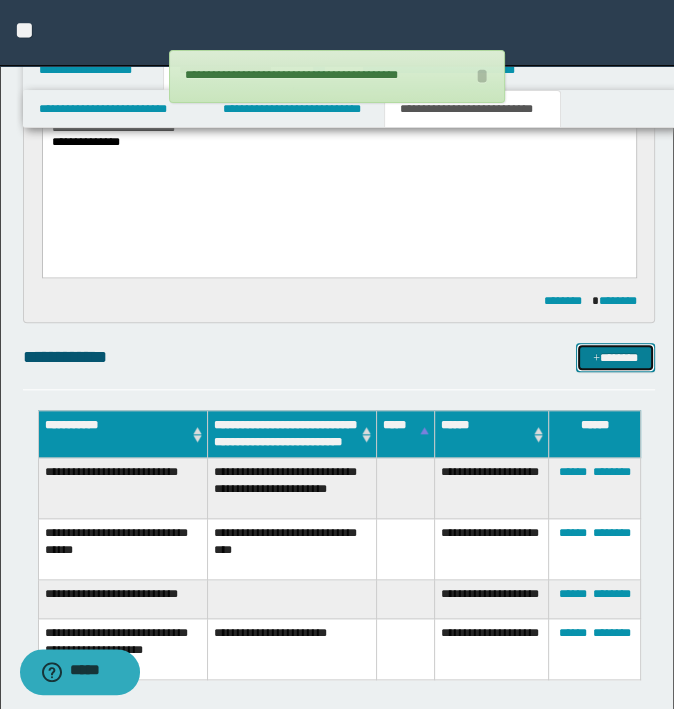 click on "*******" at bounding box center [615, 358] 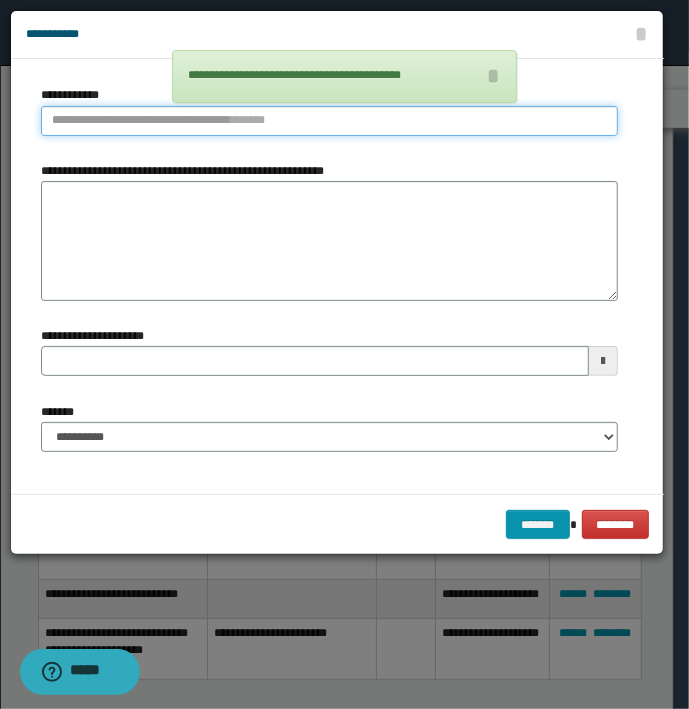 click on "**********" at bounding box center [329, 121] 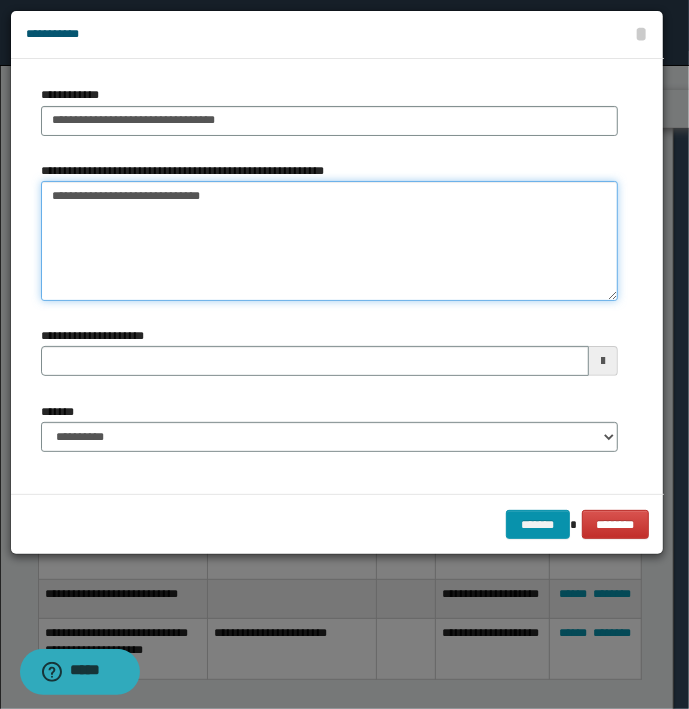 click on "**********" at bounding box center [329, 241] 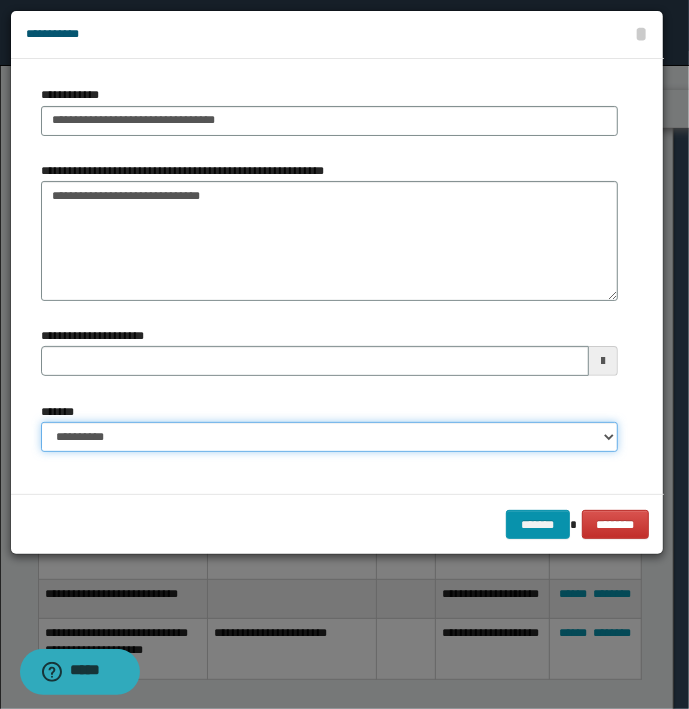 click on "**********" at bounding box center (329, 437) 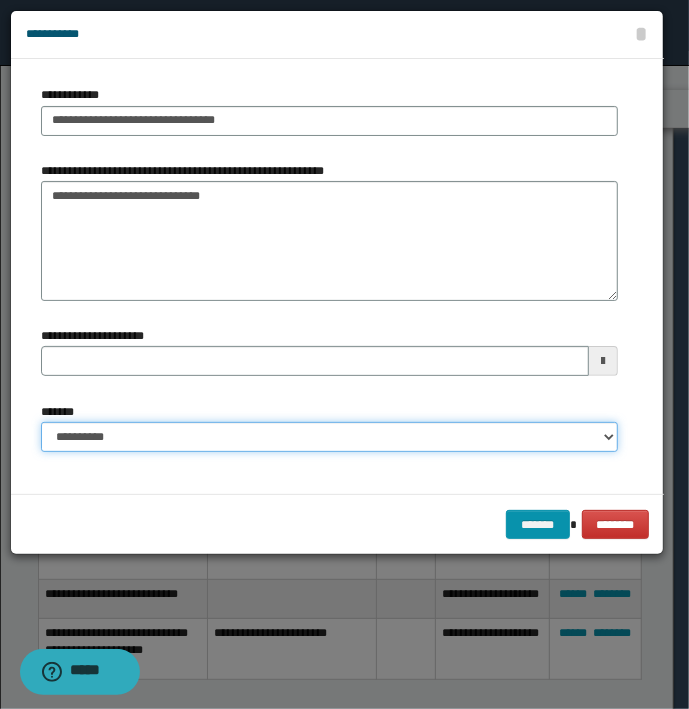 click on "**********" at bounding box center [329, 437] 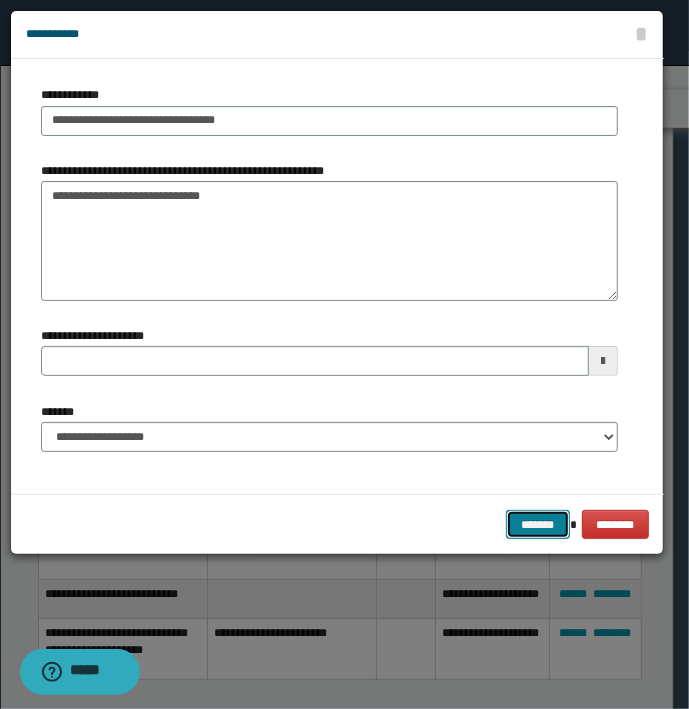 click on "*******" at bounding box center (538, 525) 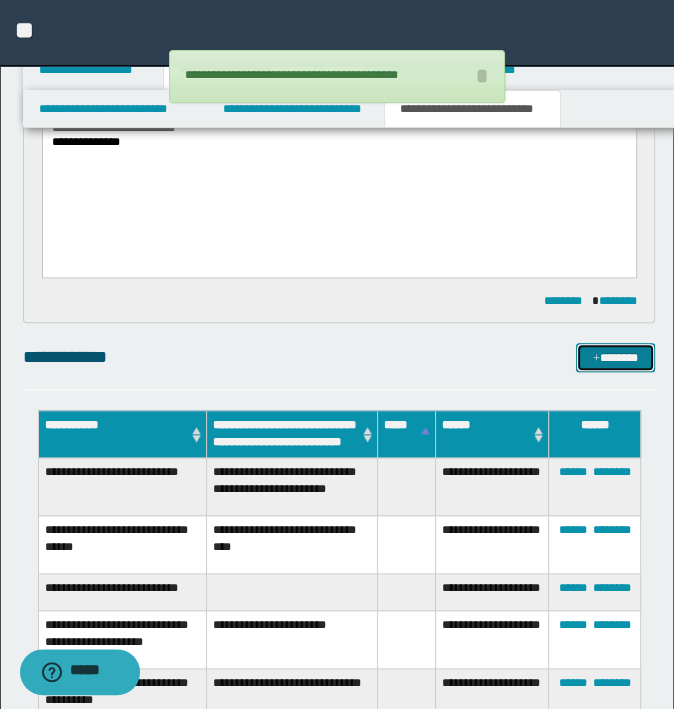 click on "*******" at bounding box center [615, 358] 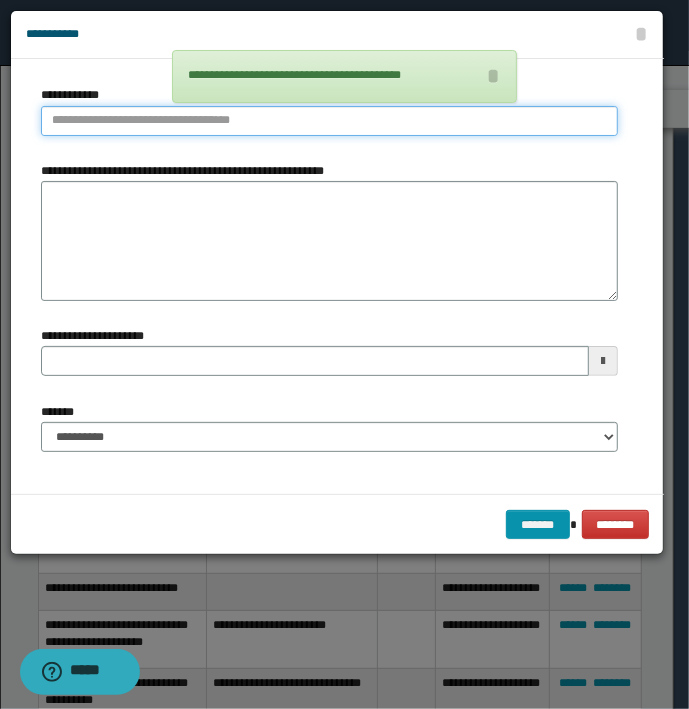 click on "**********" at bounding box center (329, 121) 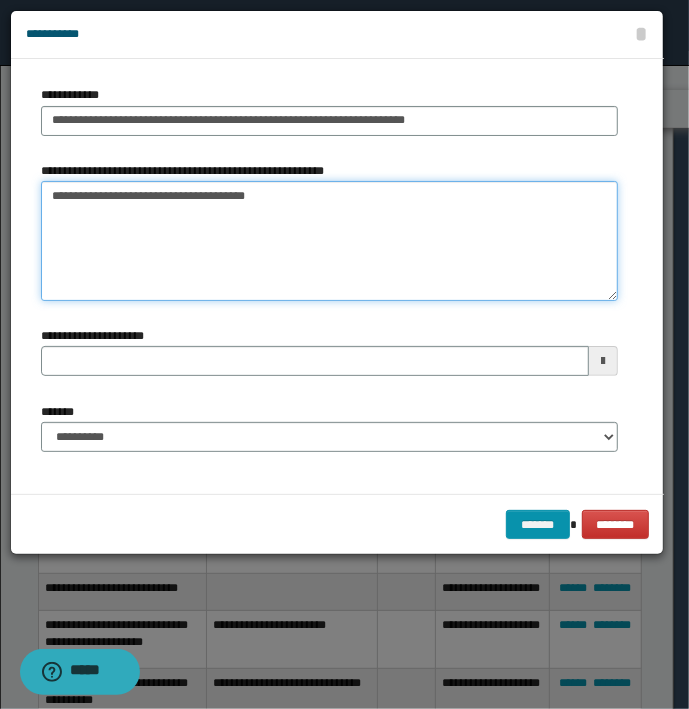 click on "**********" at bounding box center [329, 241] 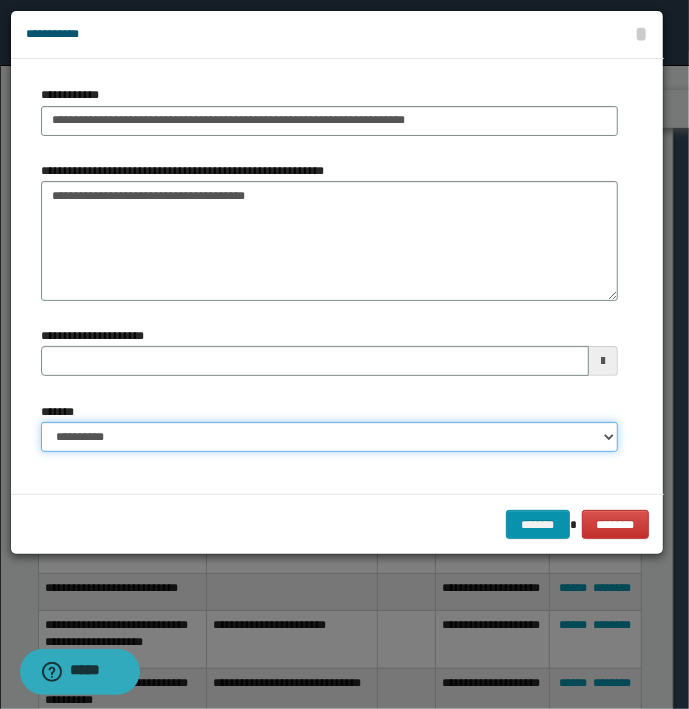 click on "**********" at bounding box center (329, 437) 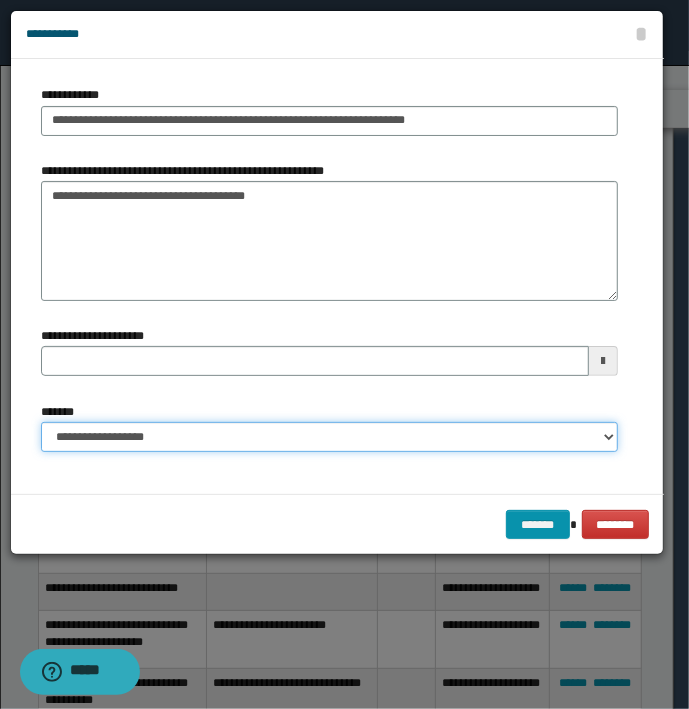 click on "**********" at bounding box center (329, 437) 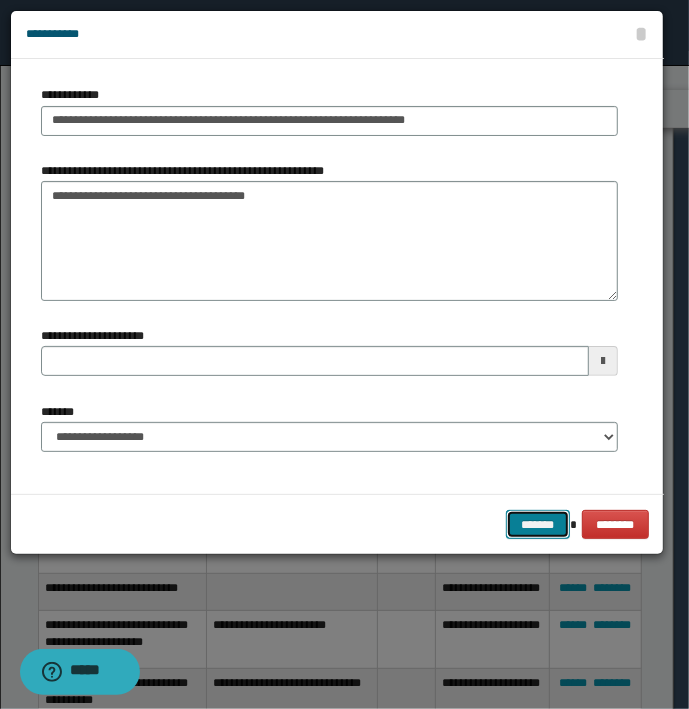 click on "*******" at bounding box center [538, 525] 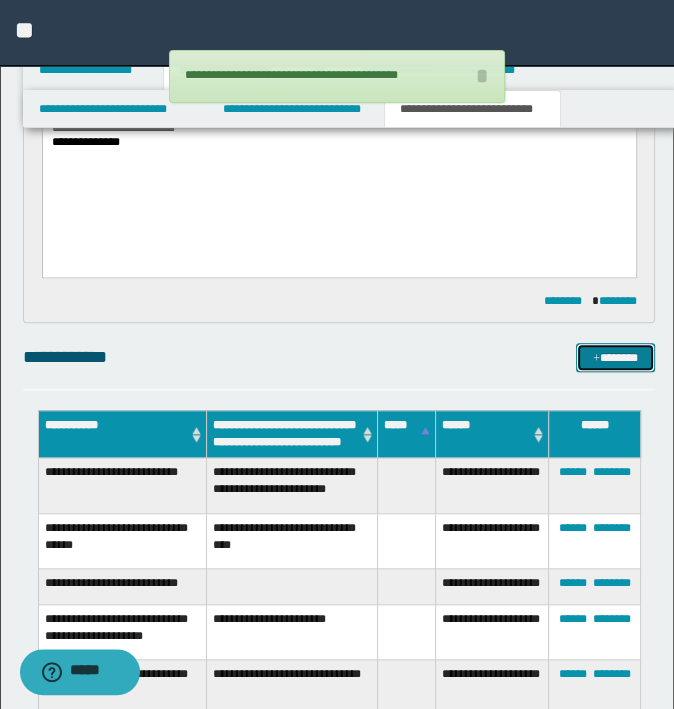 click on "*******" at bounding box center (615, 358) 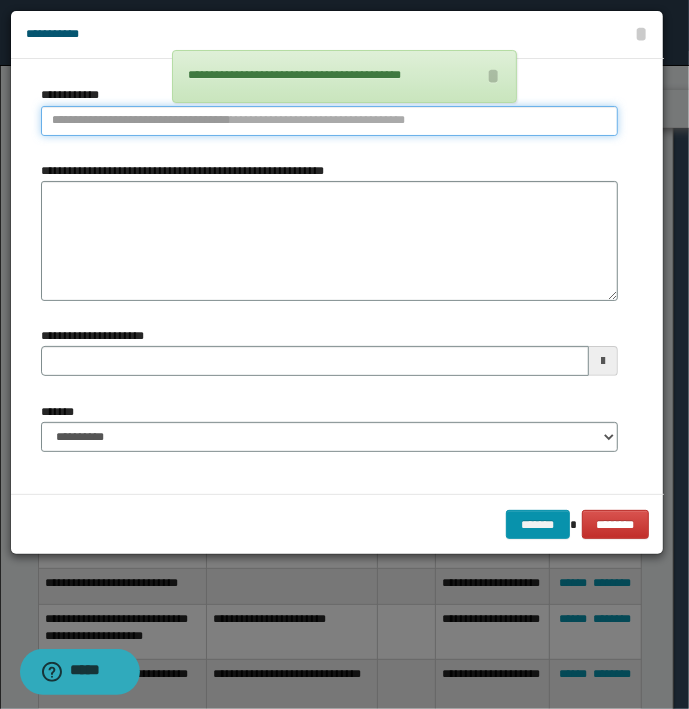 click on "**********" at bounding box center (329, 121) 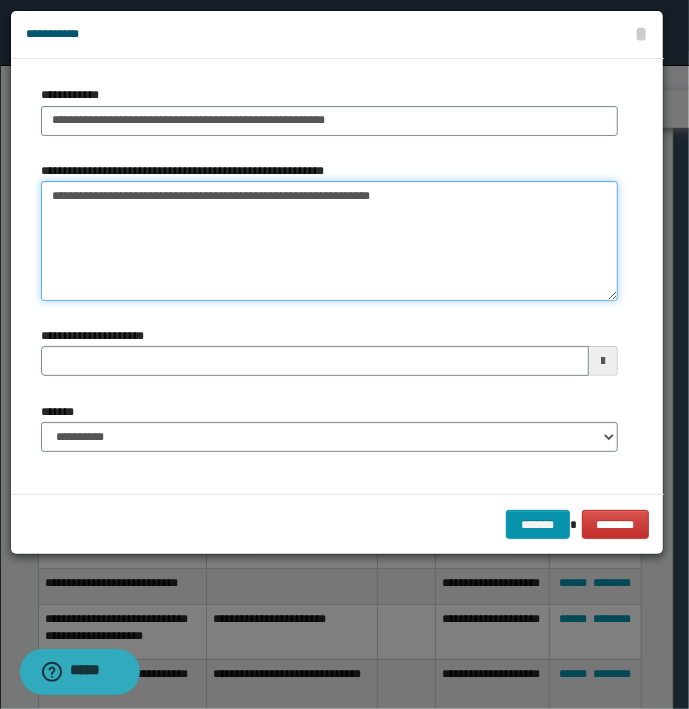 click on "**********" at bounding box center (329, 241) 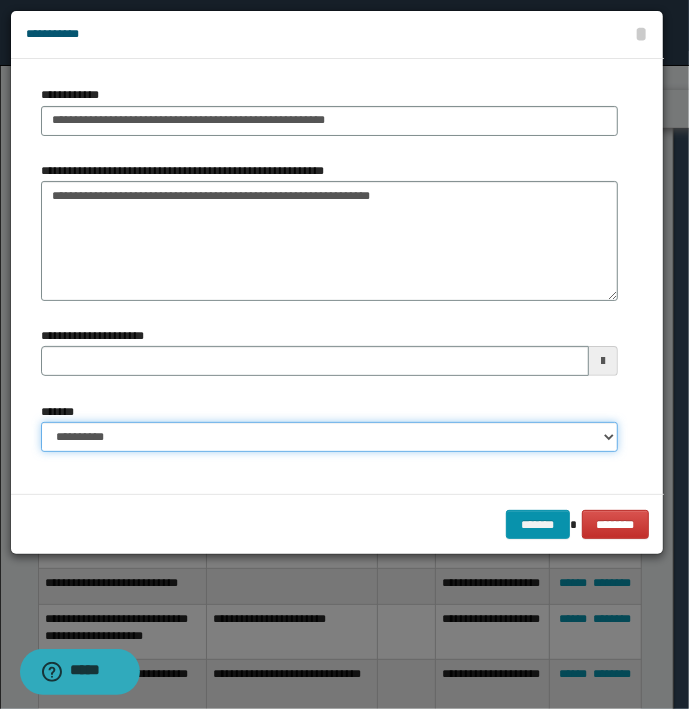 click on "**********" at bounding box center (329, 437) 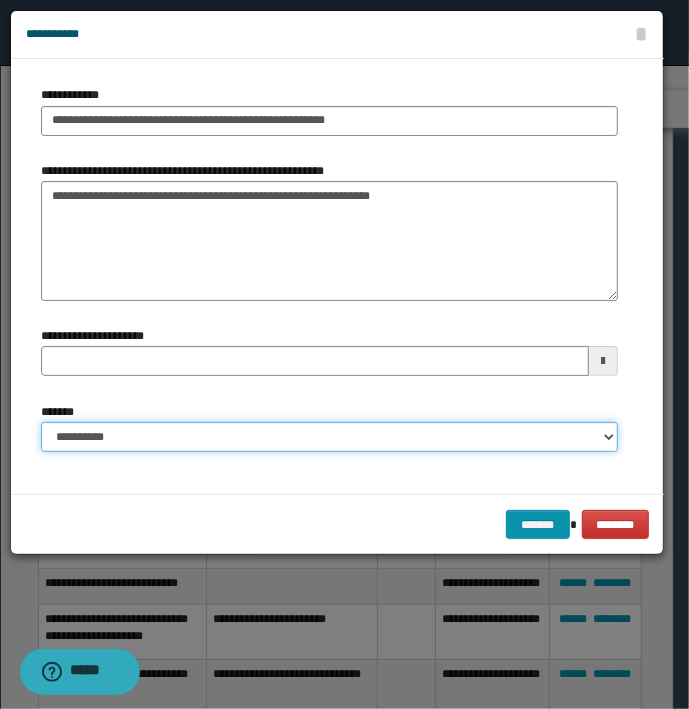 click on "**********" at bounding box center [329, 437] 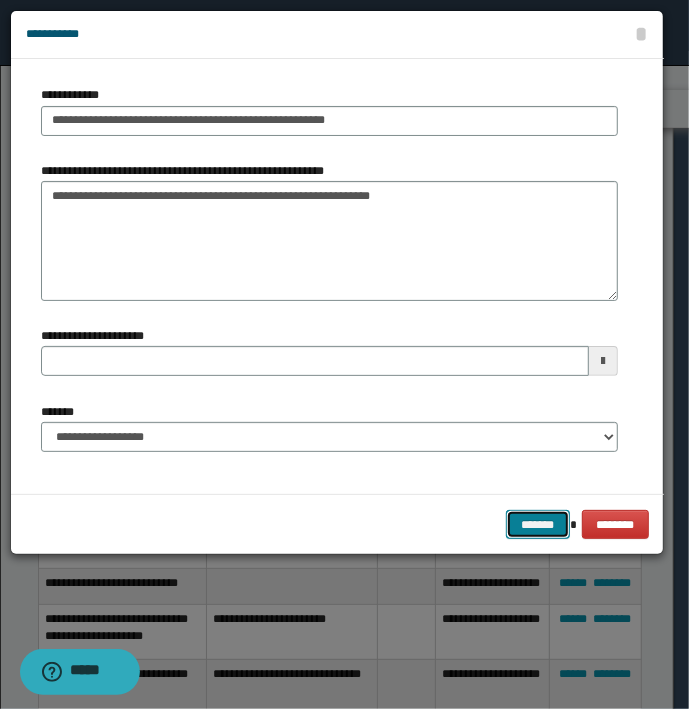 click on "*******" at bounding box center [538, 525] 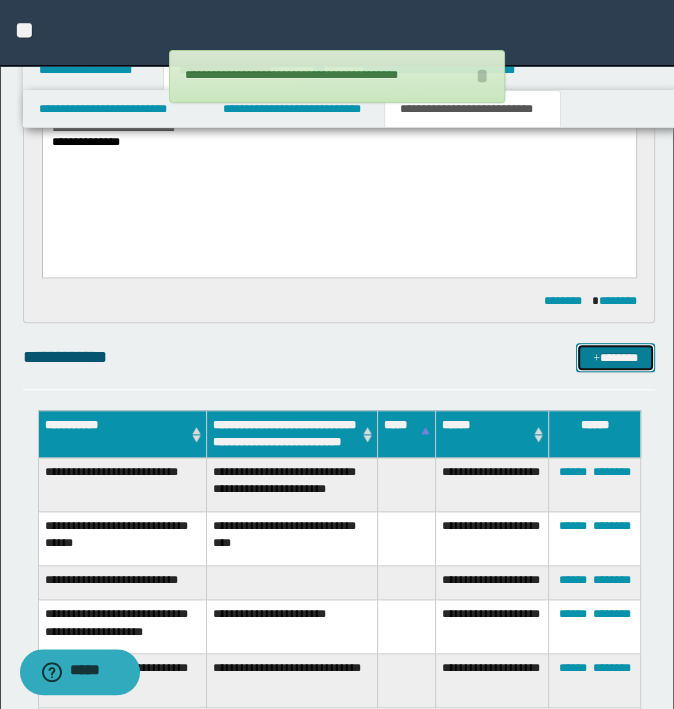 click on "*******" at bounding box center (615, 358) 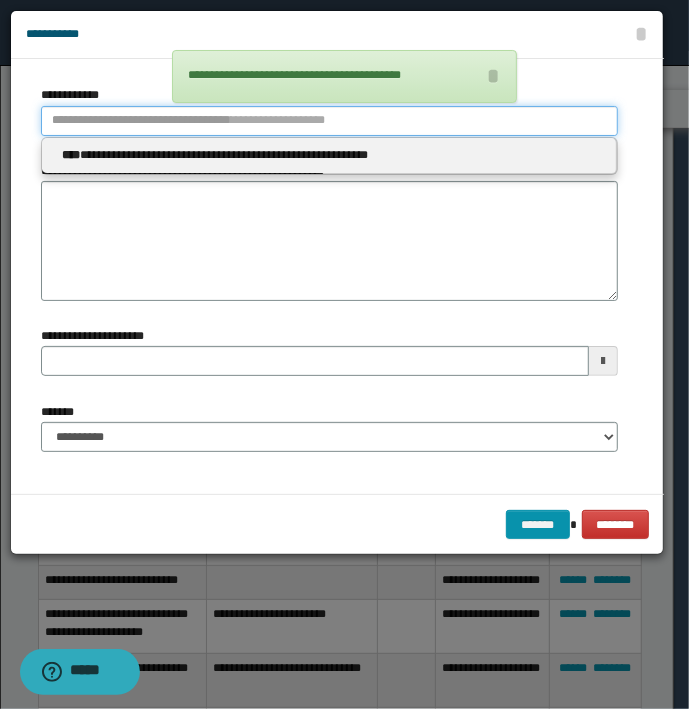 click on "**********" at bounding box center (329, 121) 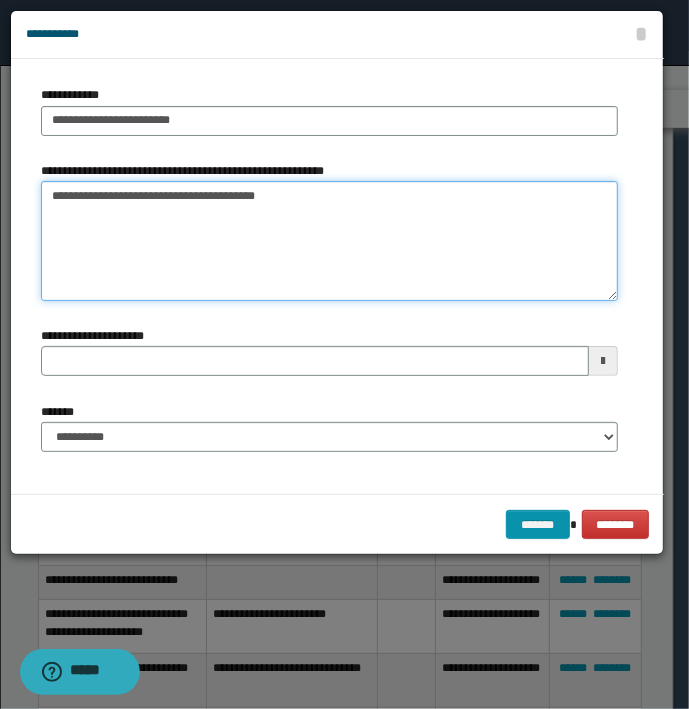 click on "**********" at bounding box center [329, 241] 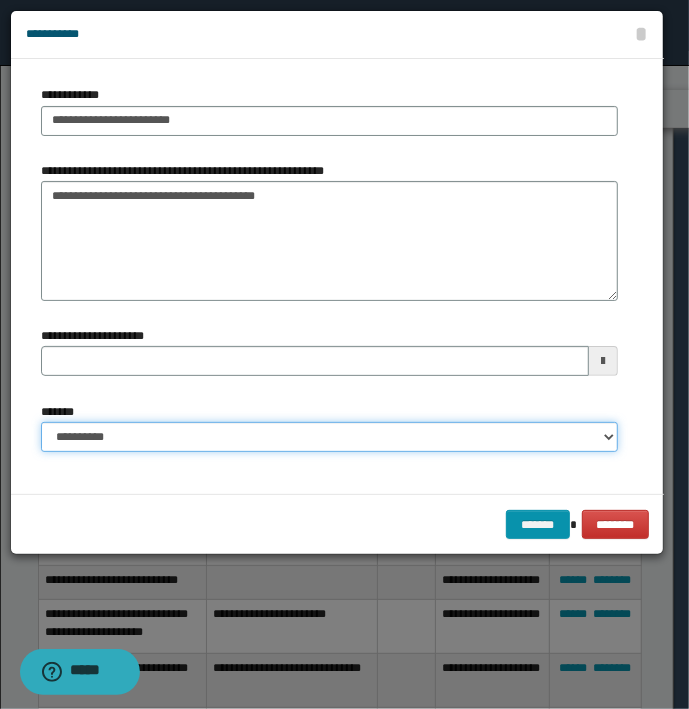 click on "**********" at bounding box center [329, 437] 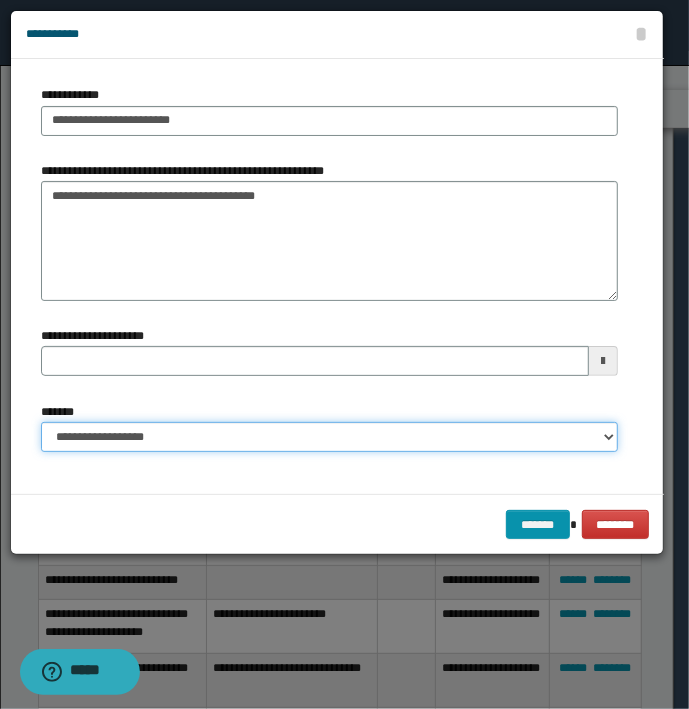 click on "**********" at bounding box center [329, 437] 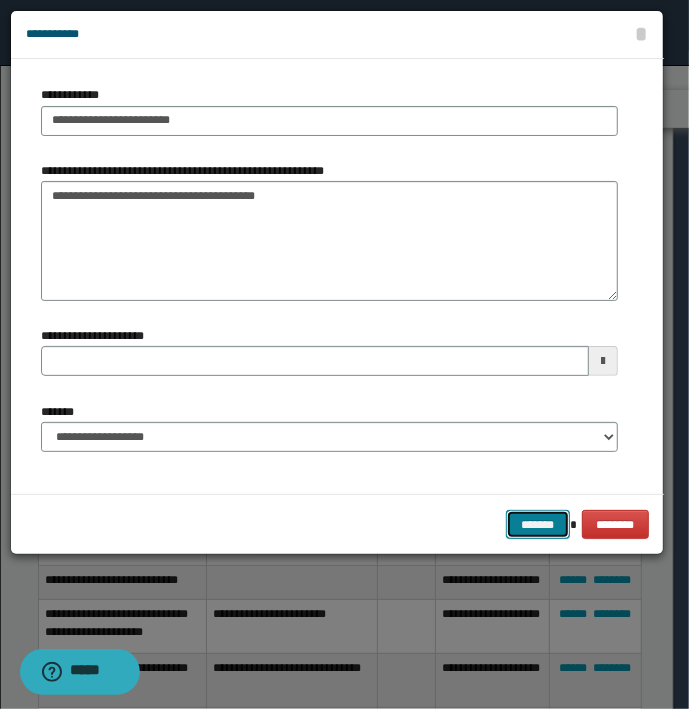 click on "*******" at bounding box center (538, 525) 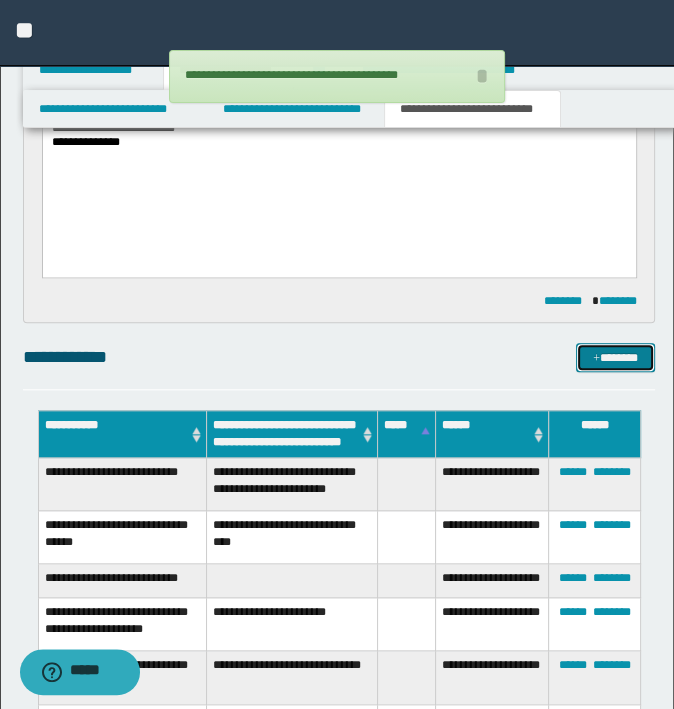 click on "*******" at bounding box center (615, 358) 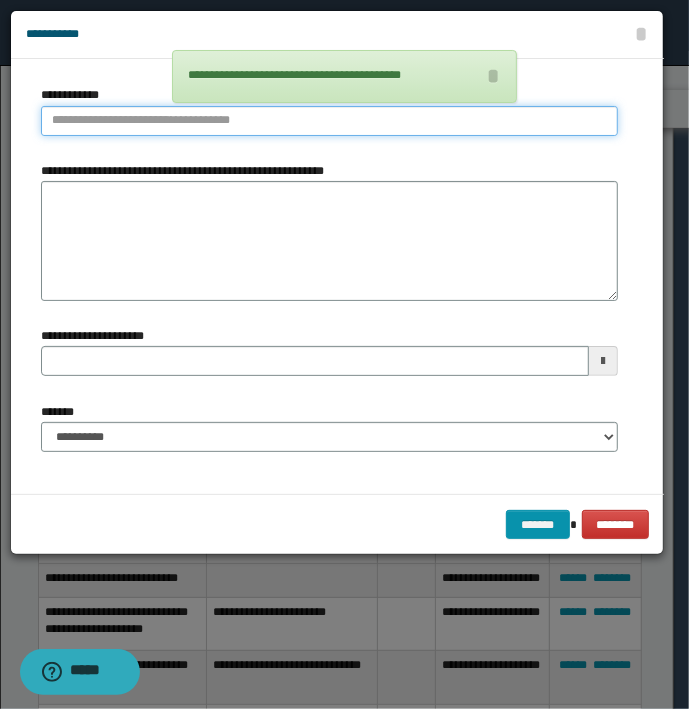 click on "**********" at bounding box center [329, 121] 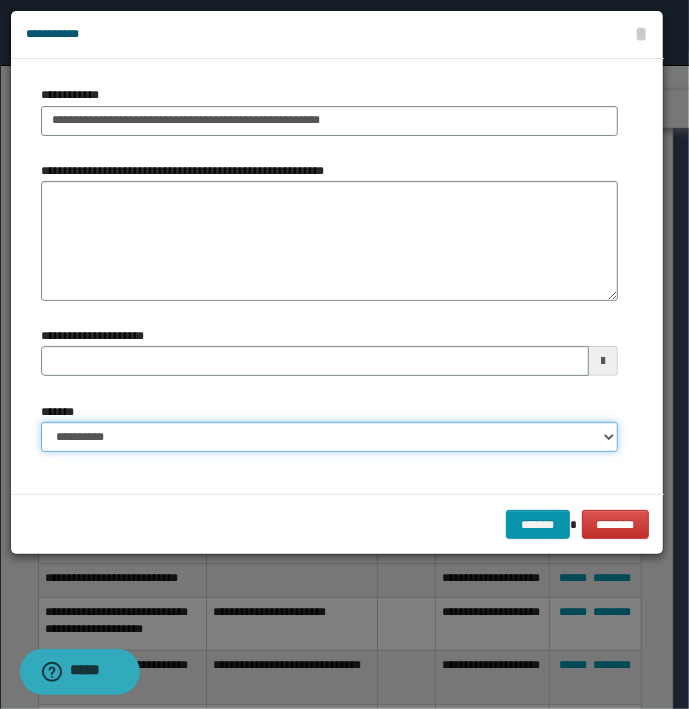 click on "**********" at bounding box center (329, 437) 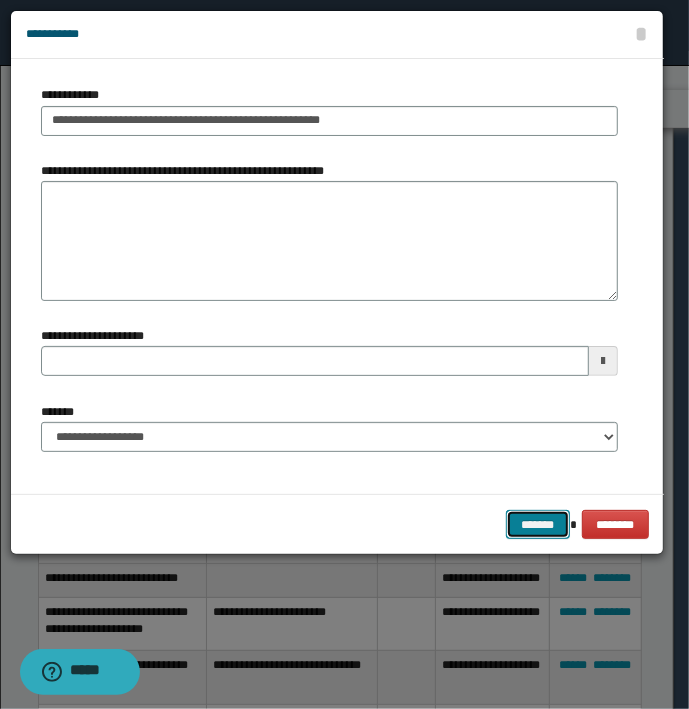click on "*******" at bounding box center [538, 525] 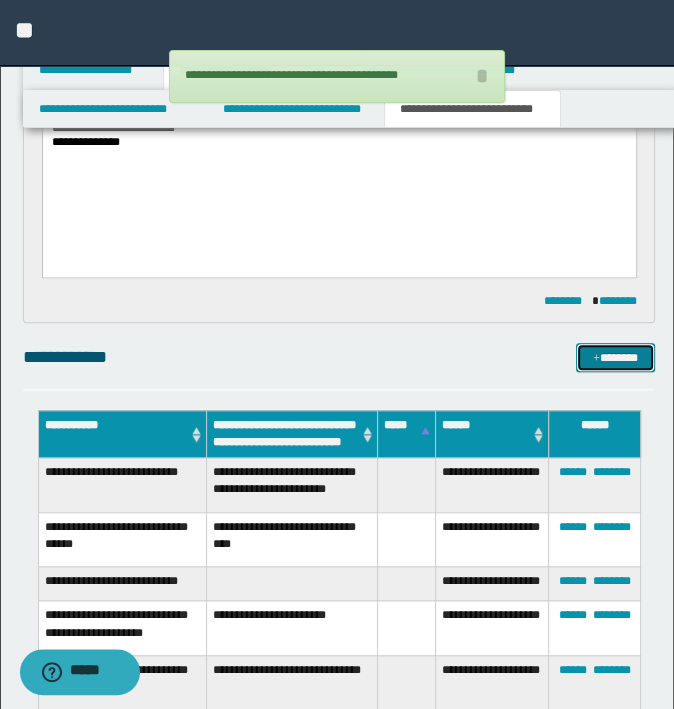 click on "*******" at bounding box center [615, 358] 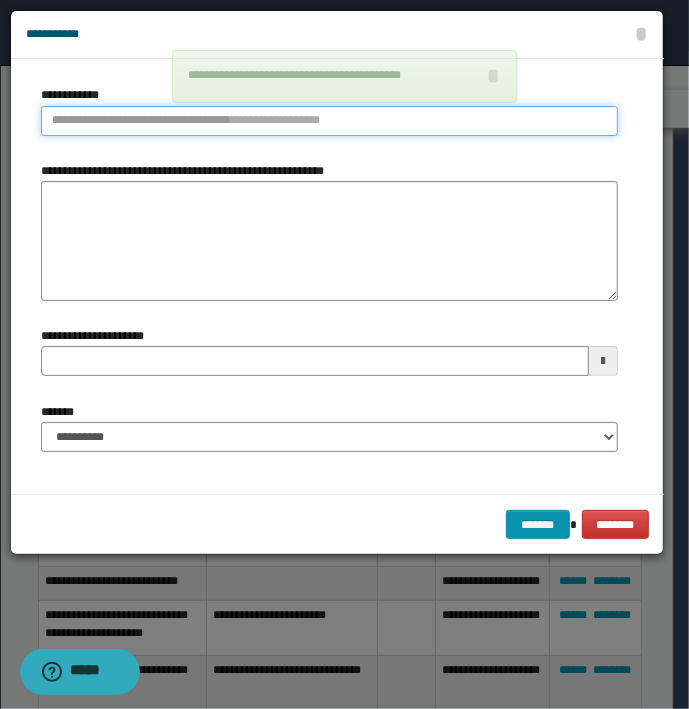 click on "**********" at bounding box center [329, 121] 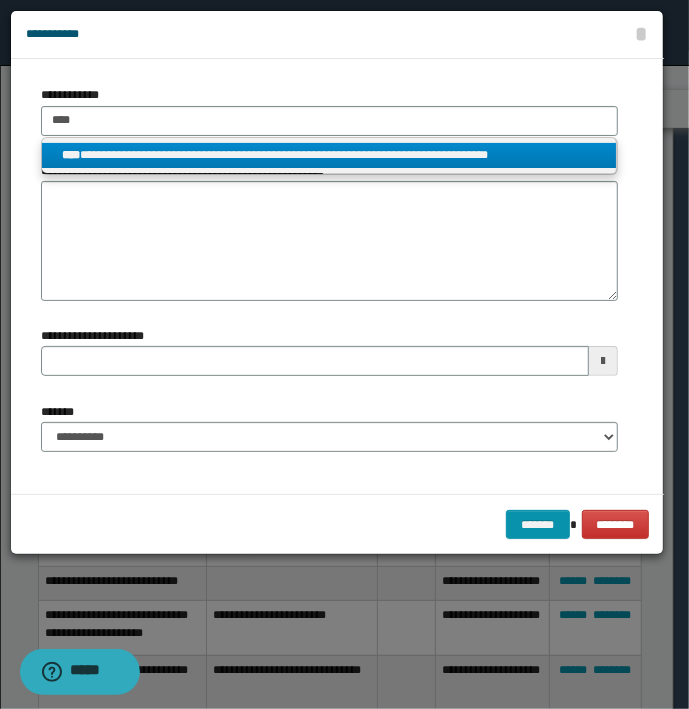 click on "**********" at bounding box center (329, 155) 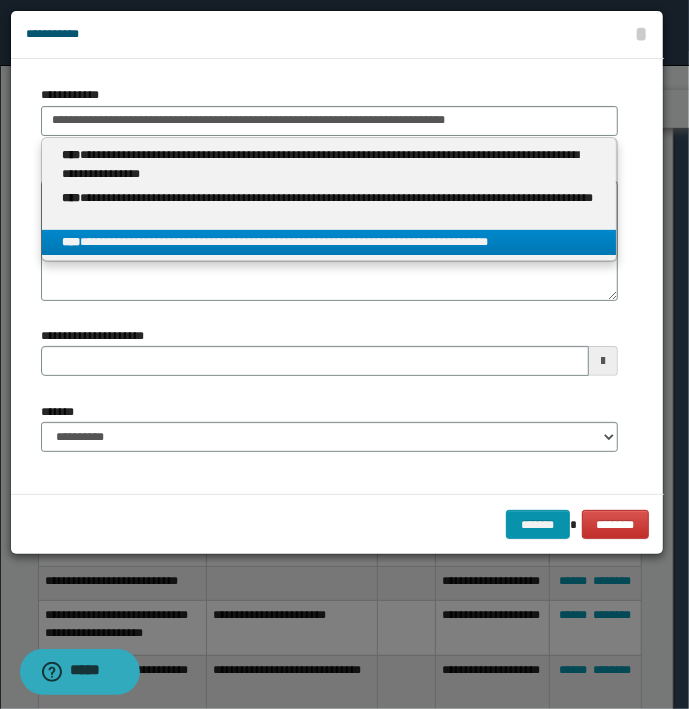 click on "**********" at bounding box center [329, 242] 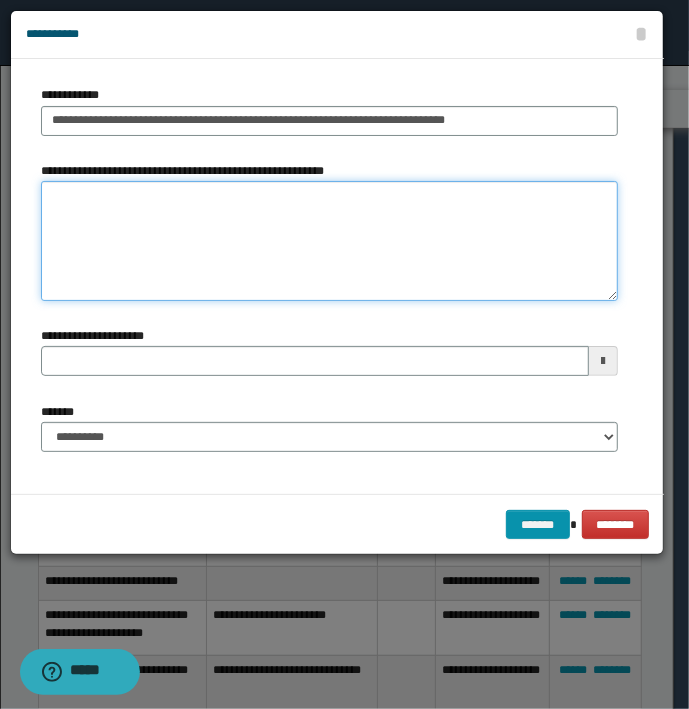 click on "**********" at bounding box center (329, 241) 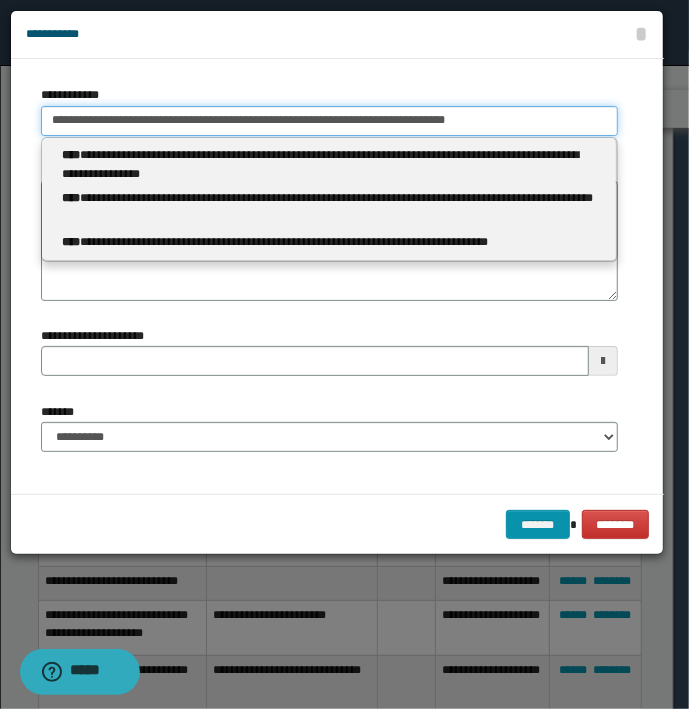 drag, startPoint x: 509, startPoint y: 125, endPoint x: -5, endPoint y: 121, distance: 514.01556 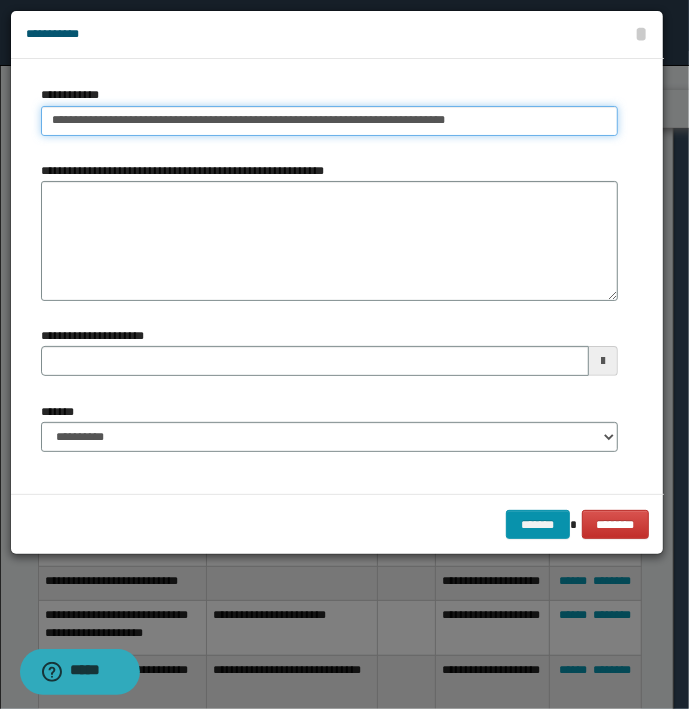 click on "**********" at bounding box center [329, 121] 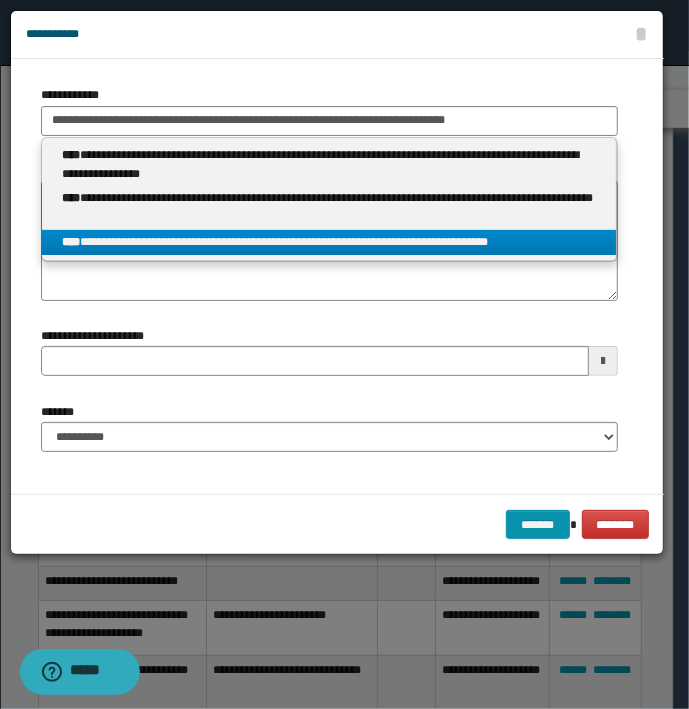 click on "**********" at bounding box center [329, 242] 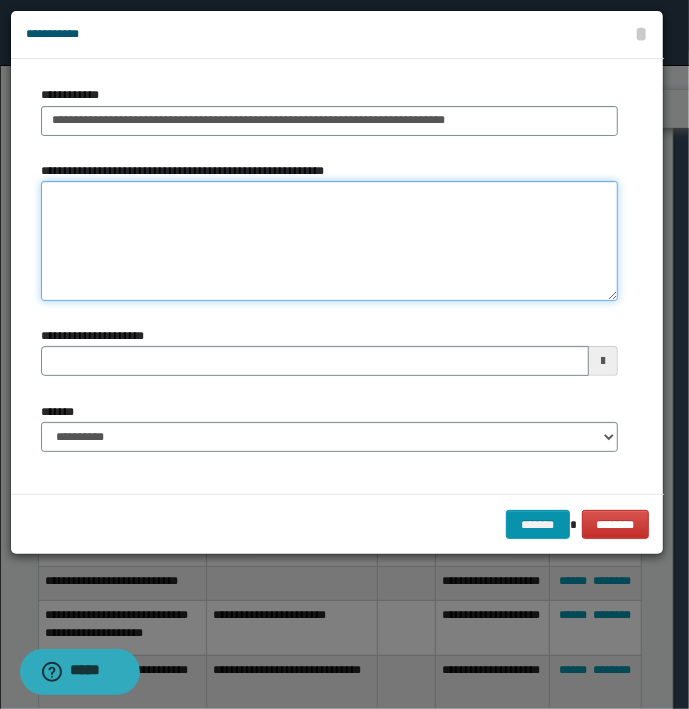 click on "**********" at bounding box center (329, 241) 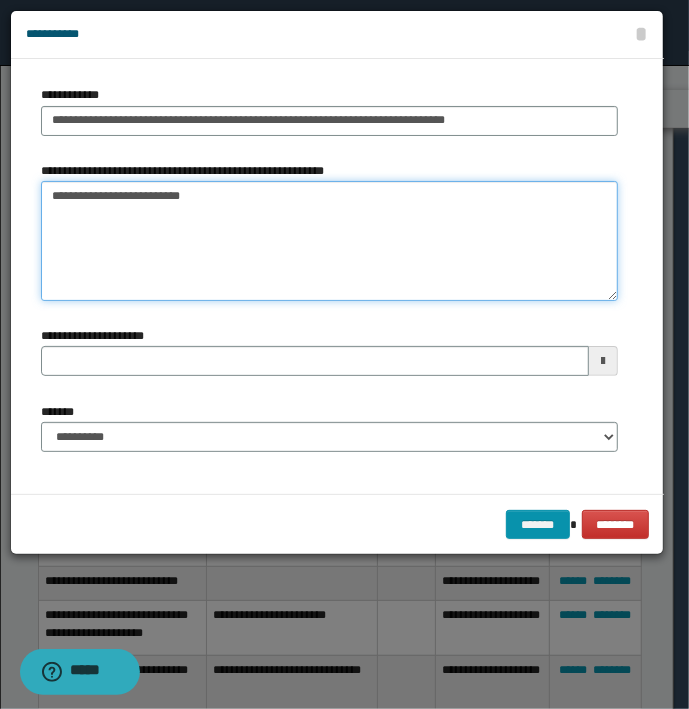click on "**********" at bounding box center (329, 241) 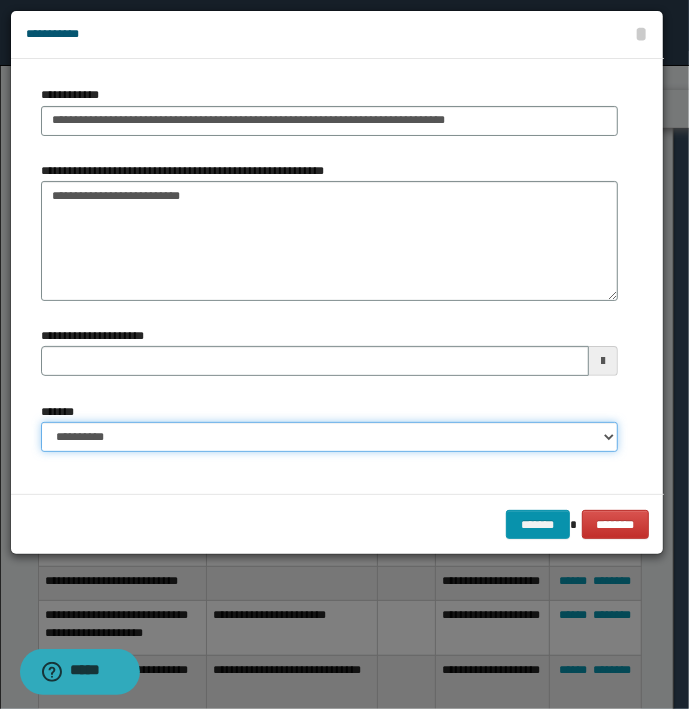 click on "**********" at bounding box center (329, 437) 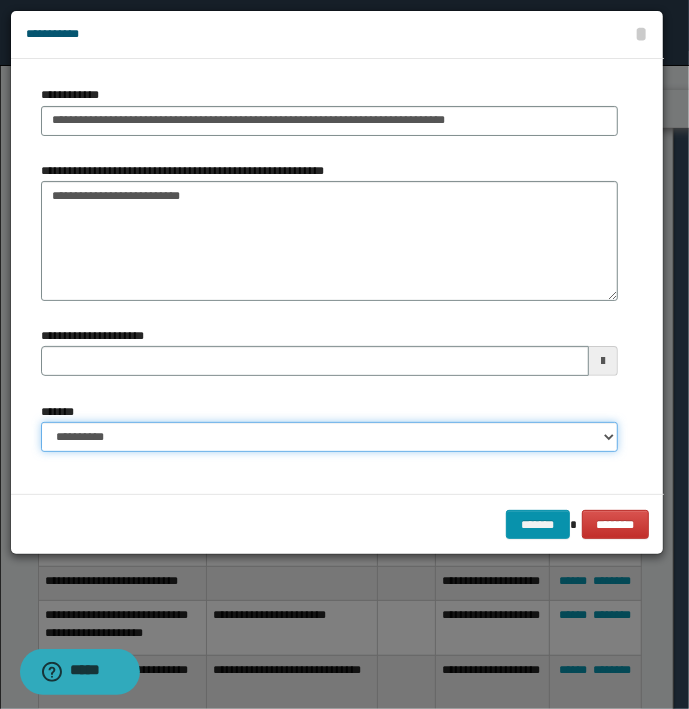 click on "**********" at bounding box center [329, 437] 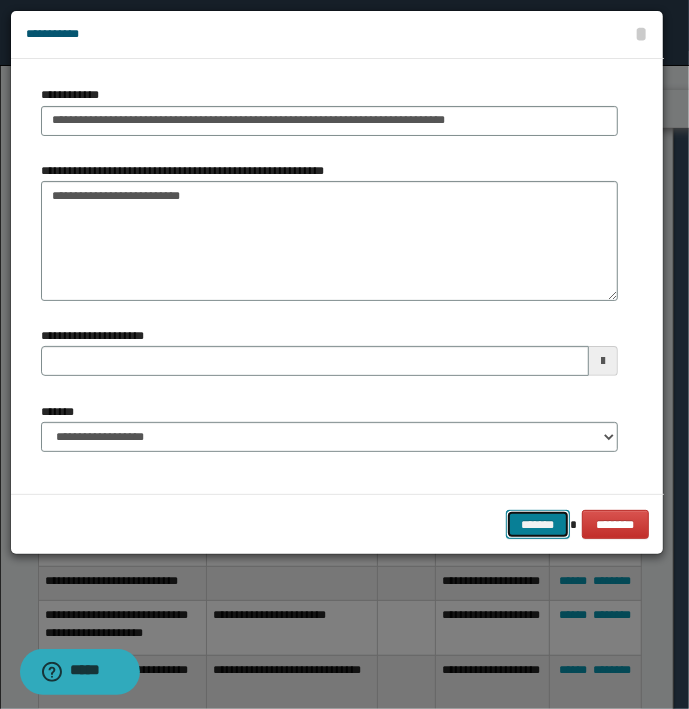 click on "*******" at bounding box center (538, 525) 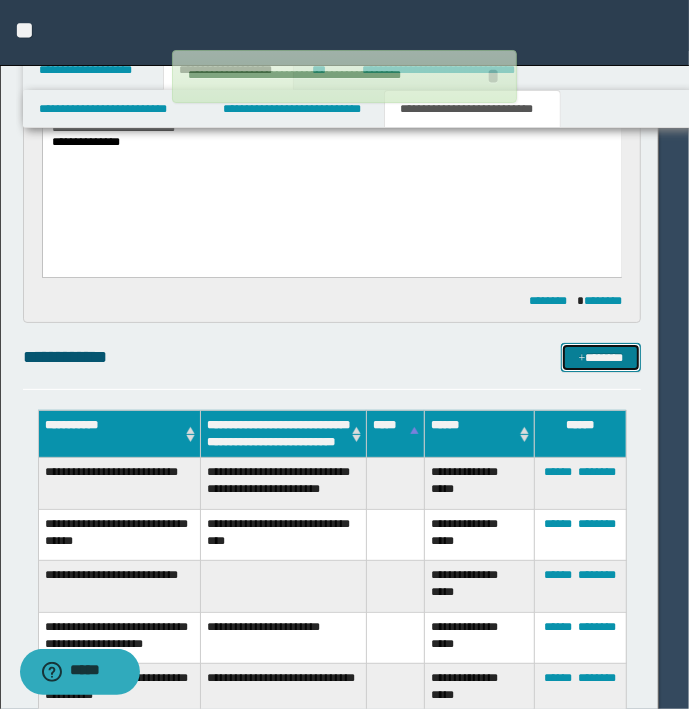 click on "*******" at bounding box center (600, 358) 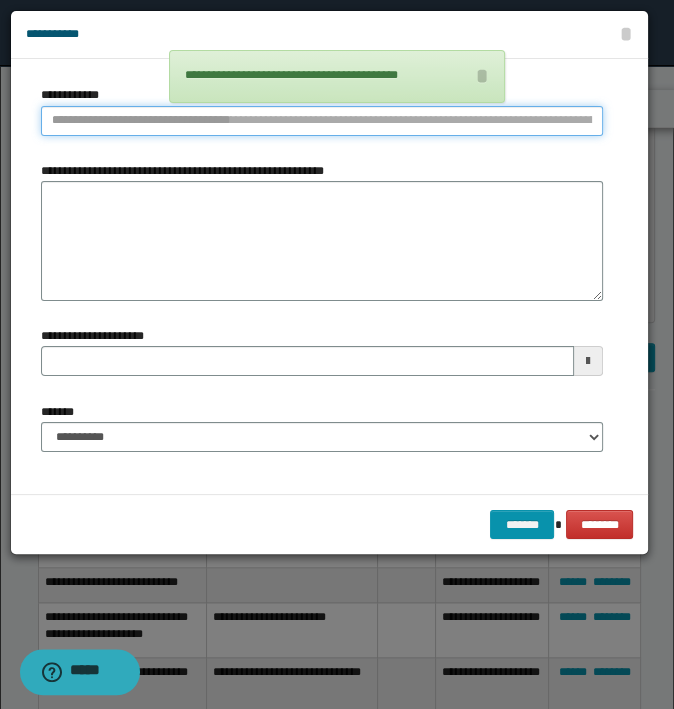 click on "**********" at bounding box center (322, 121) 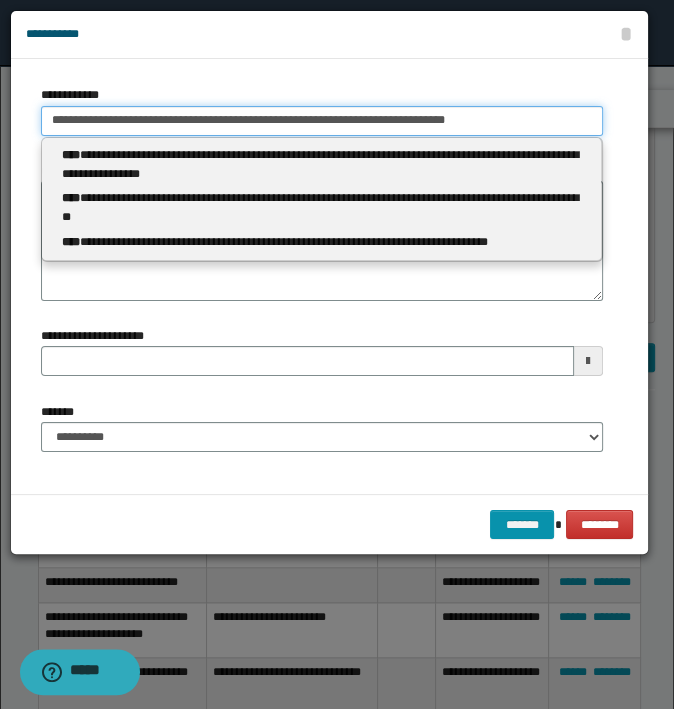drag, startPoint x: 544, startPoint y: 122, endPoint x: -5, endPoint y: 115, distance: 549.0446 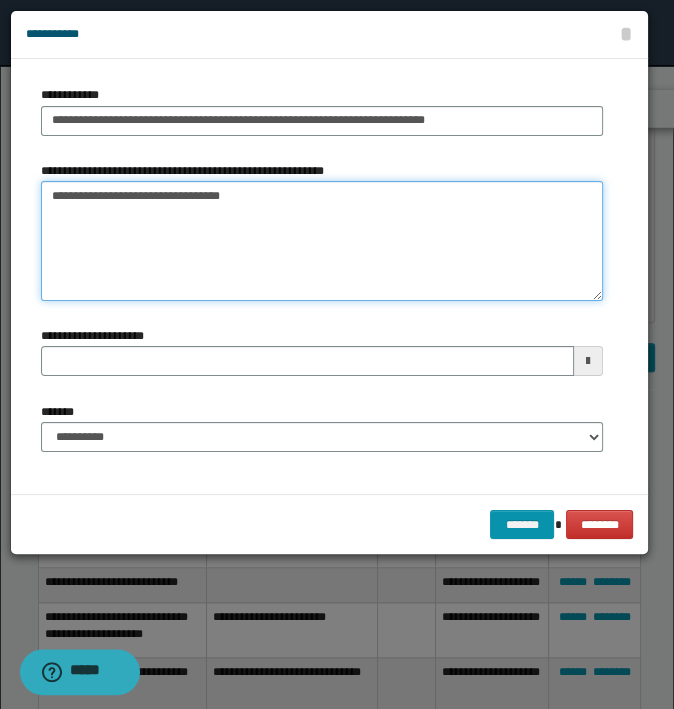 click on "**********" at bounding box center (322, 241) 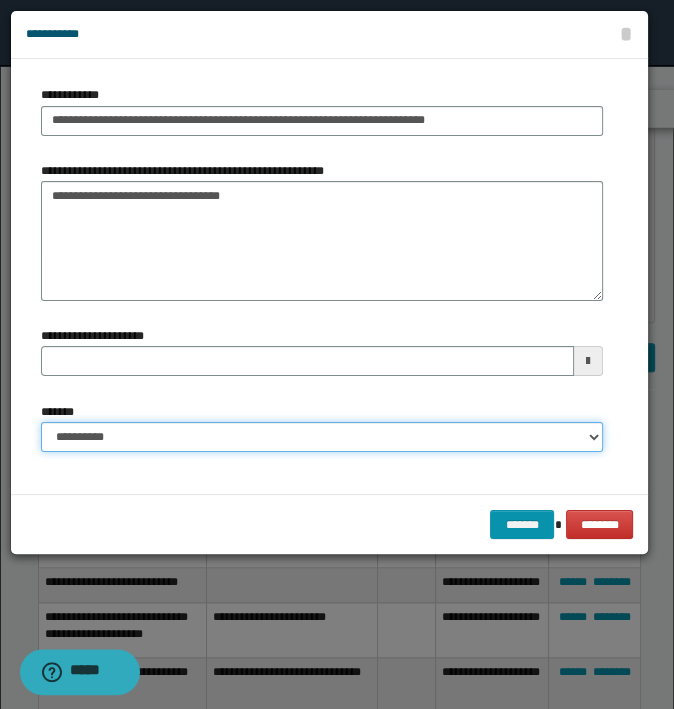 click on "**********" at bounding box center (322, 437) 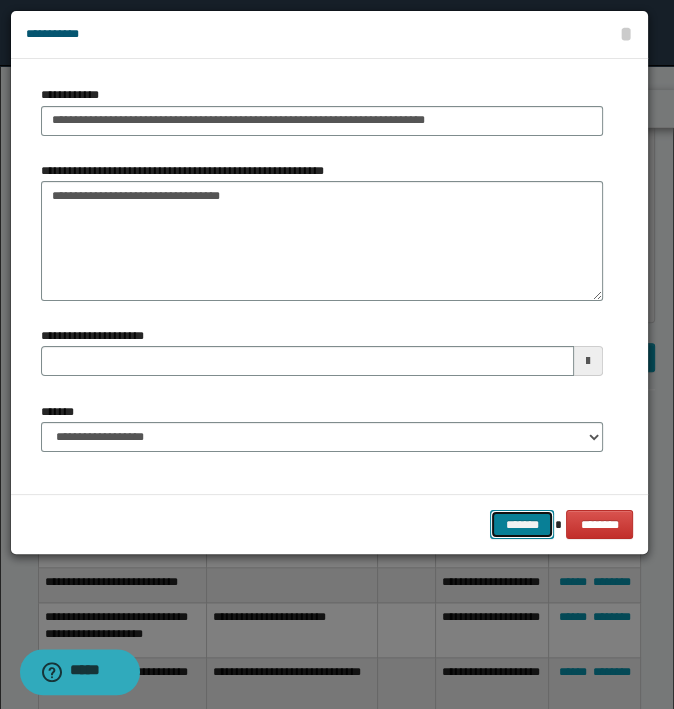 click on "*******" at bounding box center (522, 525) 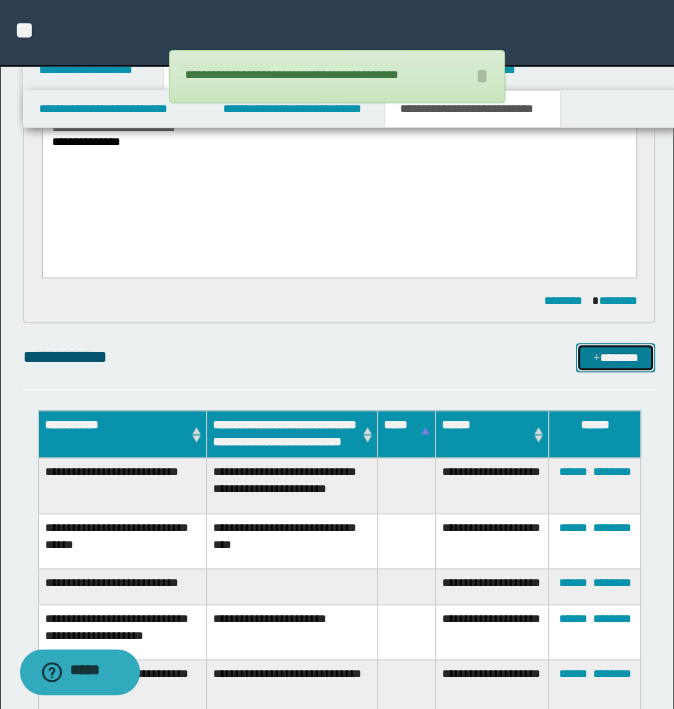 click on "*******" at bounding box center (615, 358) 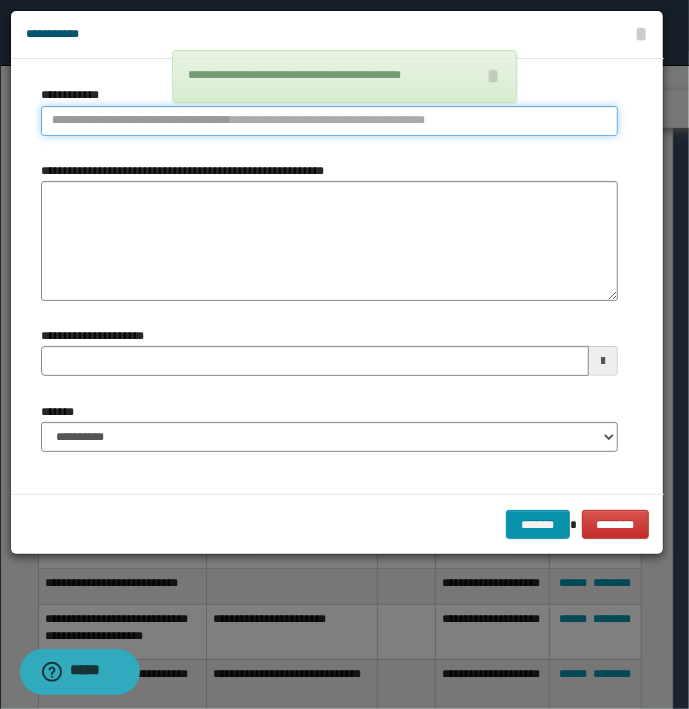 click on "**********" at bounding box center (329, 121) 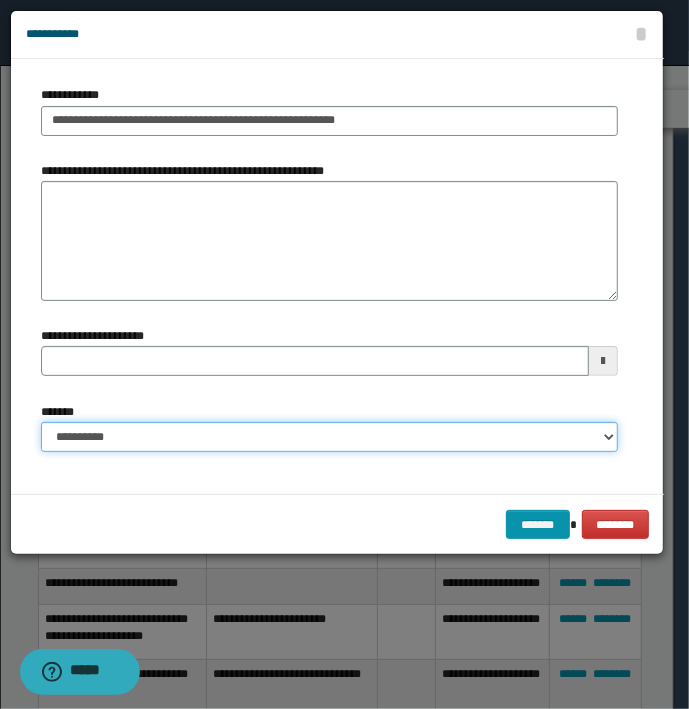 click on "**********" at bounding box center (329, 437) 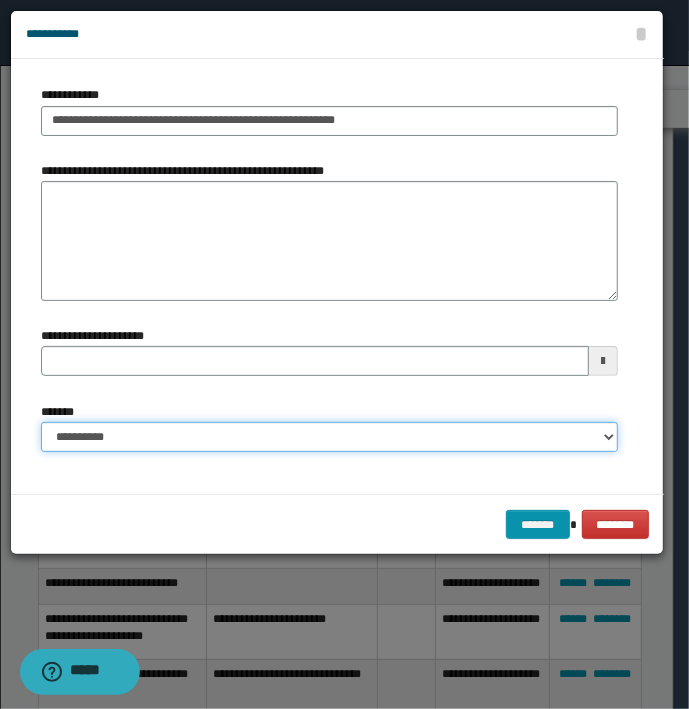 click on "**********" at bounding box center [329, 437] 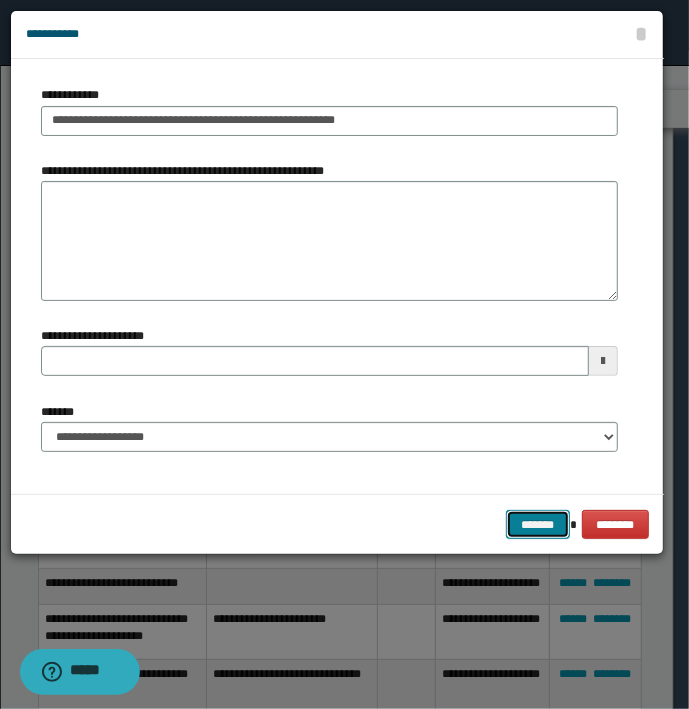click on "*******" at bounding box center [538, 525] 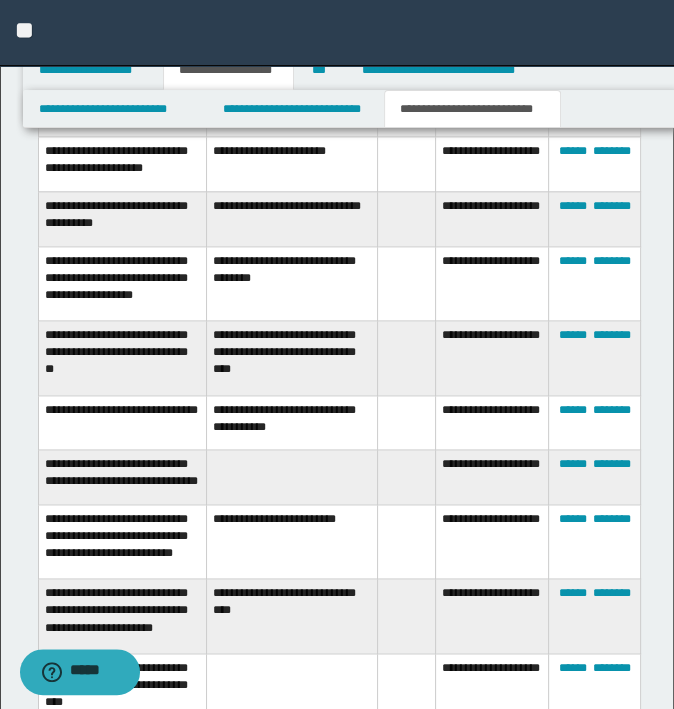 scroll, scrollTop: 1460, scrollLeft: 0, axis: vertical 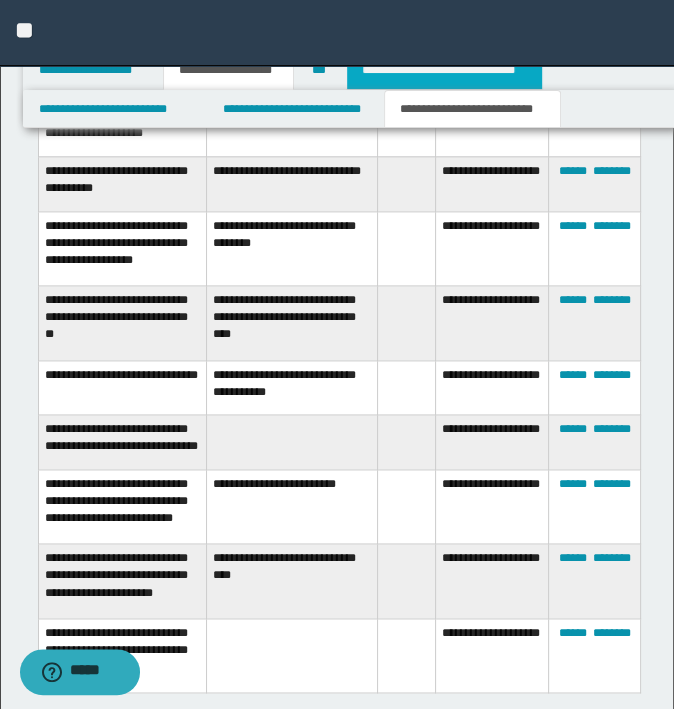 click on "**********" at bounding box center [444, 70] 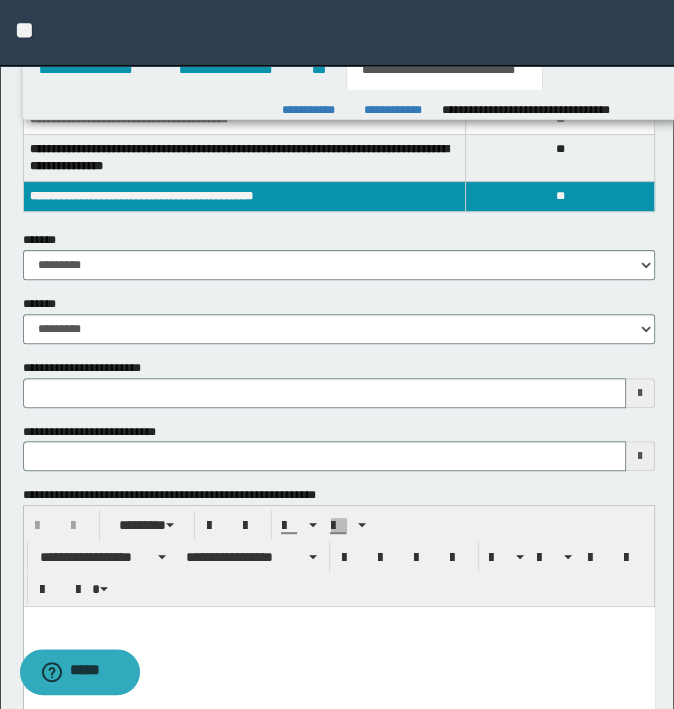 scroll, scrollTop: 300, scrollLeft: 0, axis: vertical 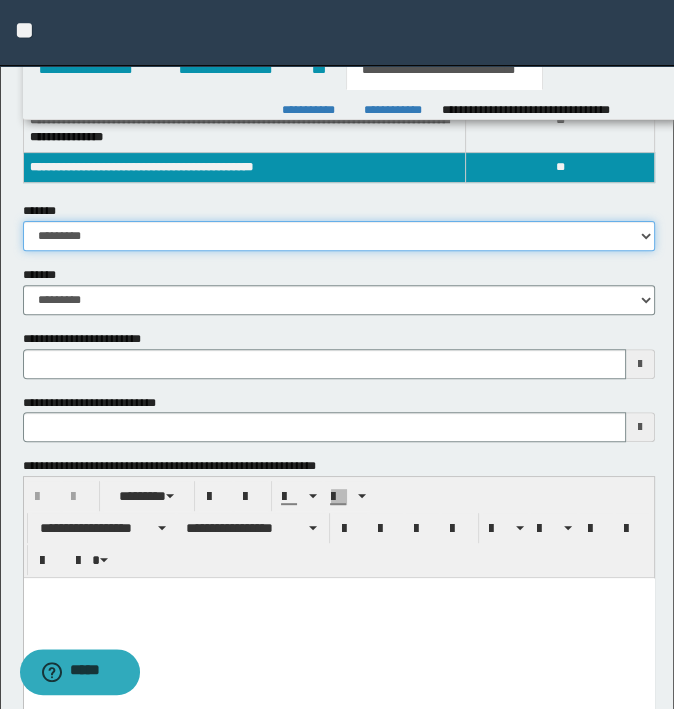 click on "**********" at bounding box center [339, 236] 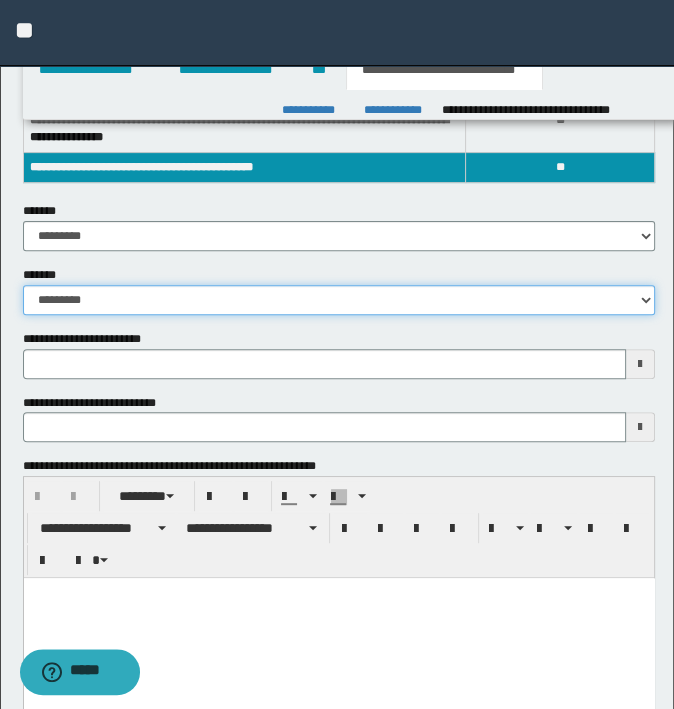 click on "**********" at bounding box center (339, 300) 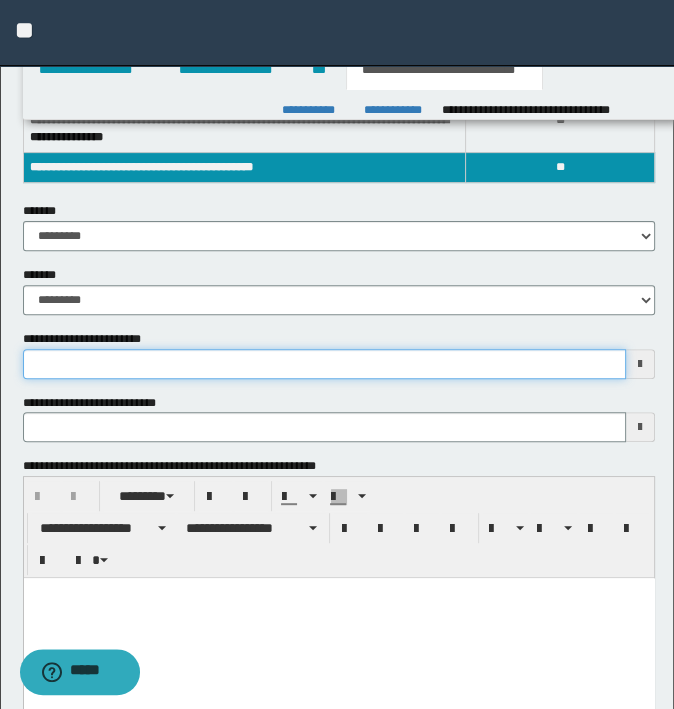 click on "**********" at bounding box center [325, 364] 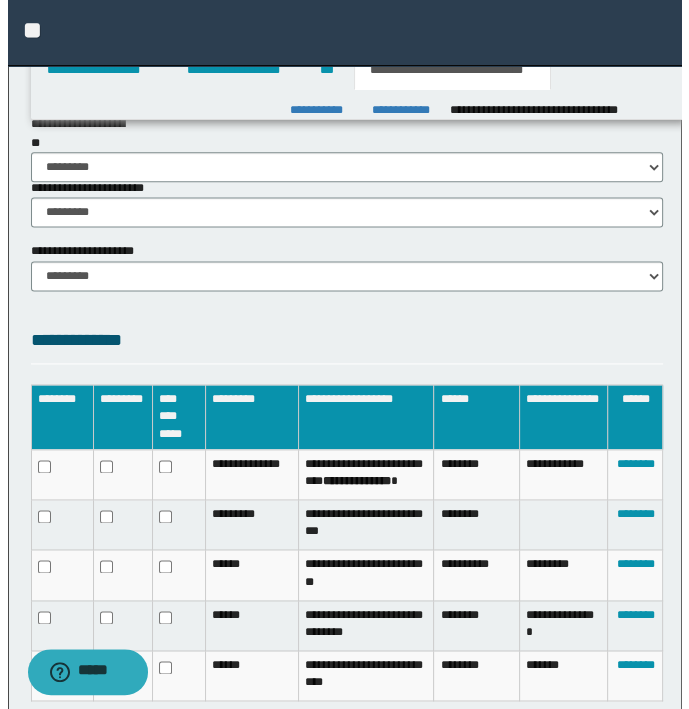 scroll, scrollTop: 1603, scrollLeft: 0, axis: vertical 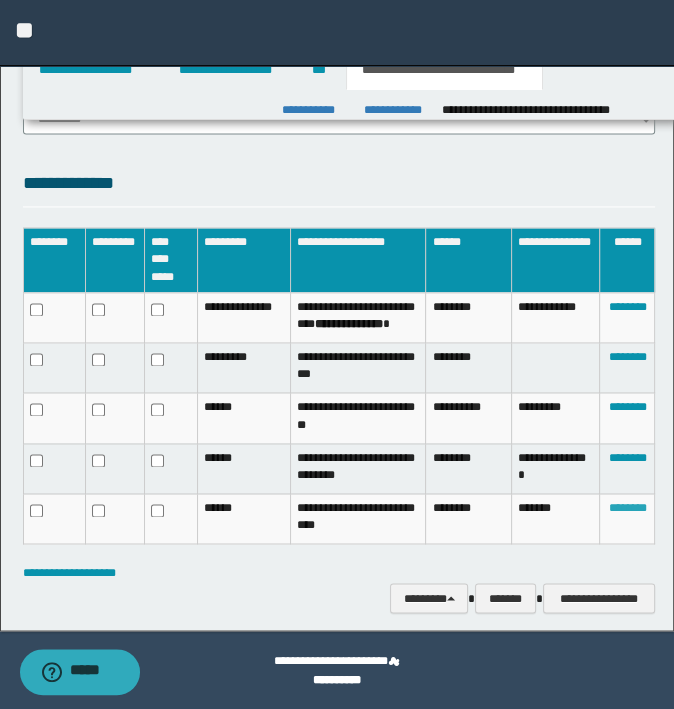 click on "********" at bounding box center [627, 508] 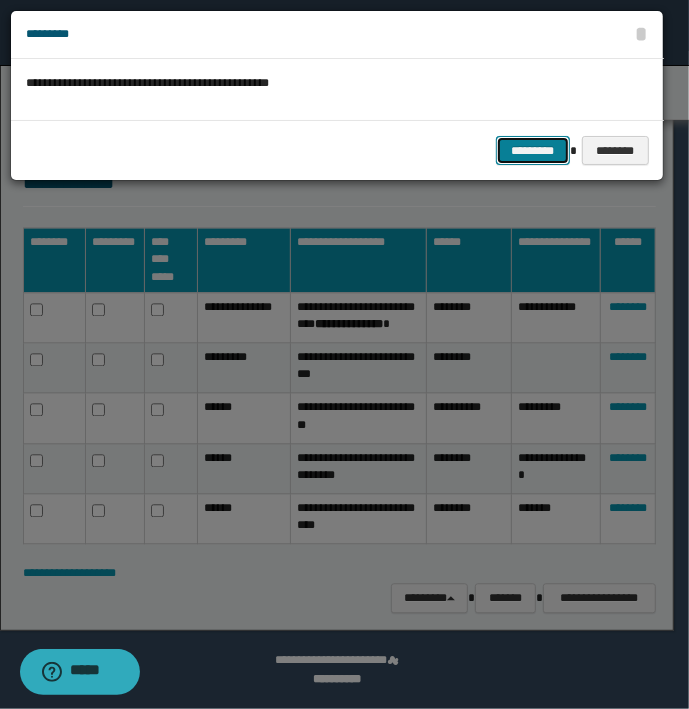 click on "*********" at bounding box center (533, 151) 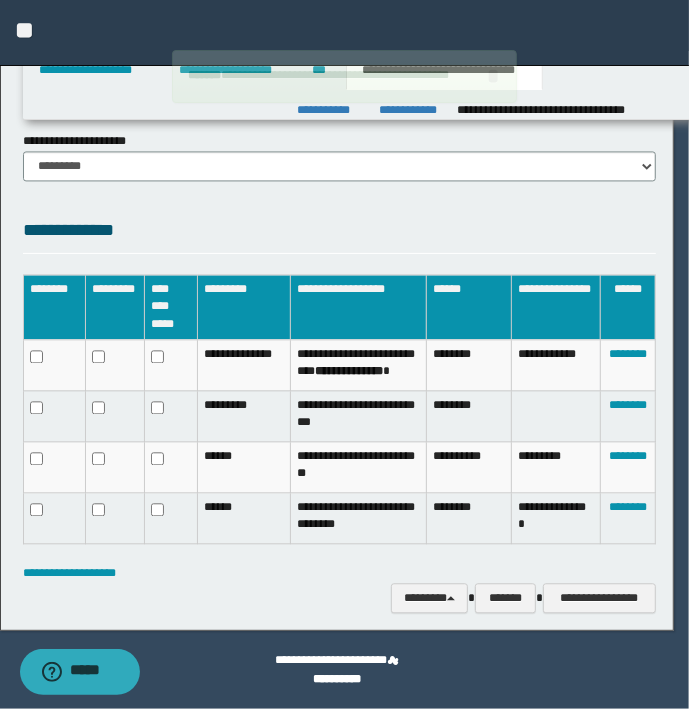scroll, scrollTop: 1506, scrollLeft: 0, axis: vertical 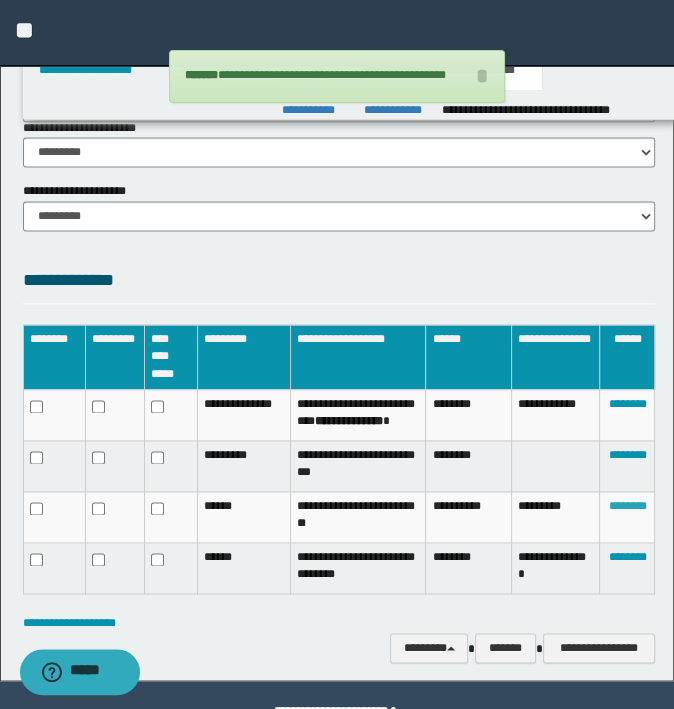 click on "********" at bounding box center [627, 506] 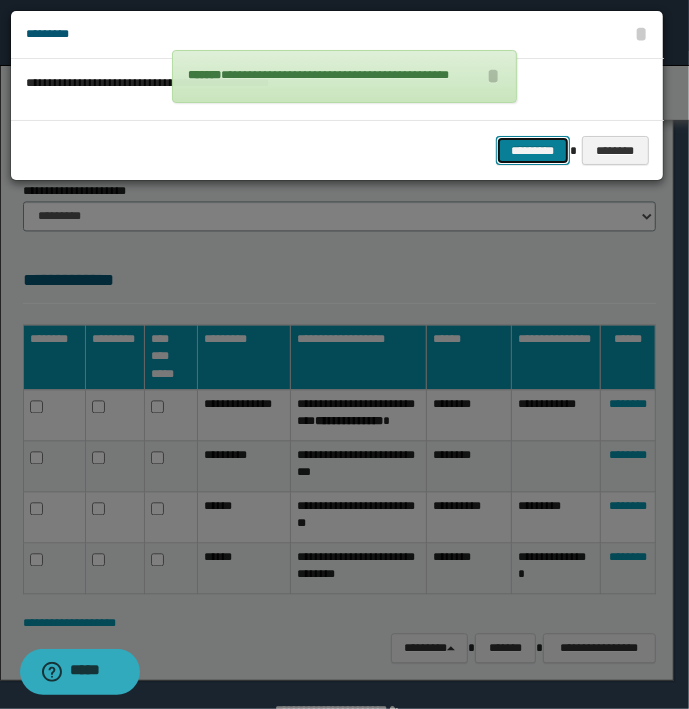 click on "*********" at bounding box center (533, 151) 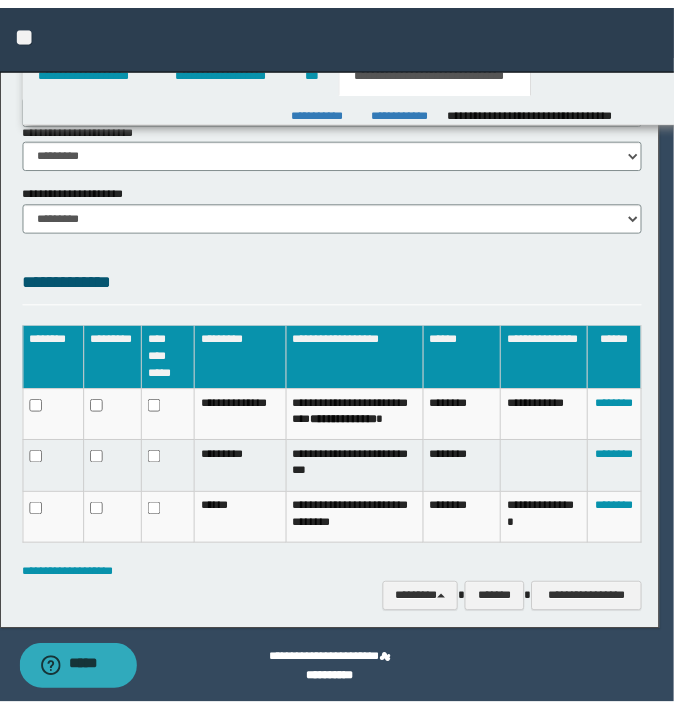scroll, scrollTop: 1460, scrollLeft: 0, axis: vertical 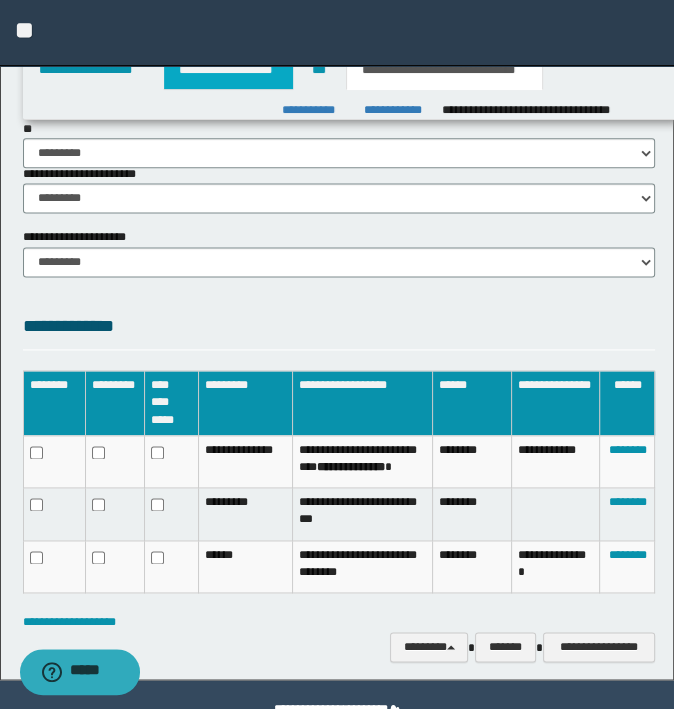 click on "**********" at bounding box center (228, 70) 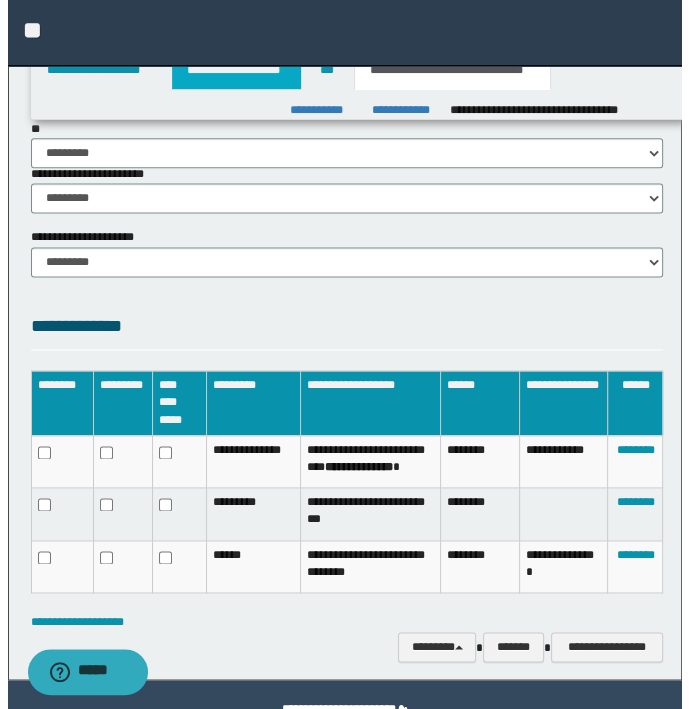 scroll, scrollTop: 1490, scrollLeft: 0, axis: vertical 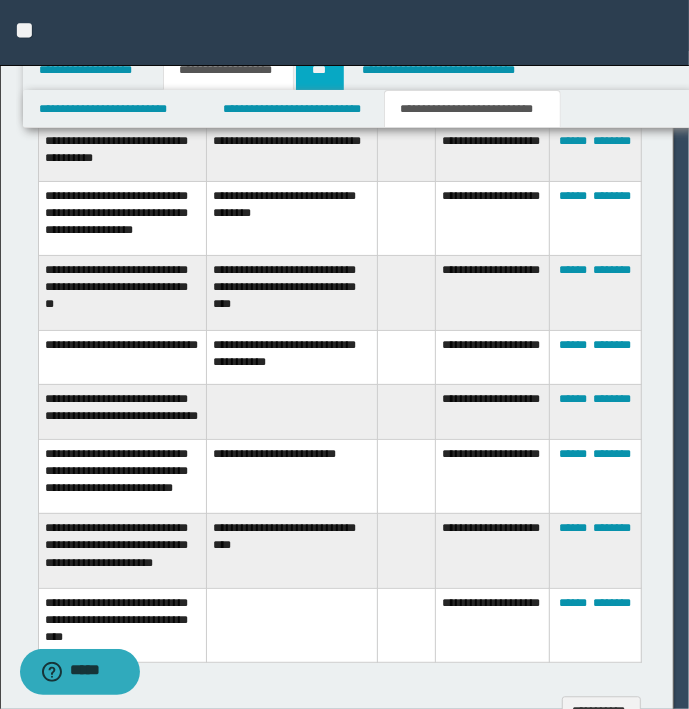click on "***" at bounding box center (320, 70) 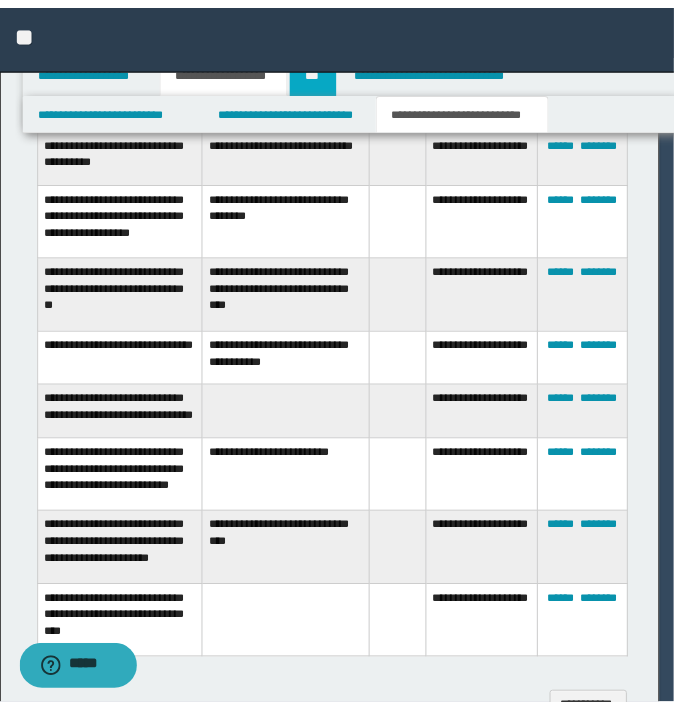 scroll, scrollTop: 0, scrollLeft: 0, axis: both 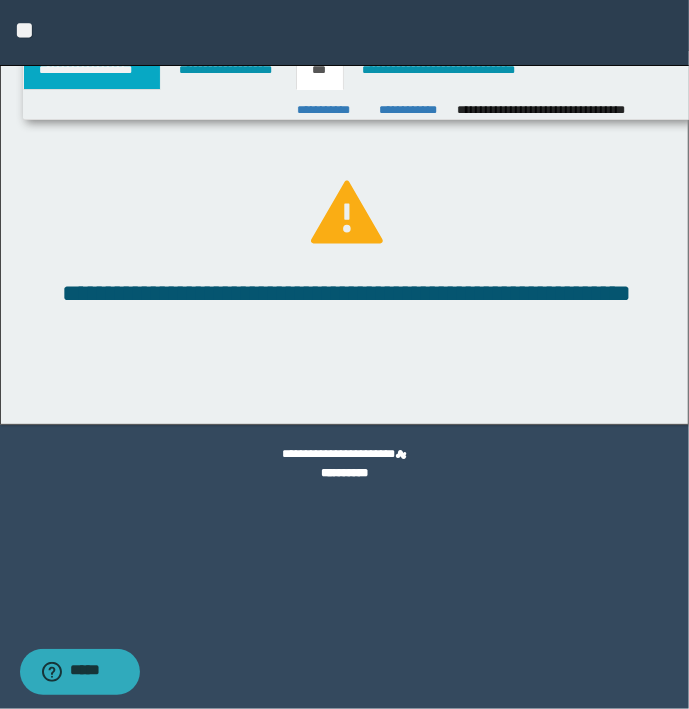 click on "**********" at bounding box center [92, 70] 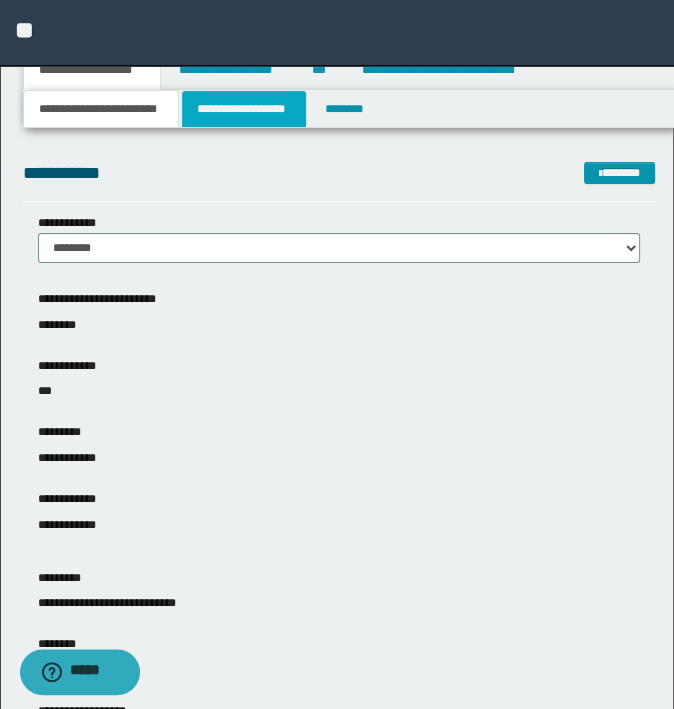 click on "**********" at bounding box center (244, 109) 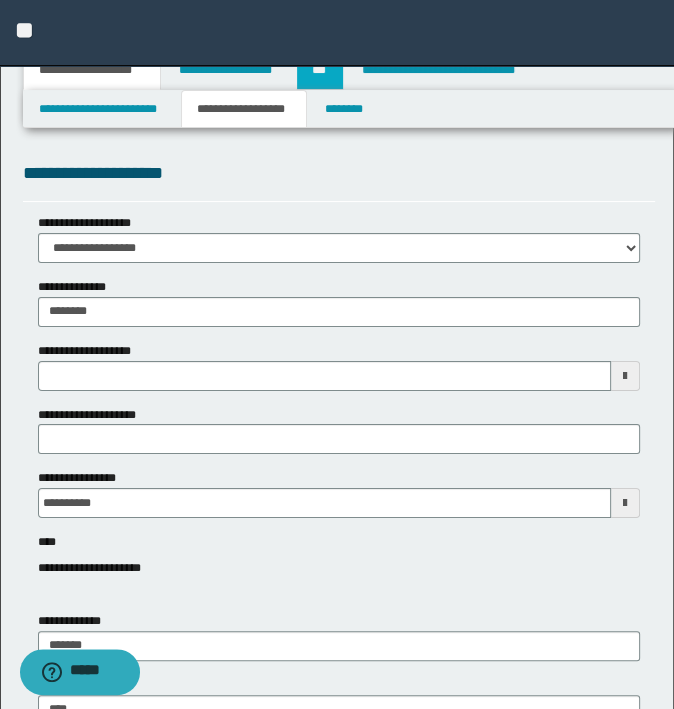 click on "***" at bounding box center (320, 70) 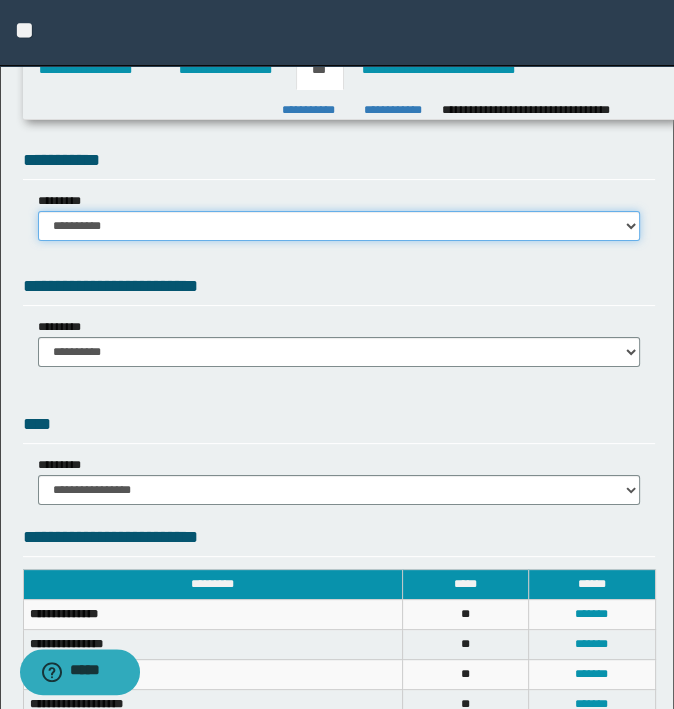 click on "**********" at bounding box center (339, 226) 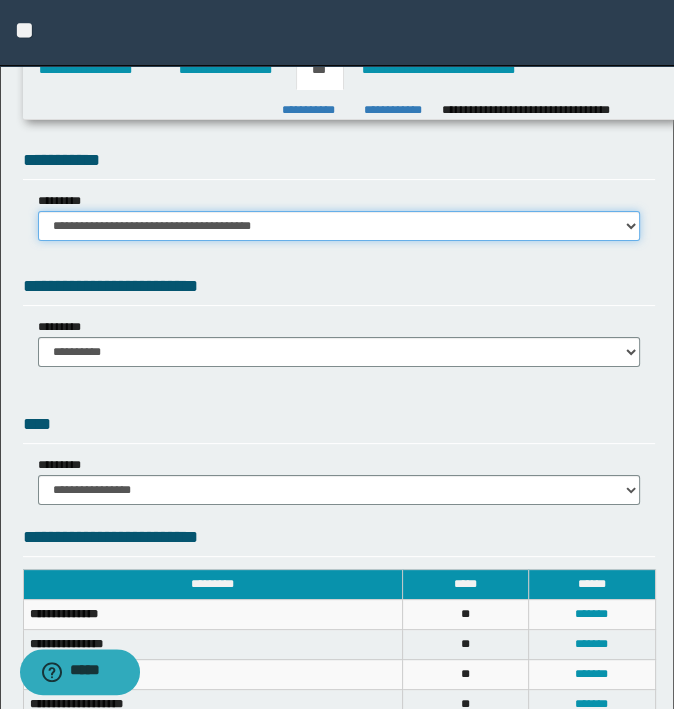 click on "**********" at bounding box center (339, 226) 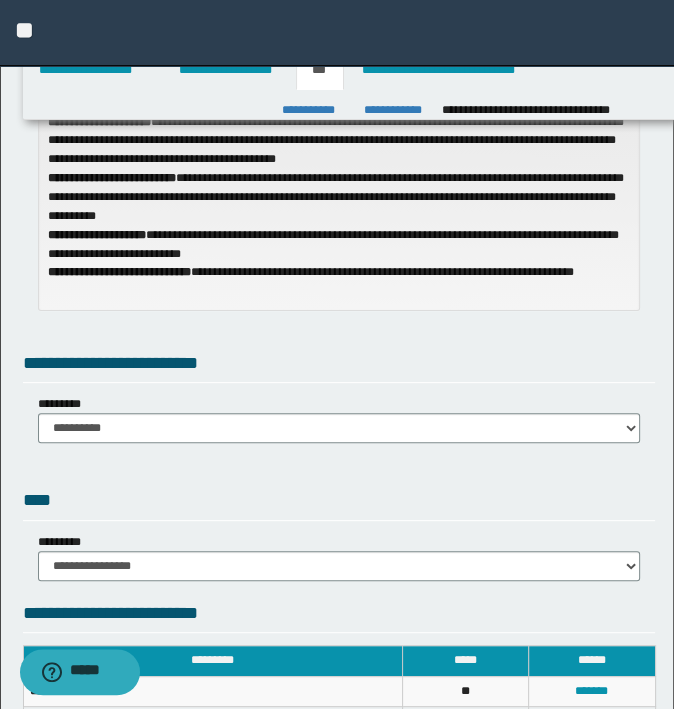 scroll, scrollTop: 200, scrollLeft: 0, axis: vertical 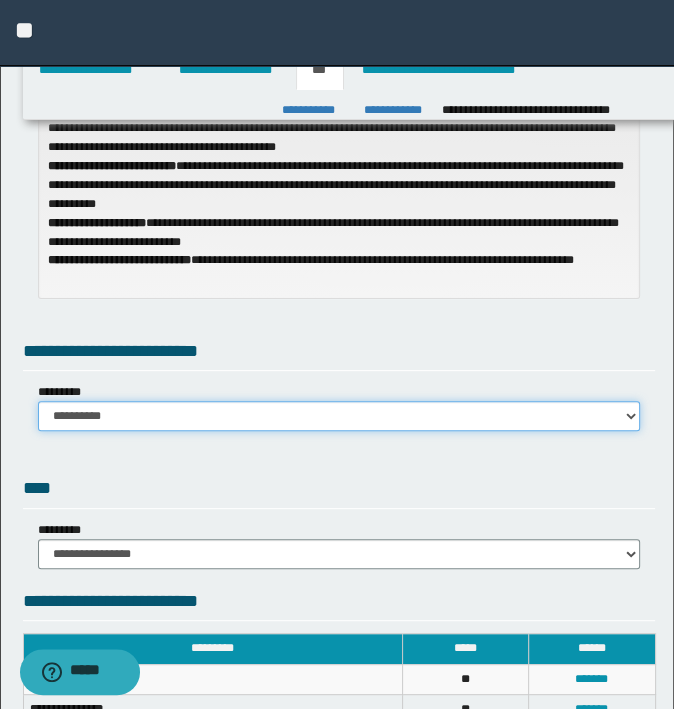 click on "**********" at bounding box center [339, 416] 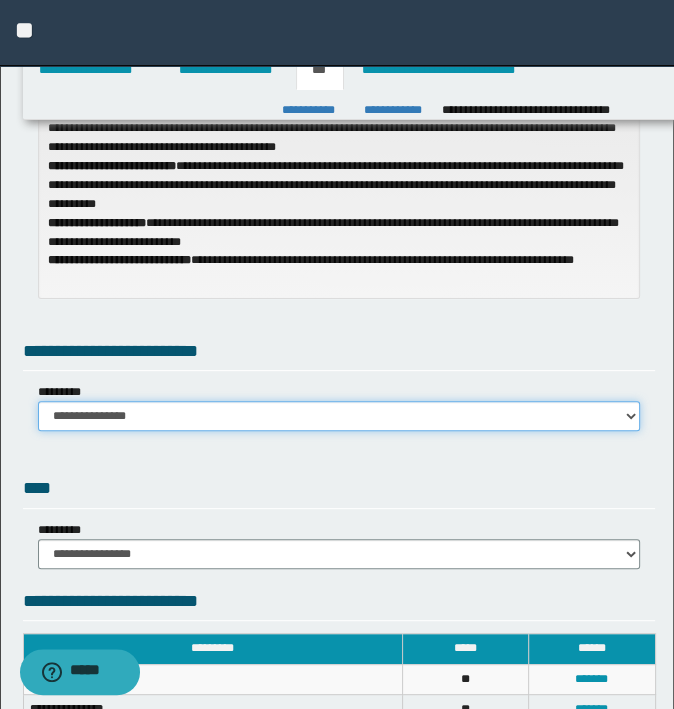 click on "**********" at bounding box center (339, 416) 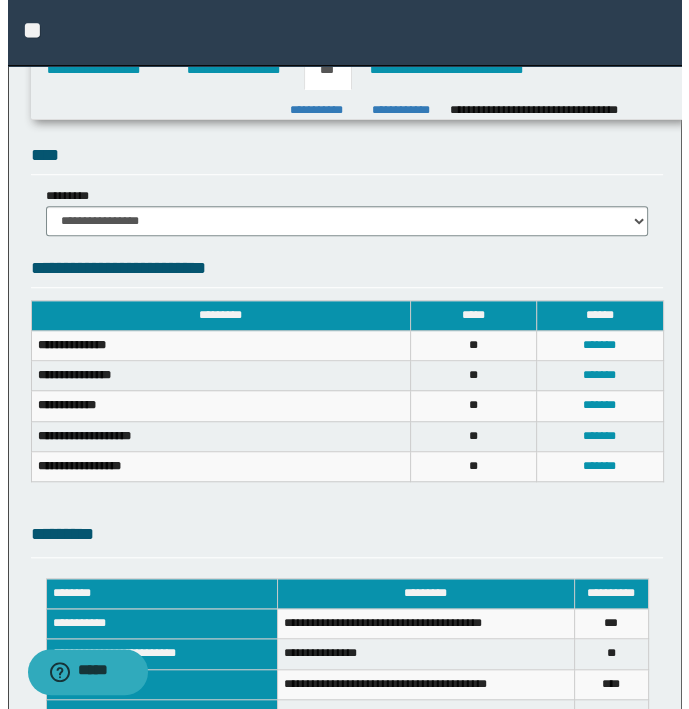 scroll, scrollTop: 681, scrollLeft: 0, axis: vertical 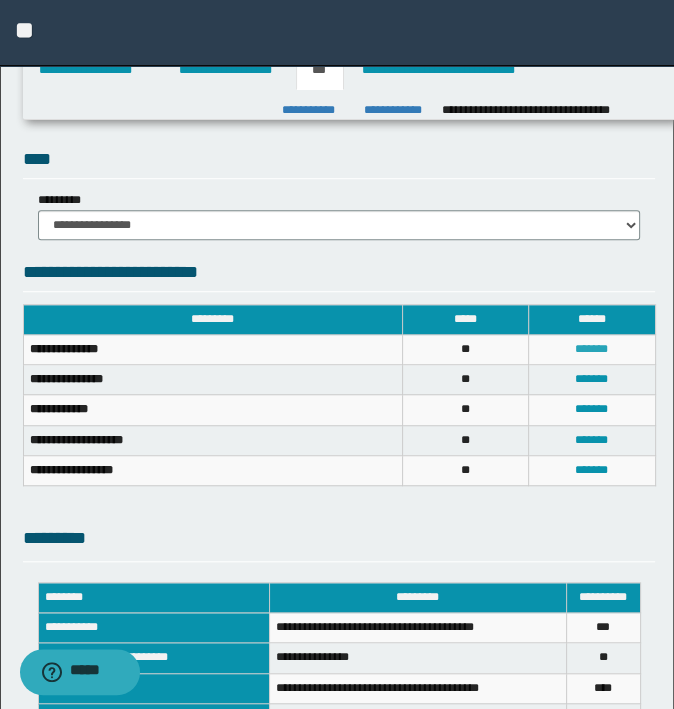 click on "*******" at bounding box center [591, 349] 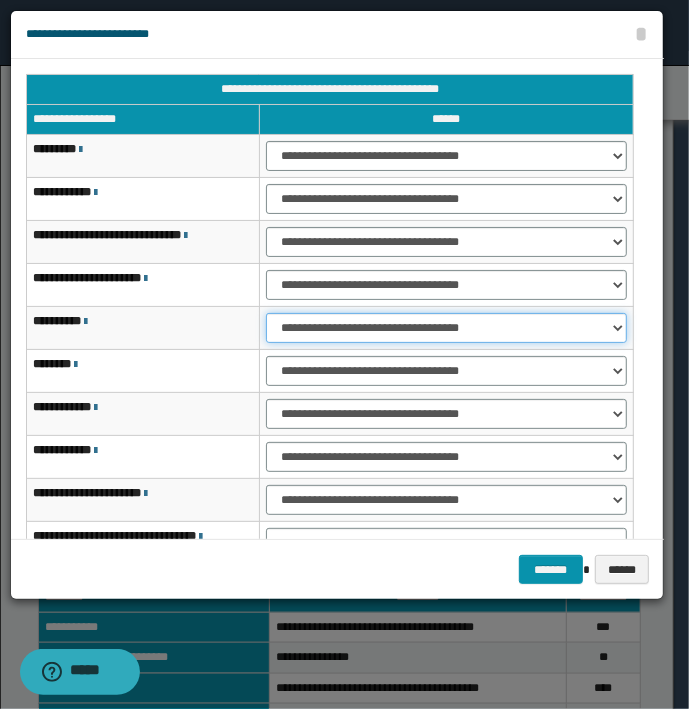 click on "**********" at bounding box center (446, 328) 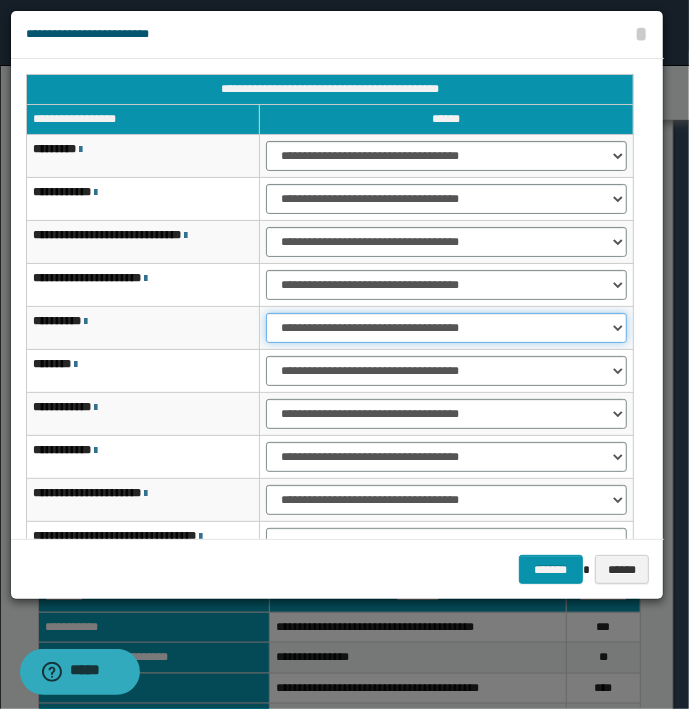 click on "**********" at bounding box center [446, 328] 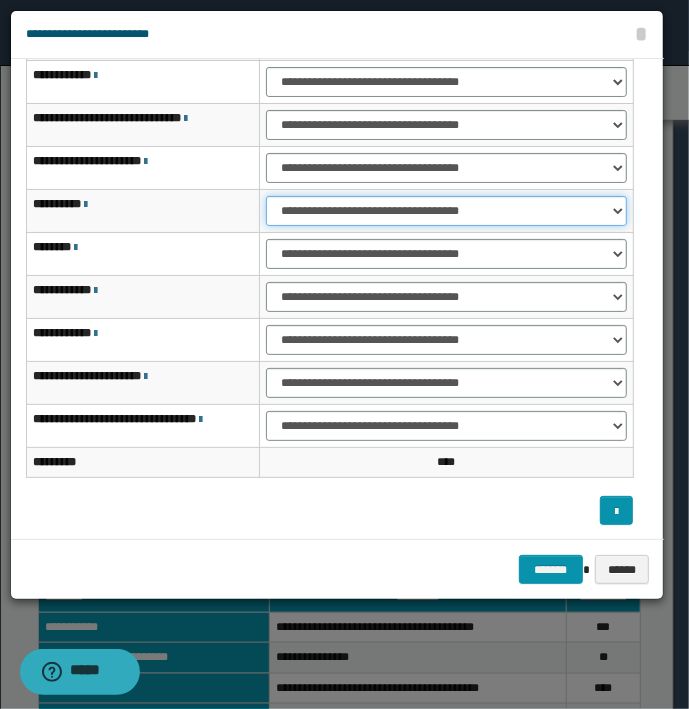 scroll, scrollTop: 118, scrollLeft: 0, axis: vertical 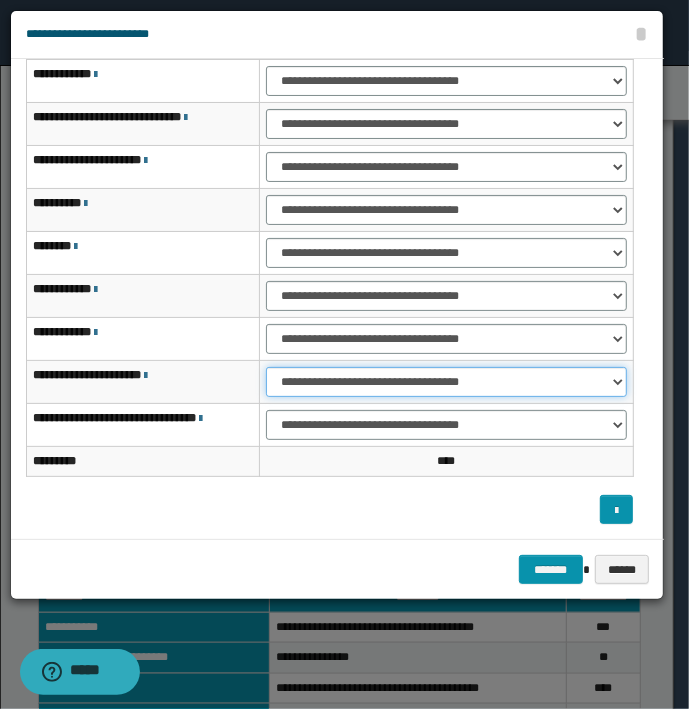 click on "**********" at bounding box center (446, 382) 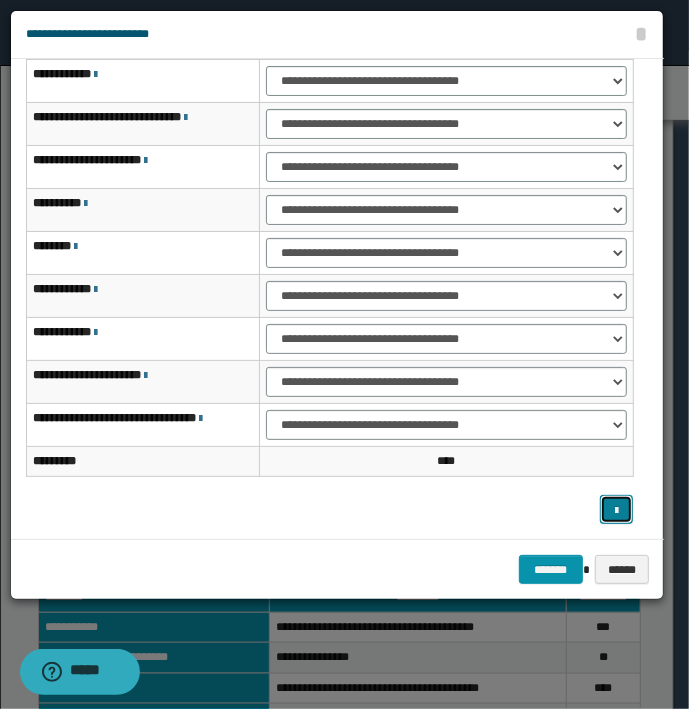 click at bounding box center [616, 511] 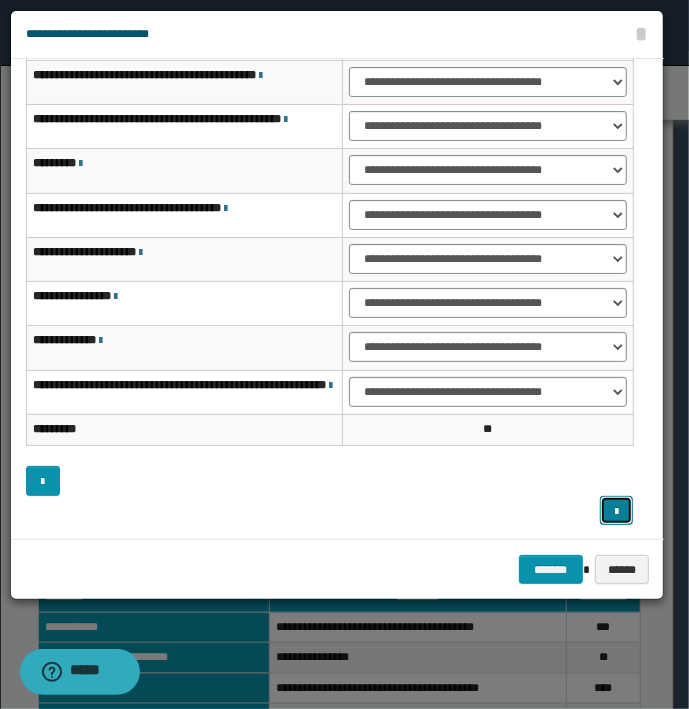 click at bounding box center (616, 512) 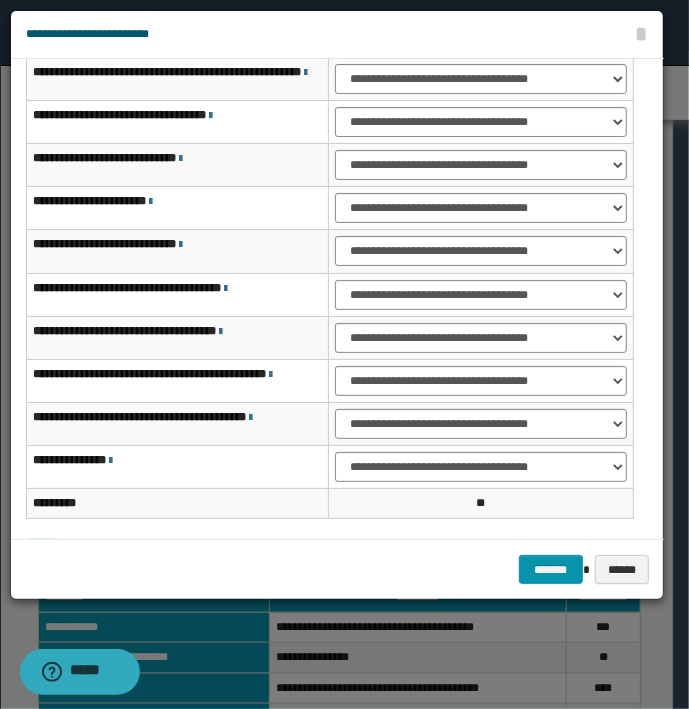 scroll, scrollTop: 0, scrollLeft: 0, axis: both 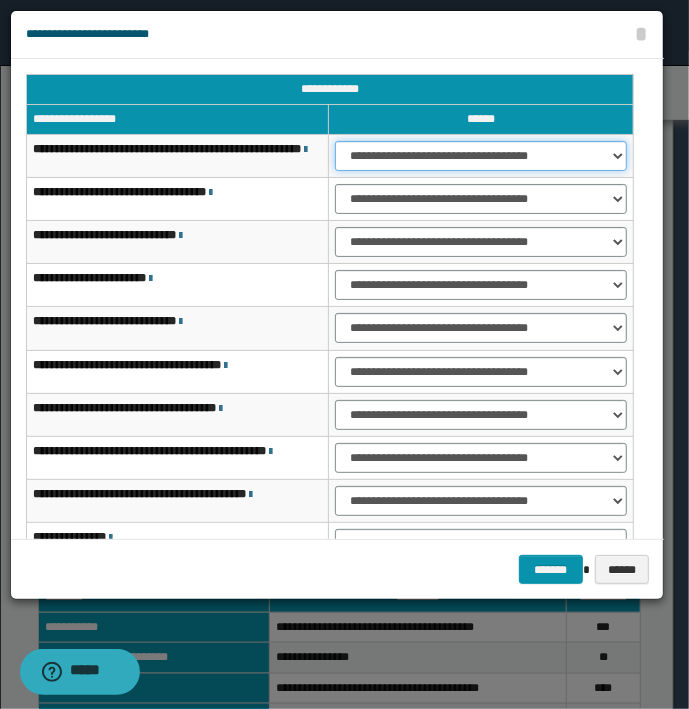 click on "**********" at bounding box center [481, 156] 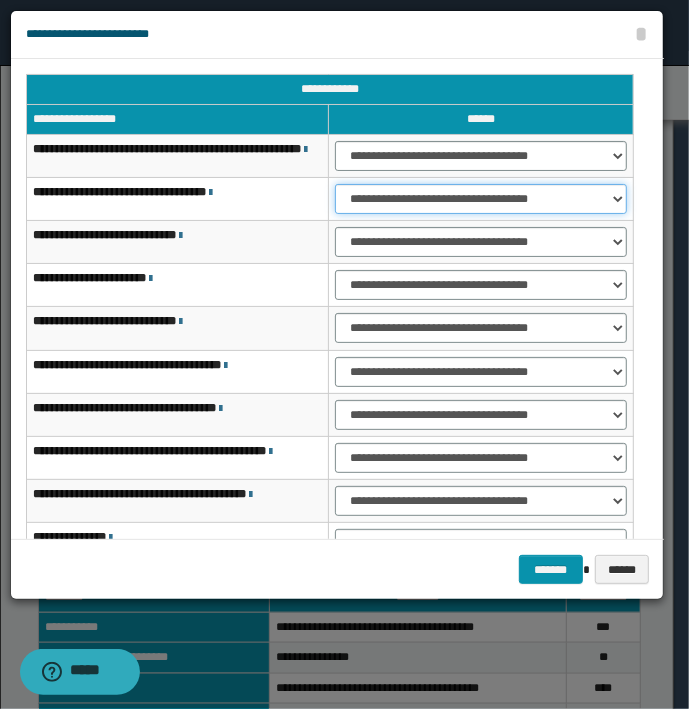 drag, startPoint x: 382, startPoint y: 204, endPoint x: 386, endPoint y: 218, distance: 14.56022 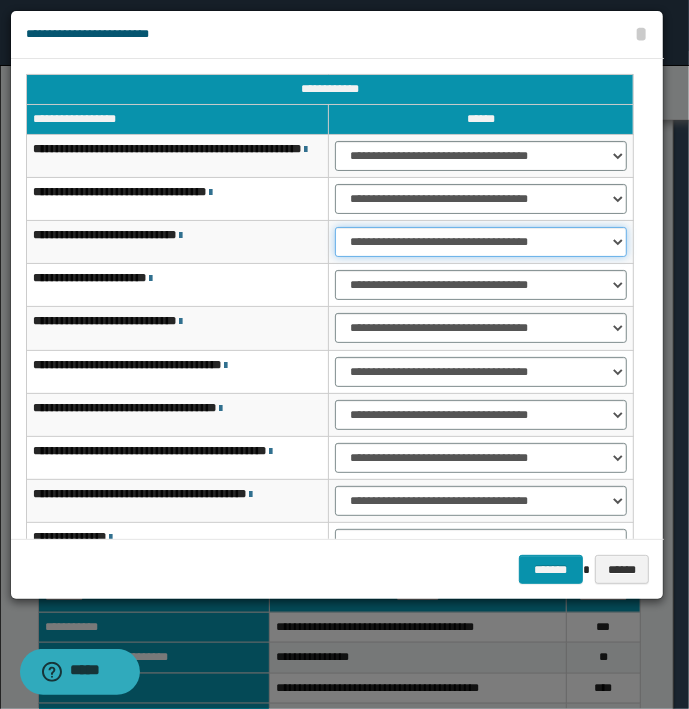 drag, startPoint x: 375, startPoint y: 248, endPoint x: 376, endPoint y: 262, distance: 14.035668 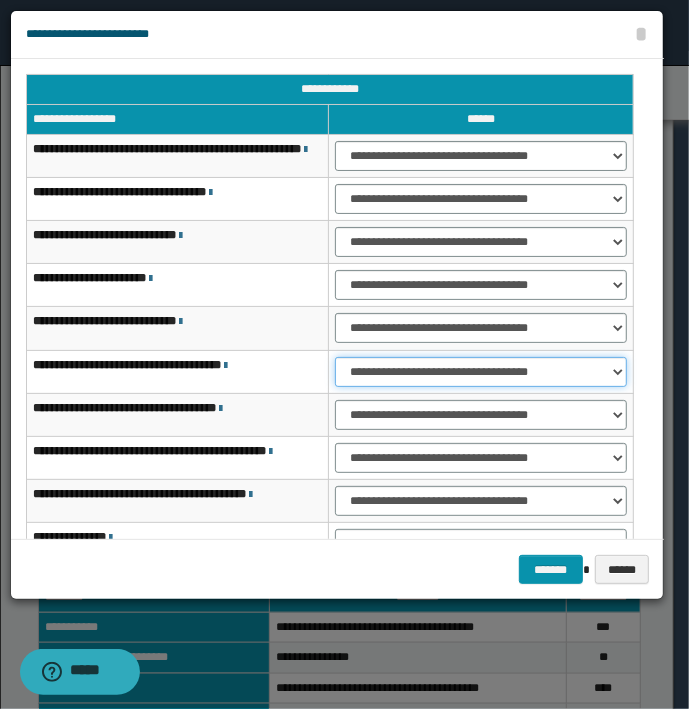 click on "**********" at bounding box center (481, 372) 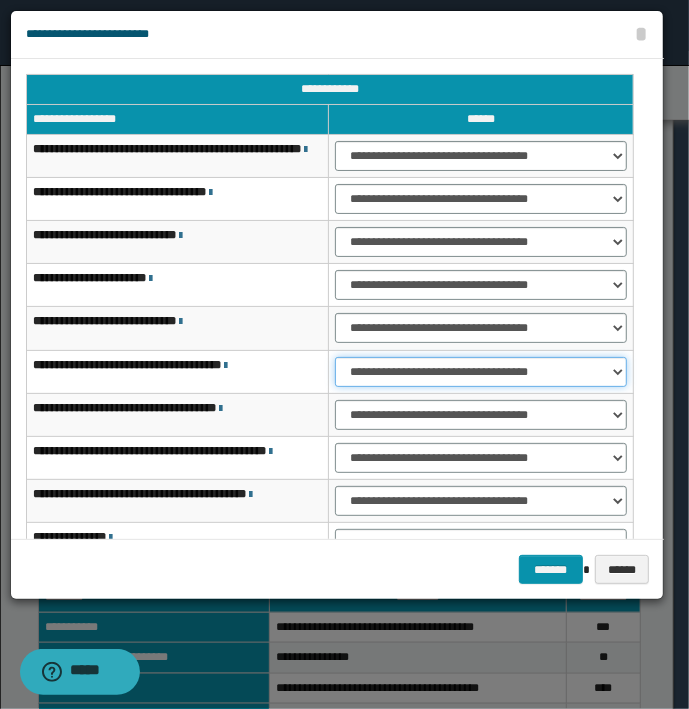 click on "**********" at bounding box center [481, 372] 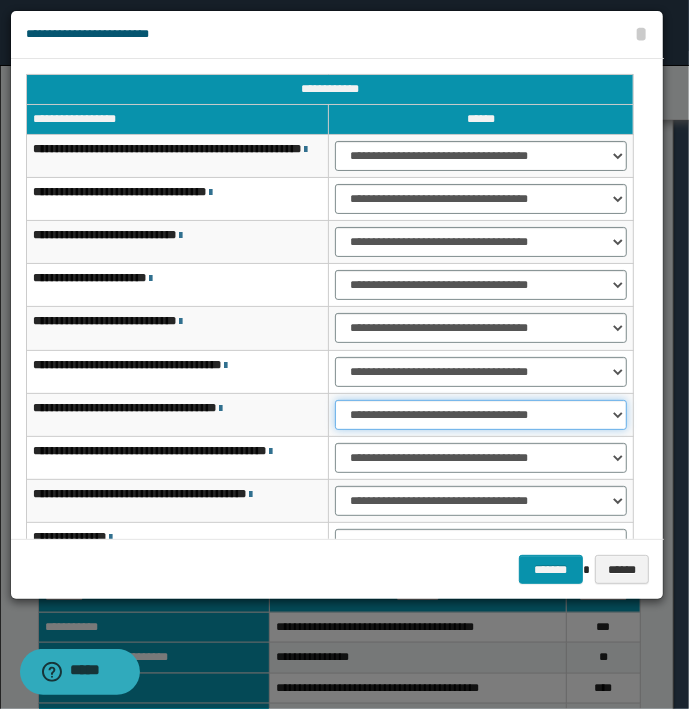 click on "**********" at bounding box center [481, 415] 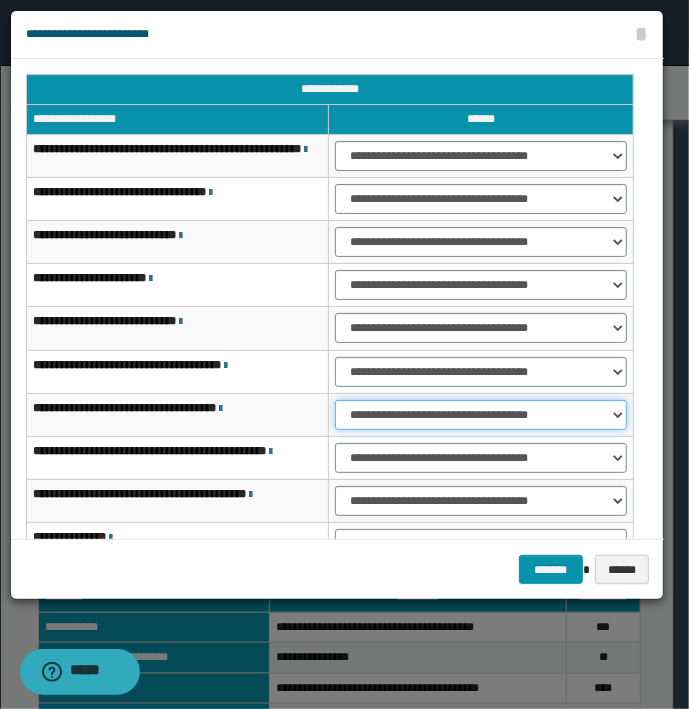 click on "**********" at bounding box center [481, 415] 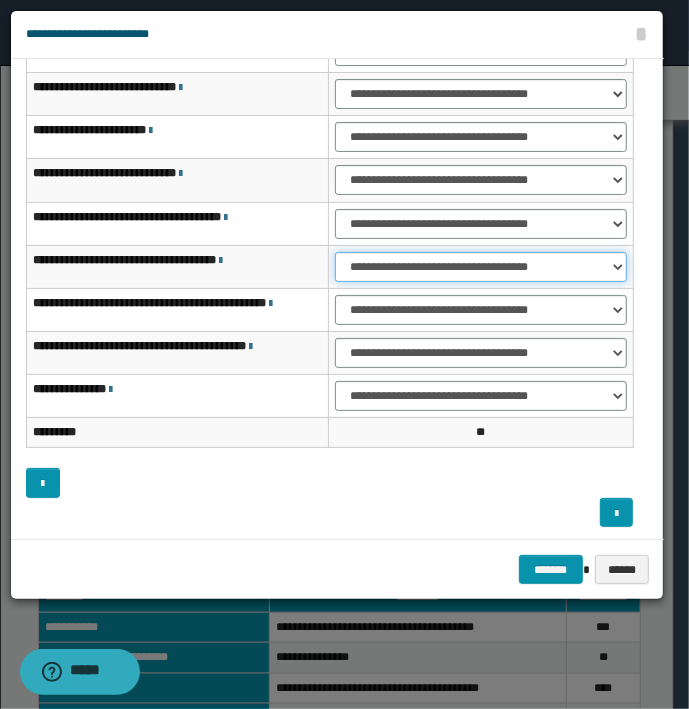 scroll, scrollTop: 151, scrollLeft: 0, axis: vertical 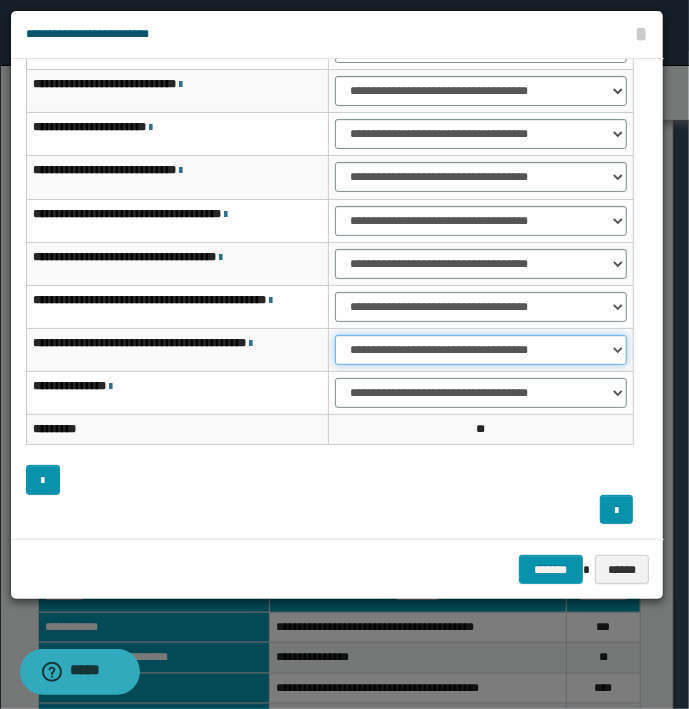 click on "**********" at bounding box center (481, 350) 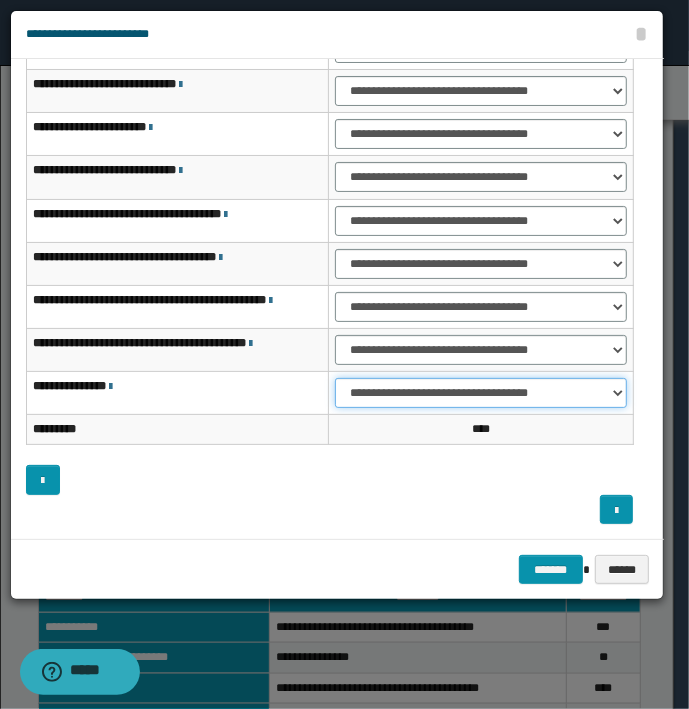 click on "**********" at bounding box center [481, 393] 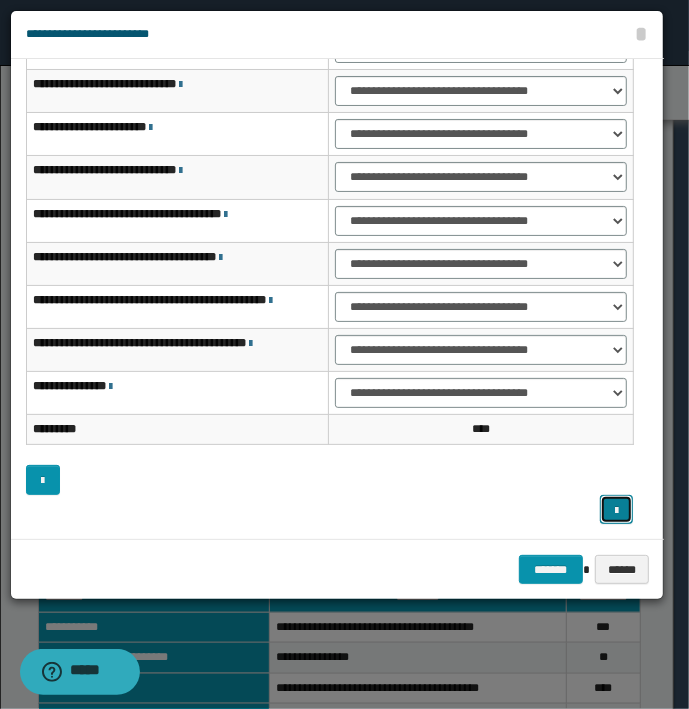 click at bounding box center (616, 511) 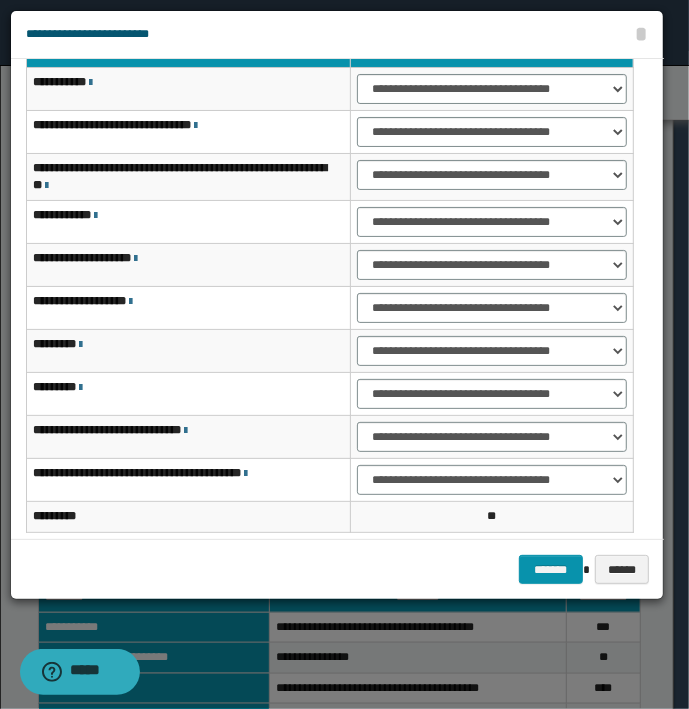 scroll, scrollTop: 0, scrollLeft: 0, axis: both 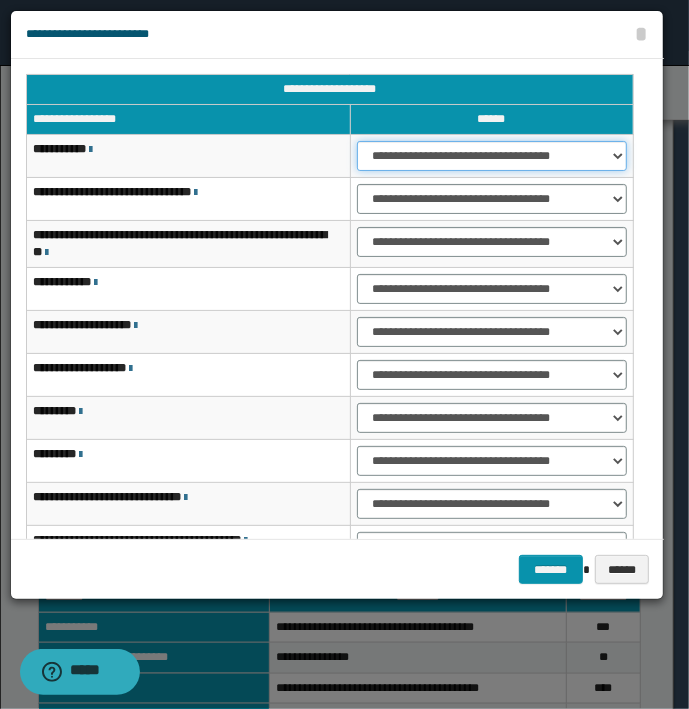 click on "**********" at bounding box center (492, 156) 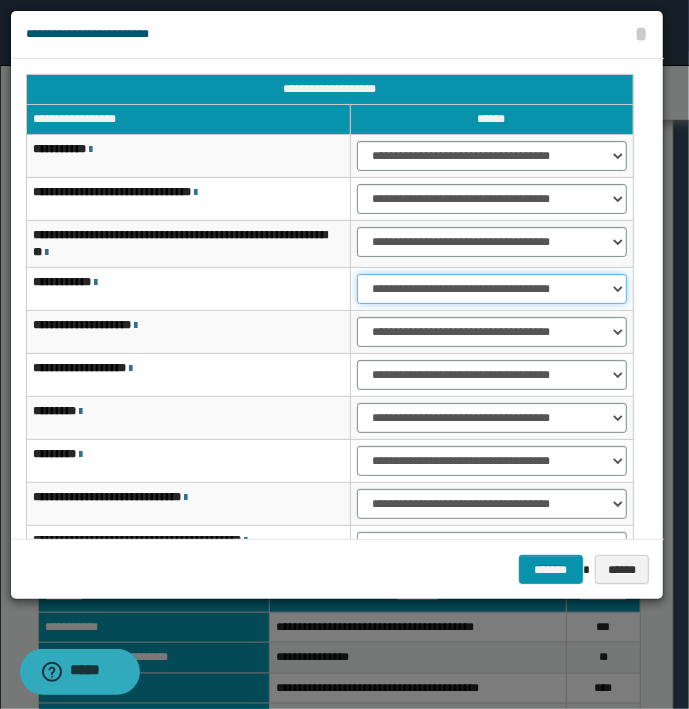 click on "**********" at bounding box center [492, 289] 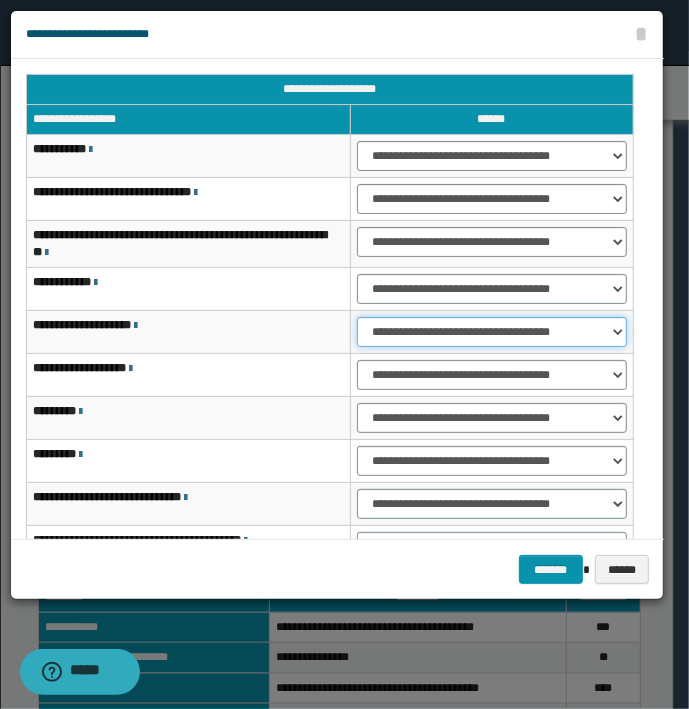 click on "**********" at bounding box center [492, 332] 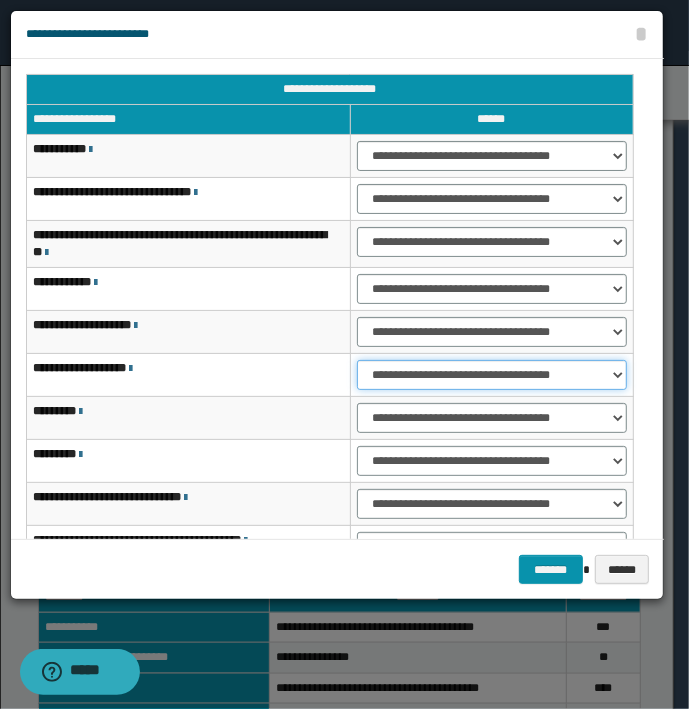 click on "**********" at bounding box center [492, 375] 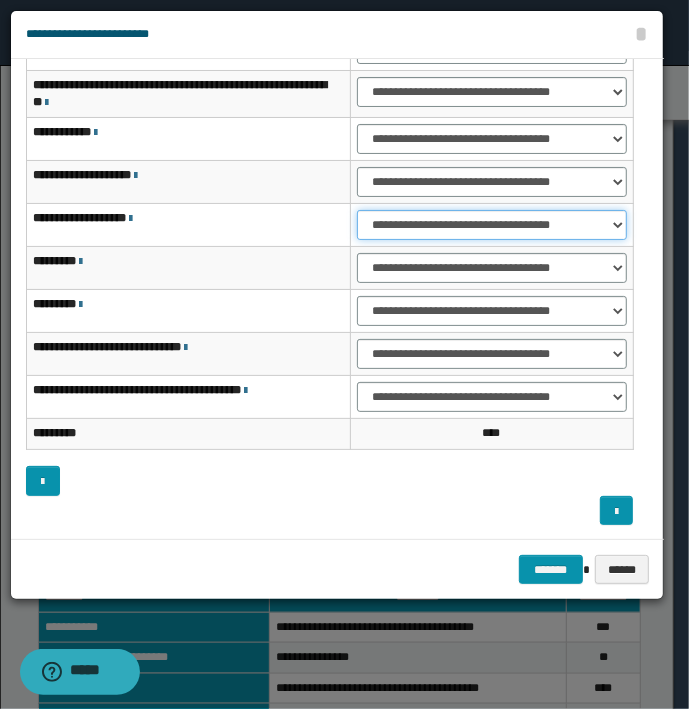 scroll, scrollTop: 151, scrollLeft: 0, axis: vertical 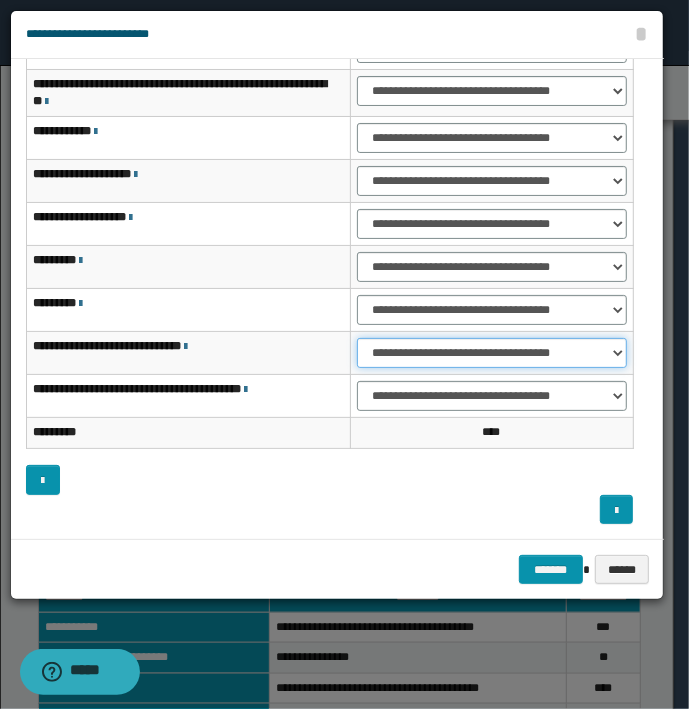 click on "**********" at bounding box center (492, 353) 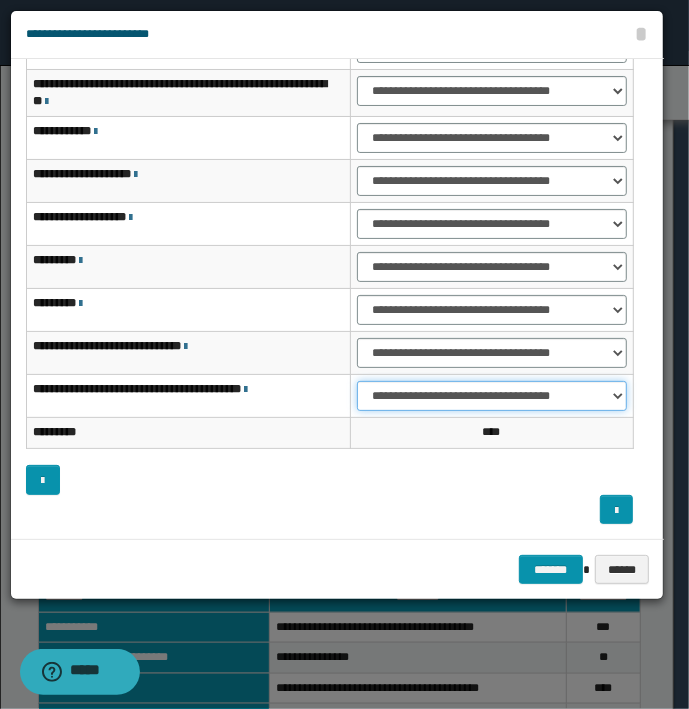 click on "**********" at bounding box center [492, 396] 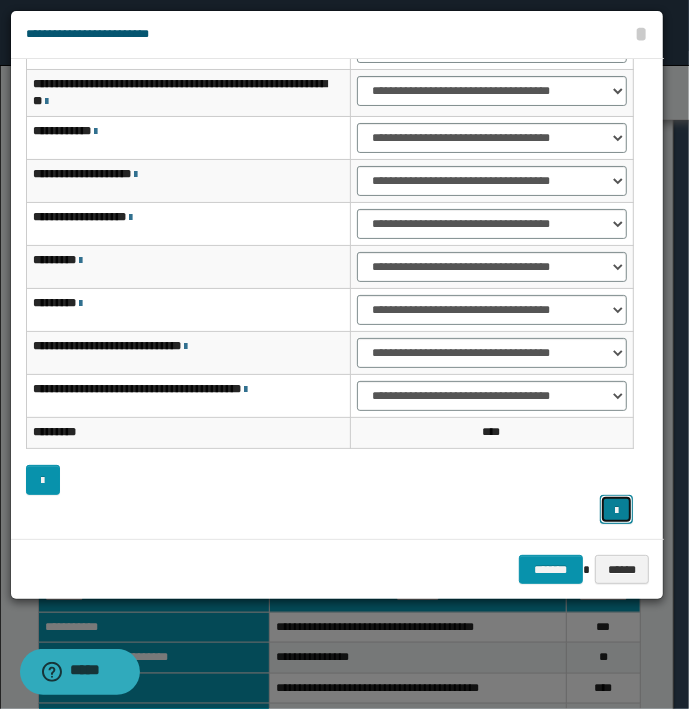 click at bounding box center [617, 510] 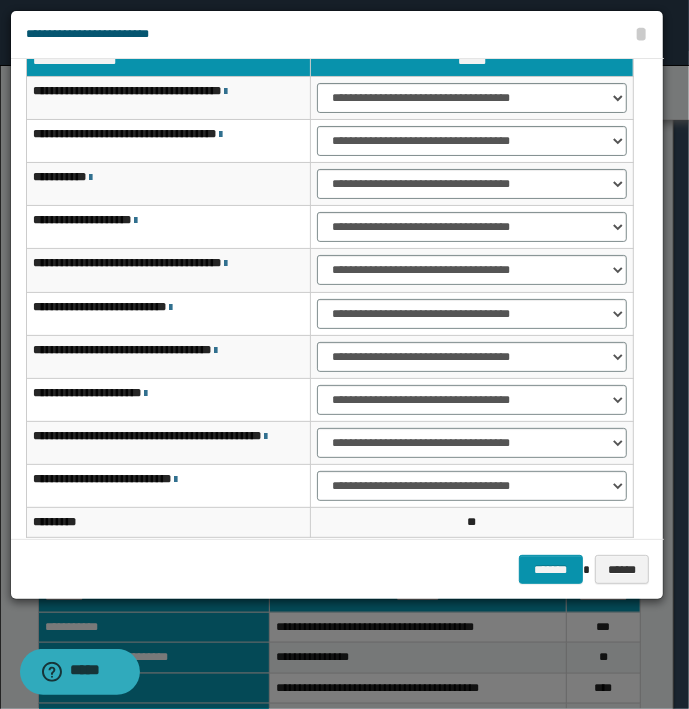 scroll, scrollTop: 0, scrollLeft: 0, axis: both 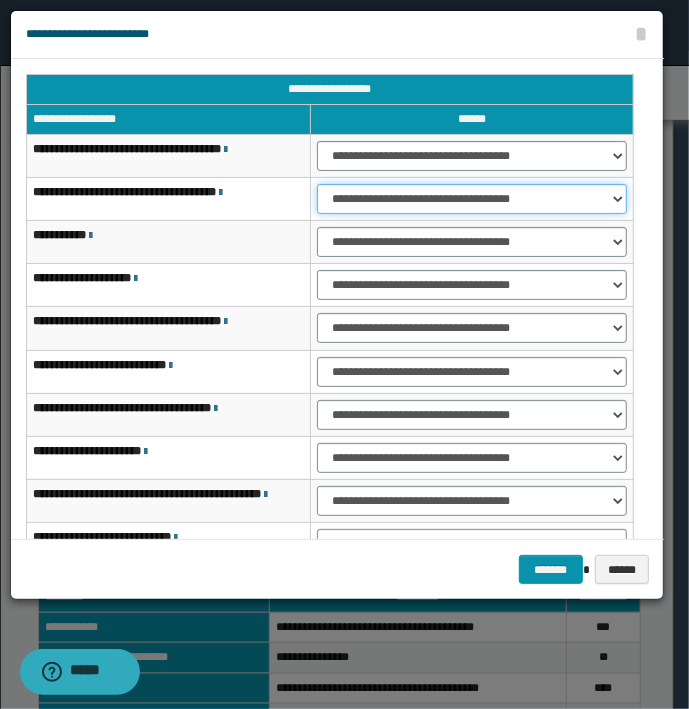 click on "**********" at bounding box center (471, 199) 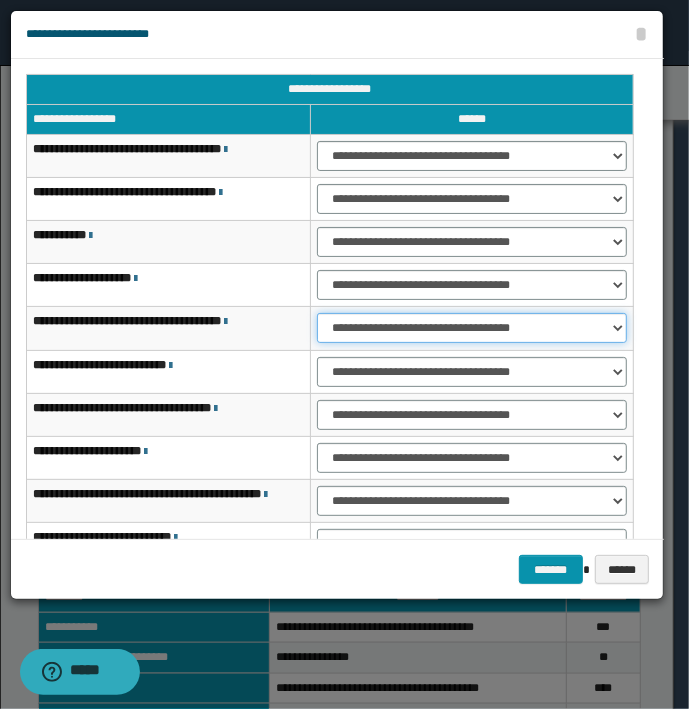 click on "**********" at bounding box center [471, 328] 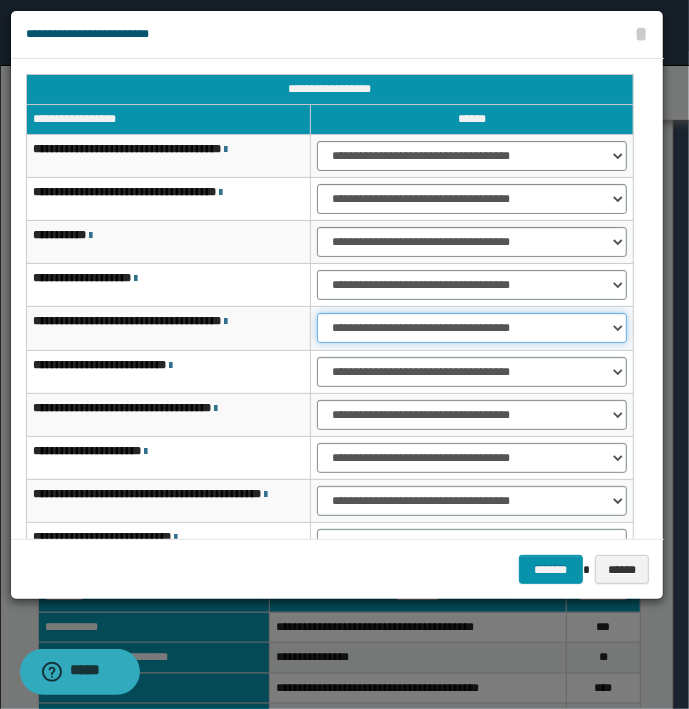 click on "**********" at bounding box center [471, 328] 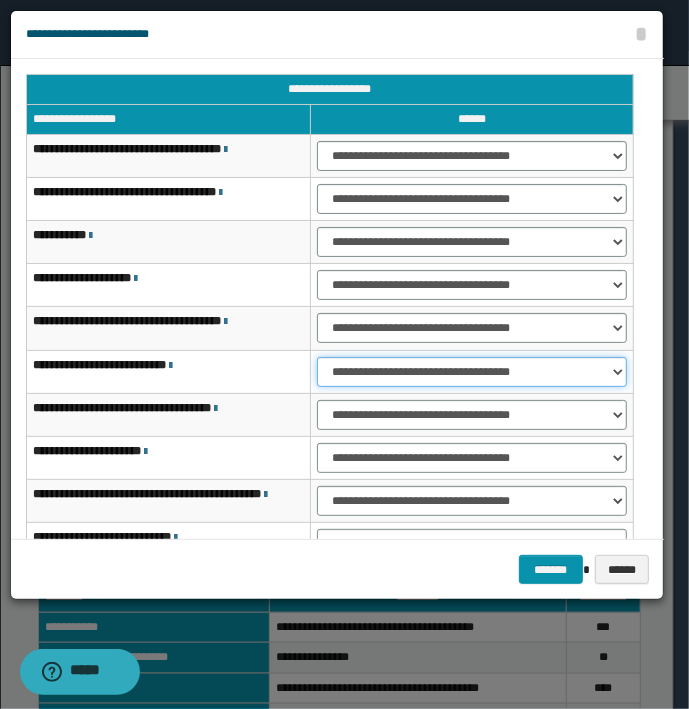 click on "**********" at bounding box center [471, 372] 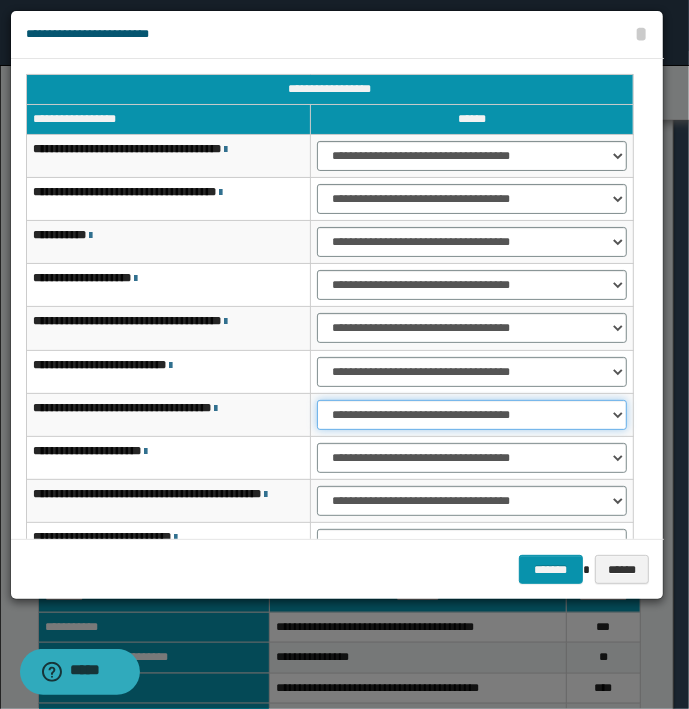 click on "**********" at bounding box center (471, 415) 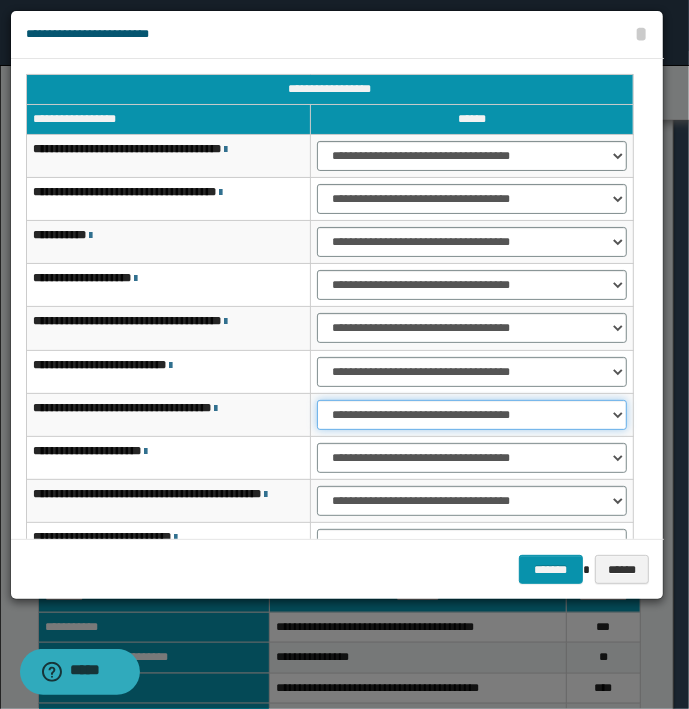 click on "**********" at bounding box center [471, 415] 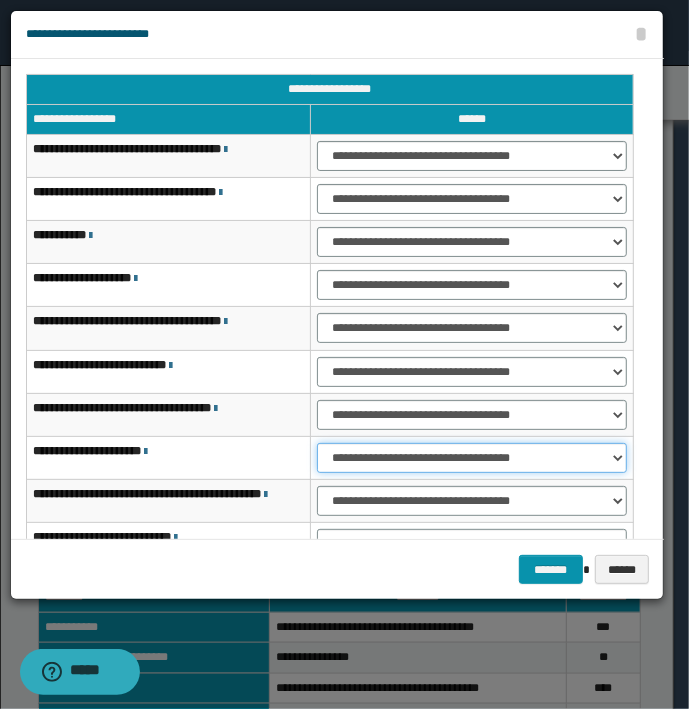 click on "**********" at bounding box center [471, 458] 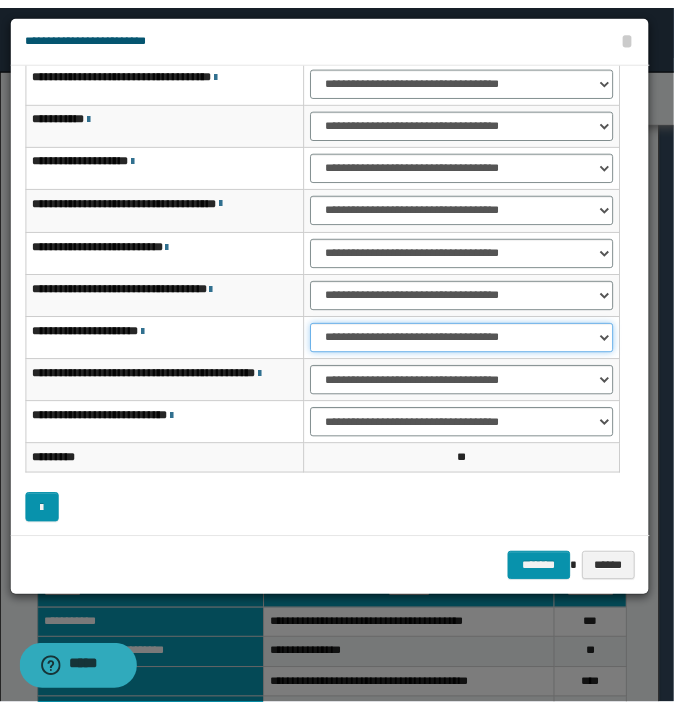 scroll, scrollTop: 123, scrollLeft: 0, axis: vertical 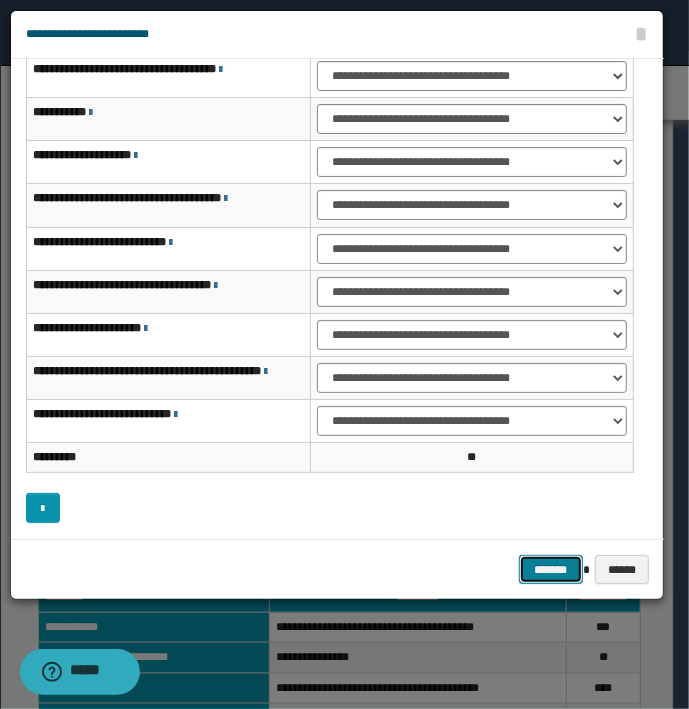 click on "*******" at bounding box center (551, 570) 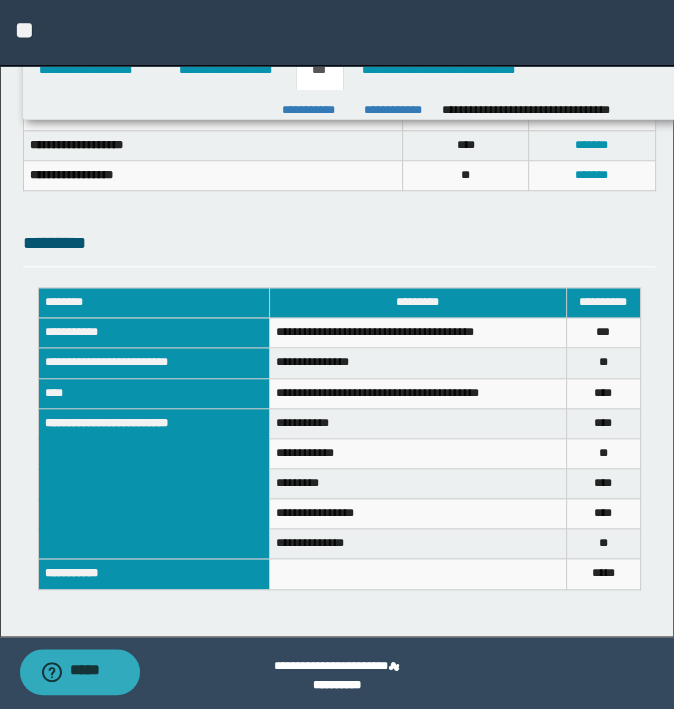 scroll, scrollTop: 981, scrollLeft: 0, axis: vertical 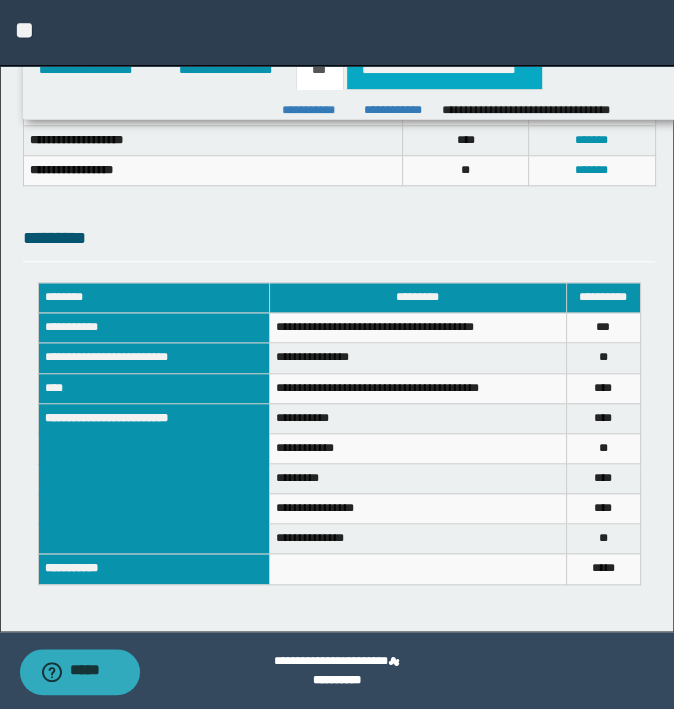 click on "**********" at bounding box center (444, 70) 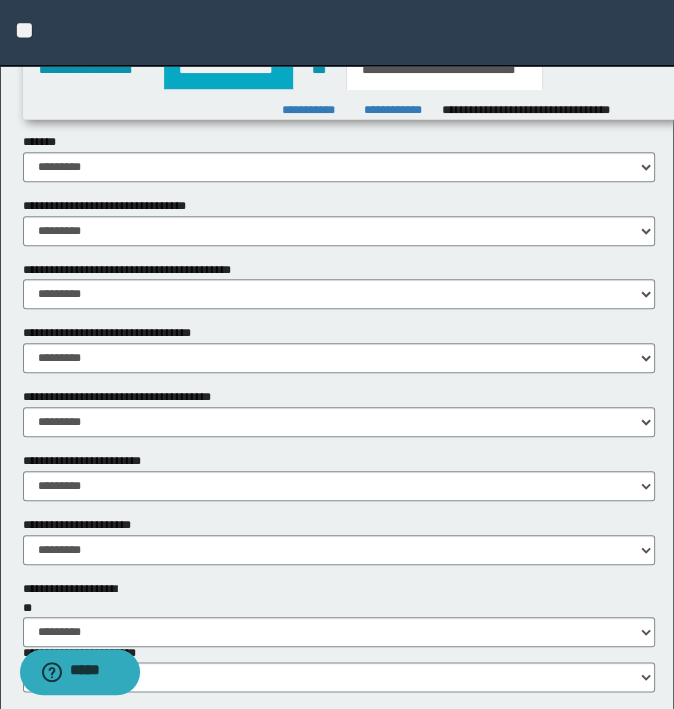 click on "**********" at bounding box center (228, 70) 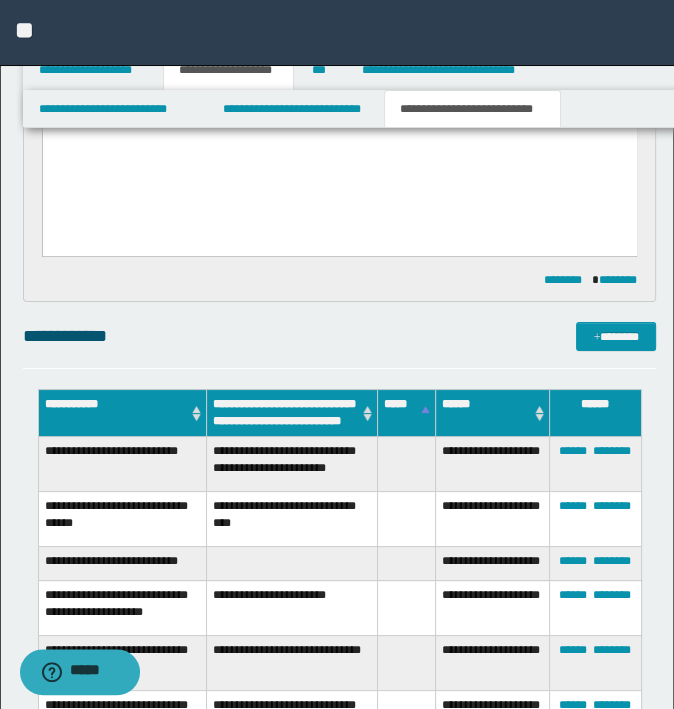 scroll, scrollTop: 1012, scrollLeft: 0, axis: vertical 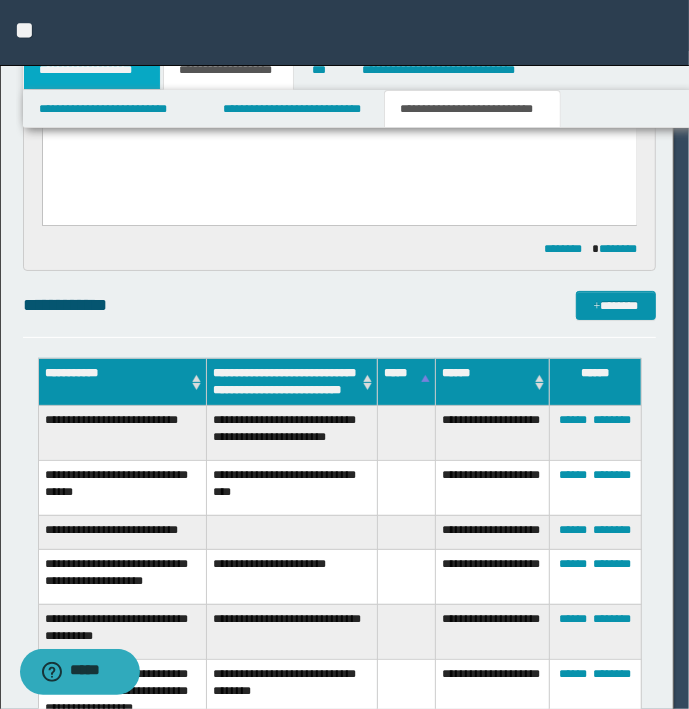 click on "**********" at bounding box center (92, 70) 